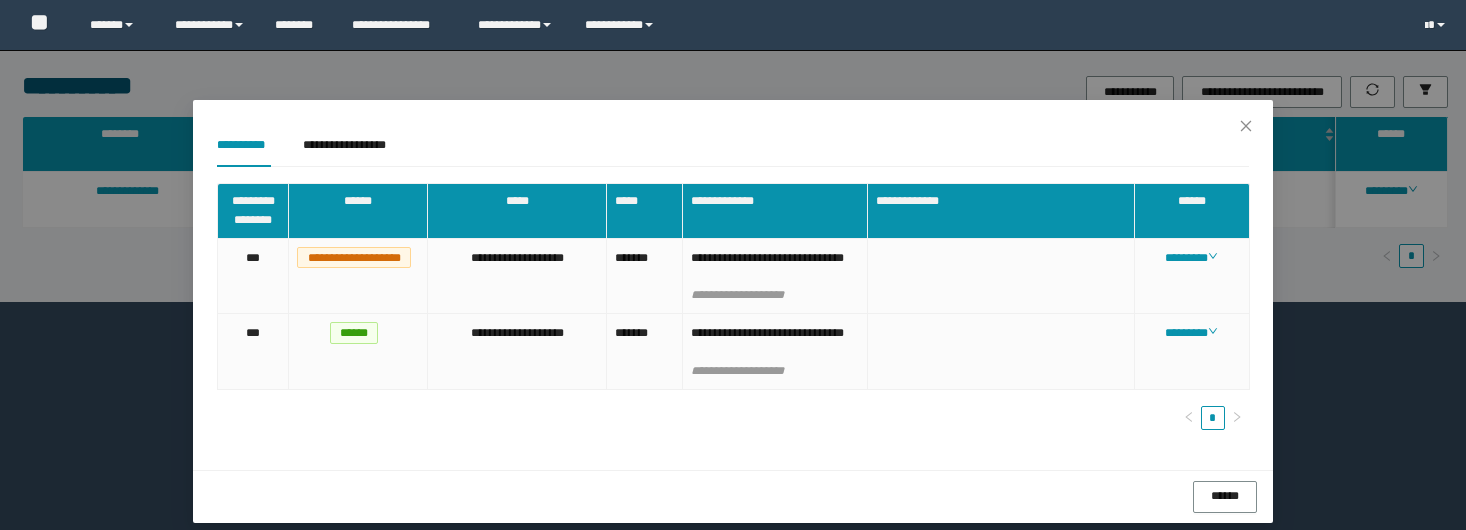 scroll, scrollTop: 0, scrollLeft: 0, axis: both 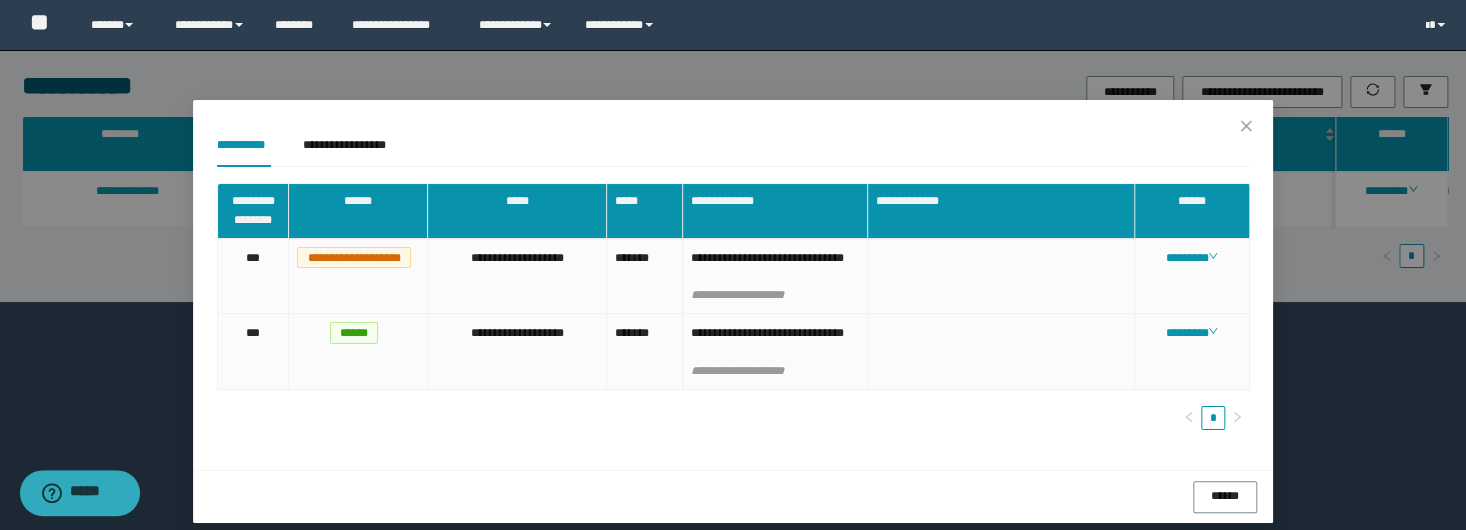 click on "**********" at bounding box center (733, 265) 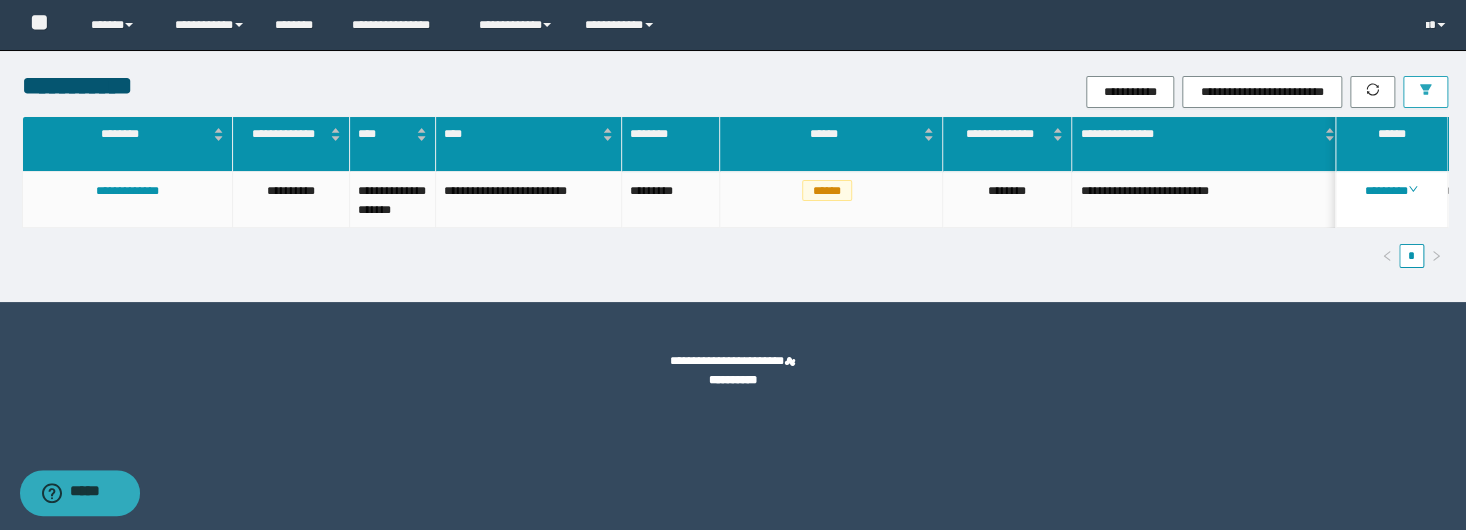 click at bounding box center [1425, 92] 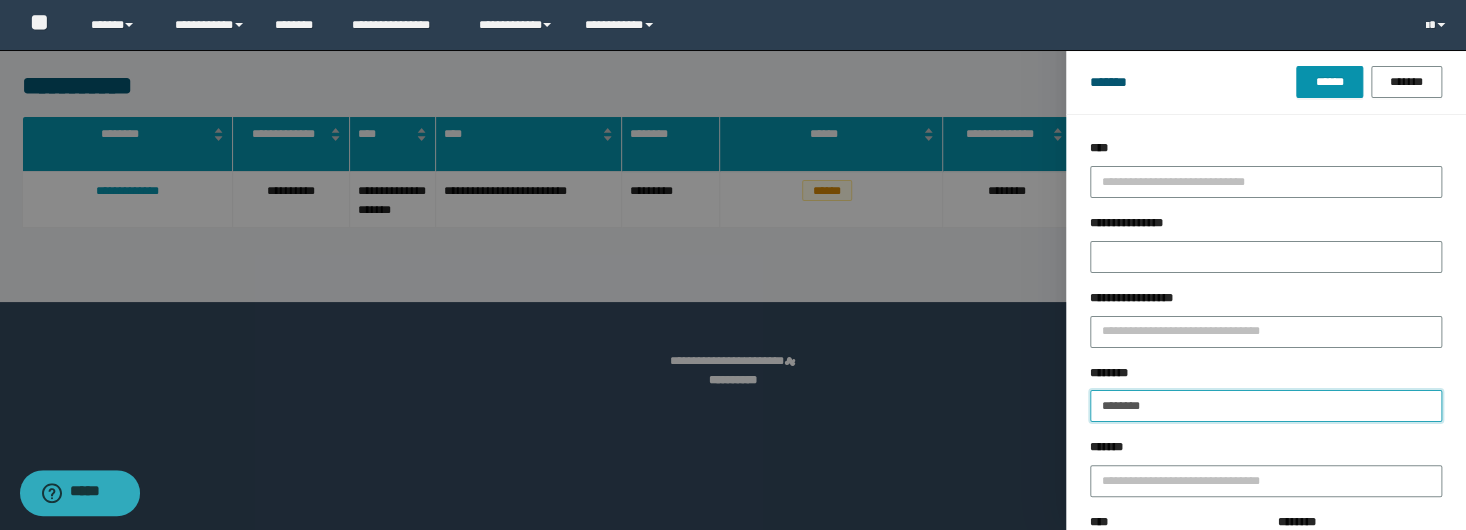 drag, startPoint x: 1187, startPoint y: 411, endPoint x: 893, endPoint y: 376, distance: 296.076 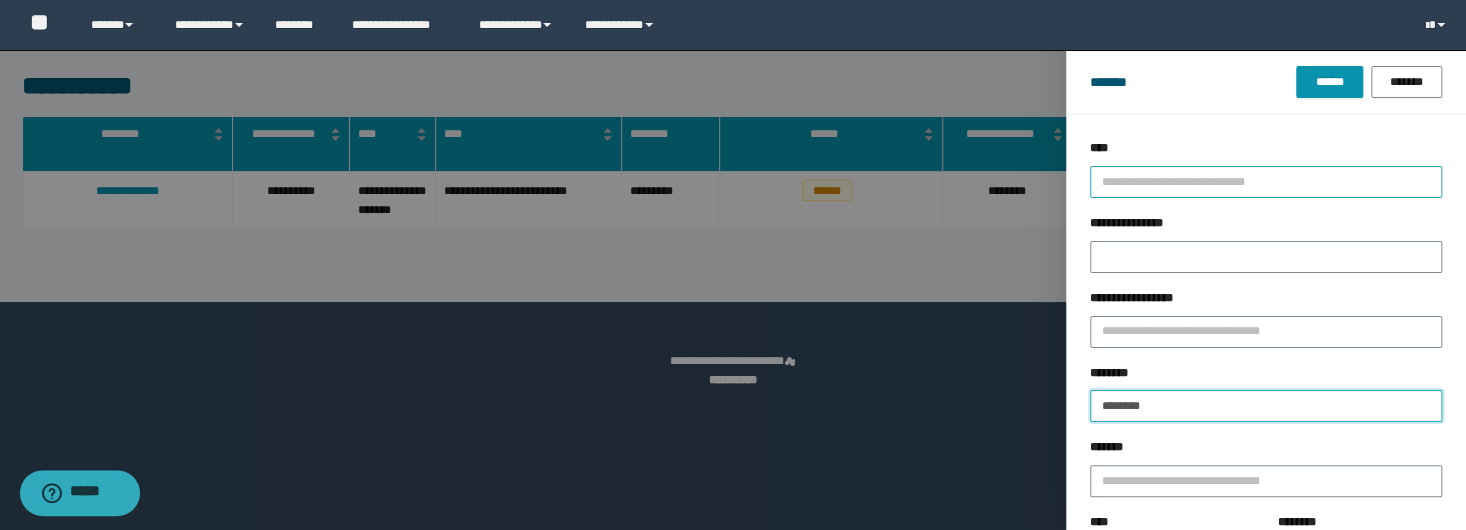 paste 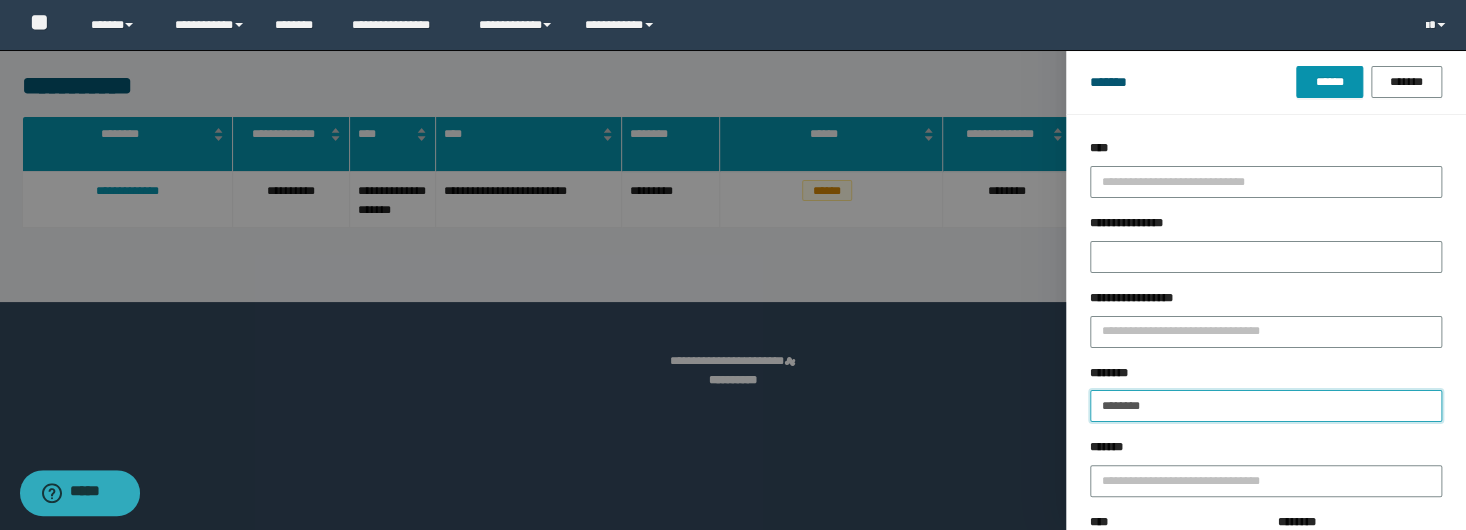 type on "********" 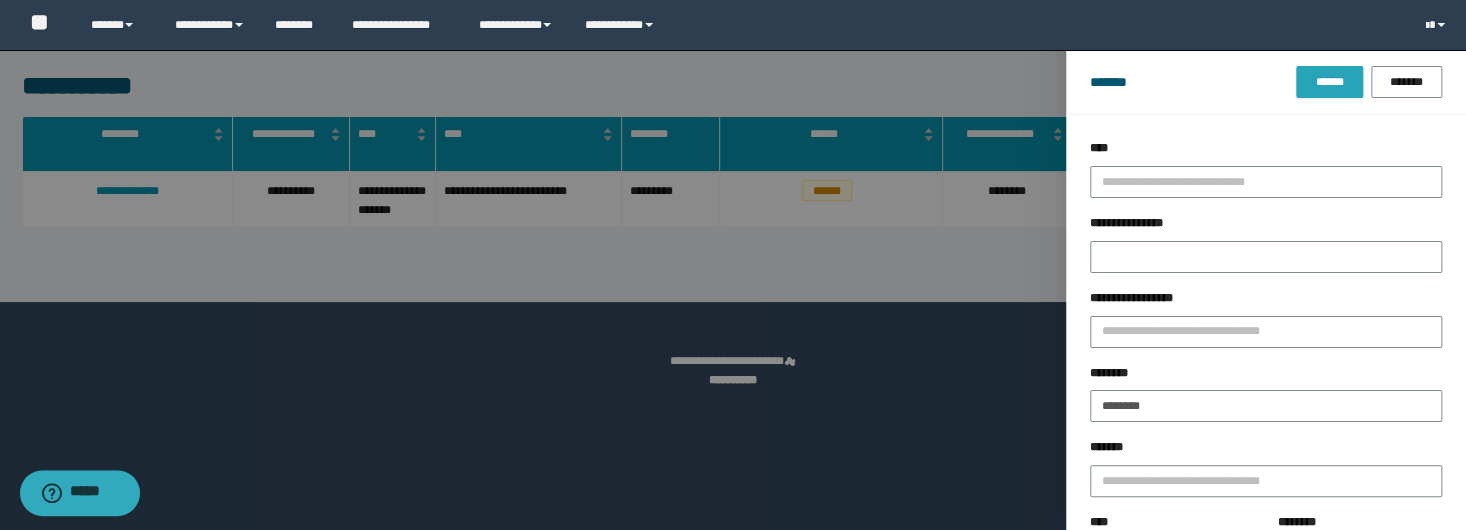click on "******" at bounding box center [1329, 82] 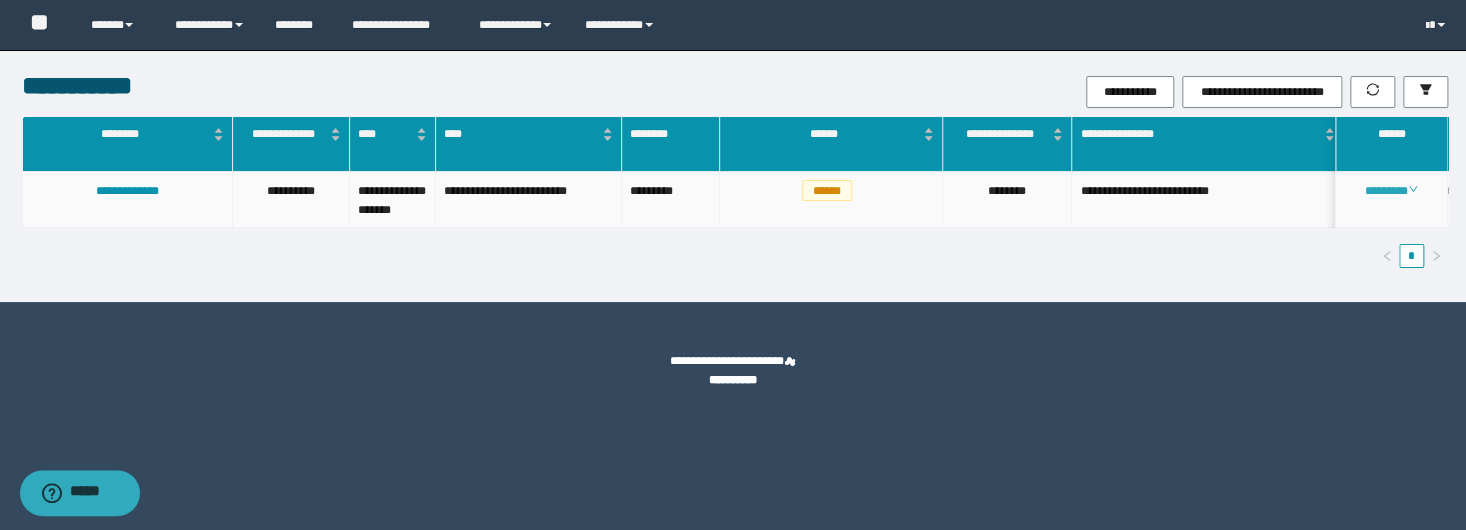 click on "********" at bounding box center (1391, 191) 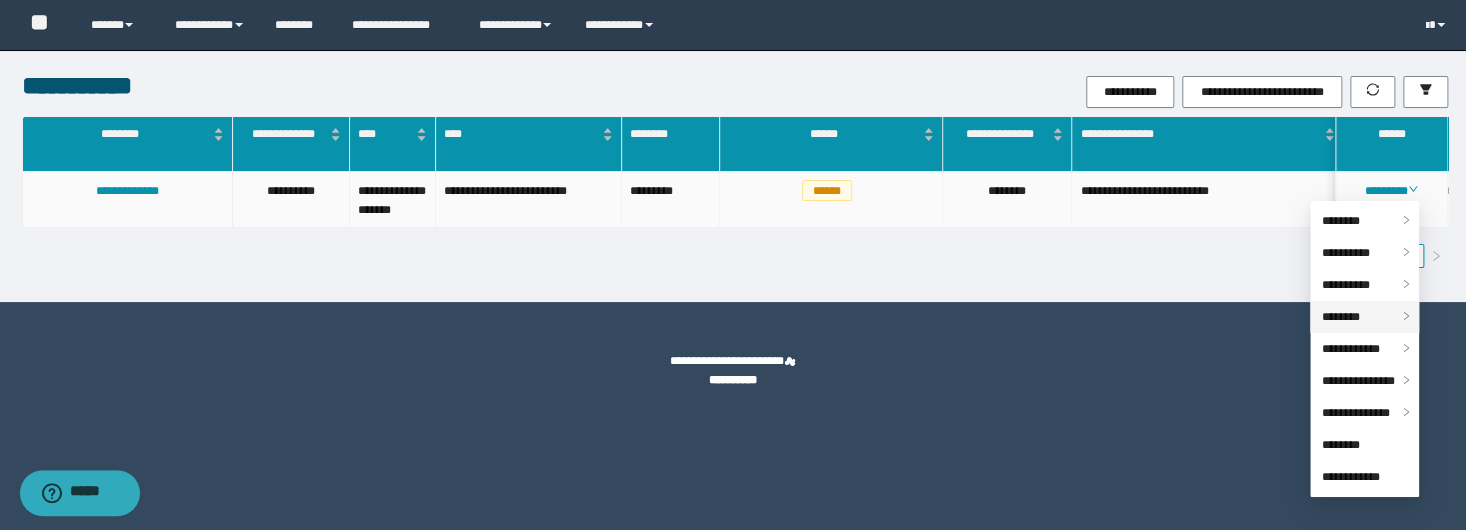 click on "********" at bounding box center (1364, 317) 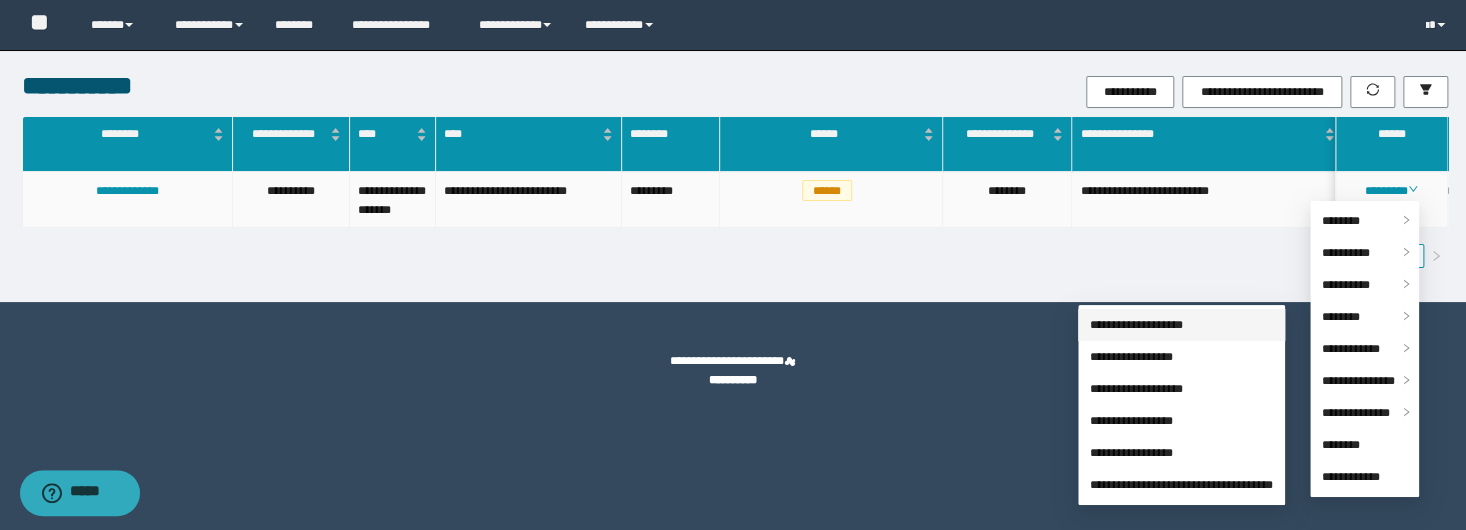 click on "**********" at bounding box center (1136, 325) 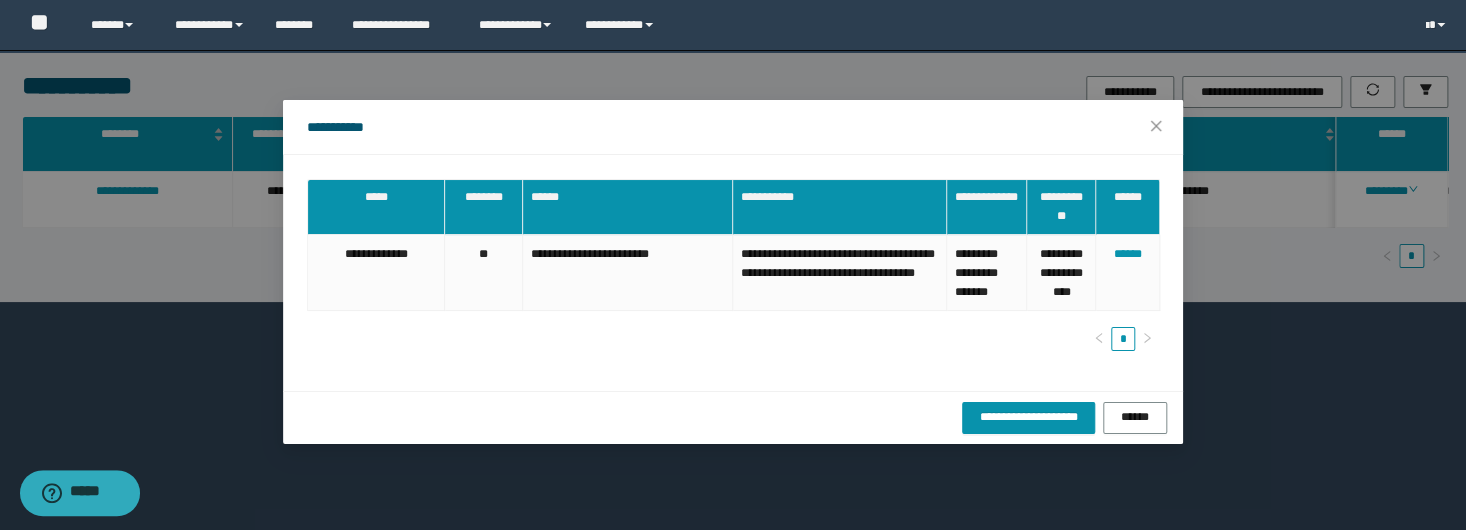click on "**********" at bounding box center [733, 273] 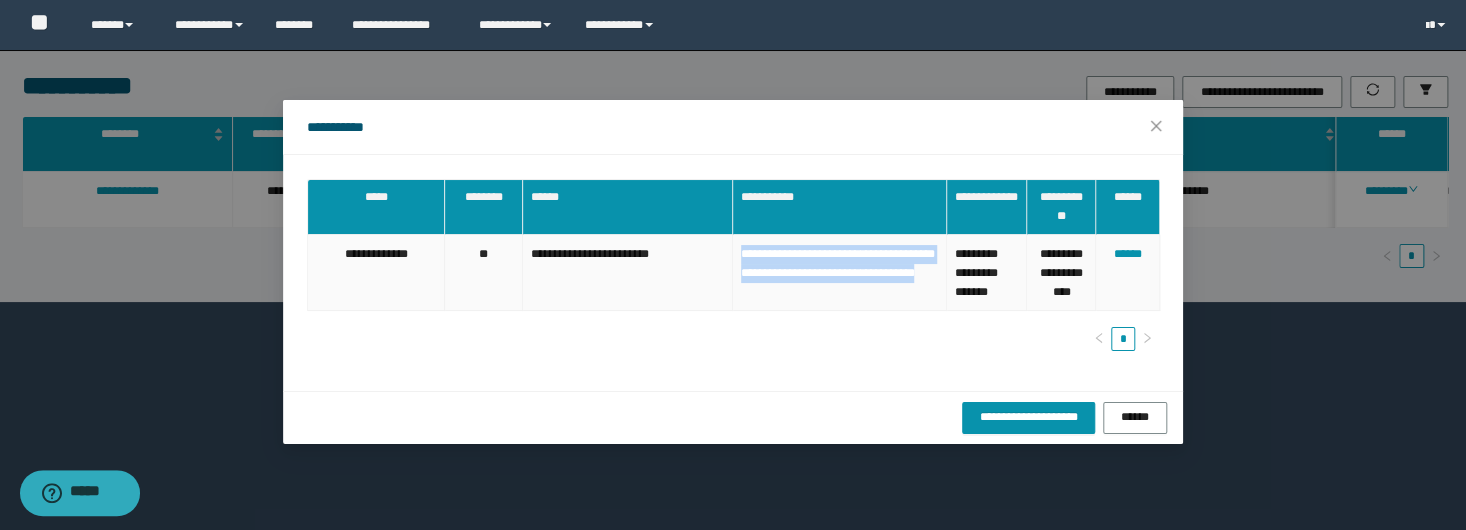 drag, startPoint x: 926, startPoint y: 289, endPoint x: 733, endPoint y: 250, distance: 196.90099 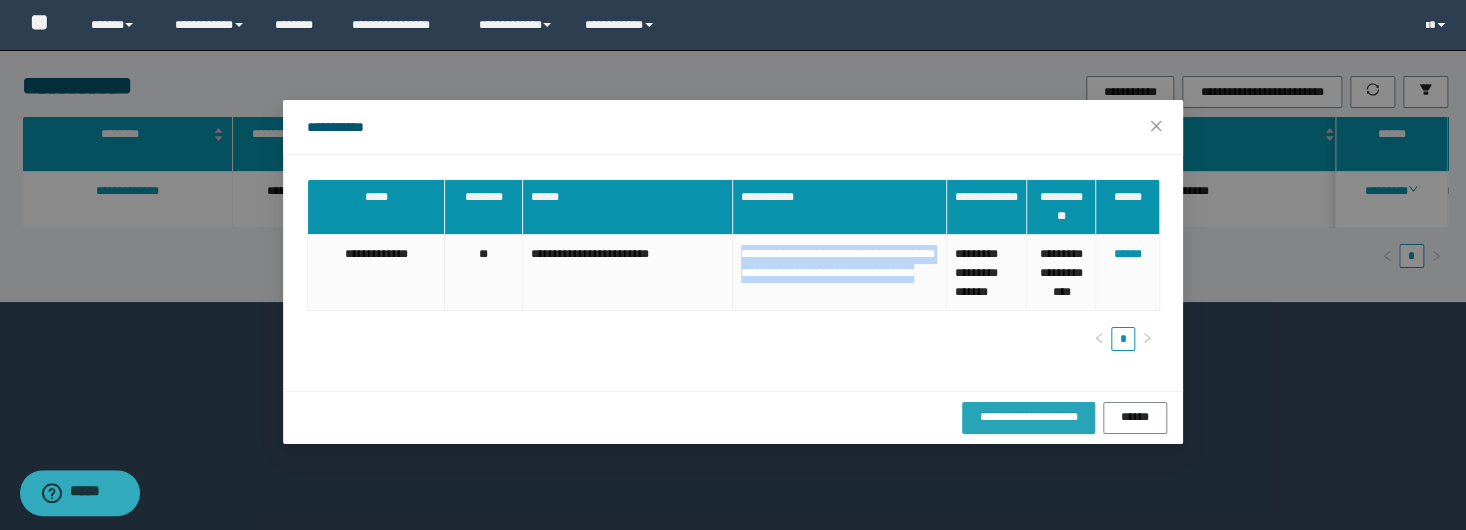 click on "**********" at bounding box center [1028, 417] 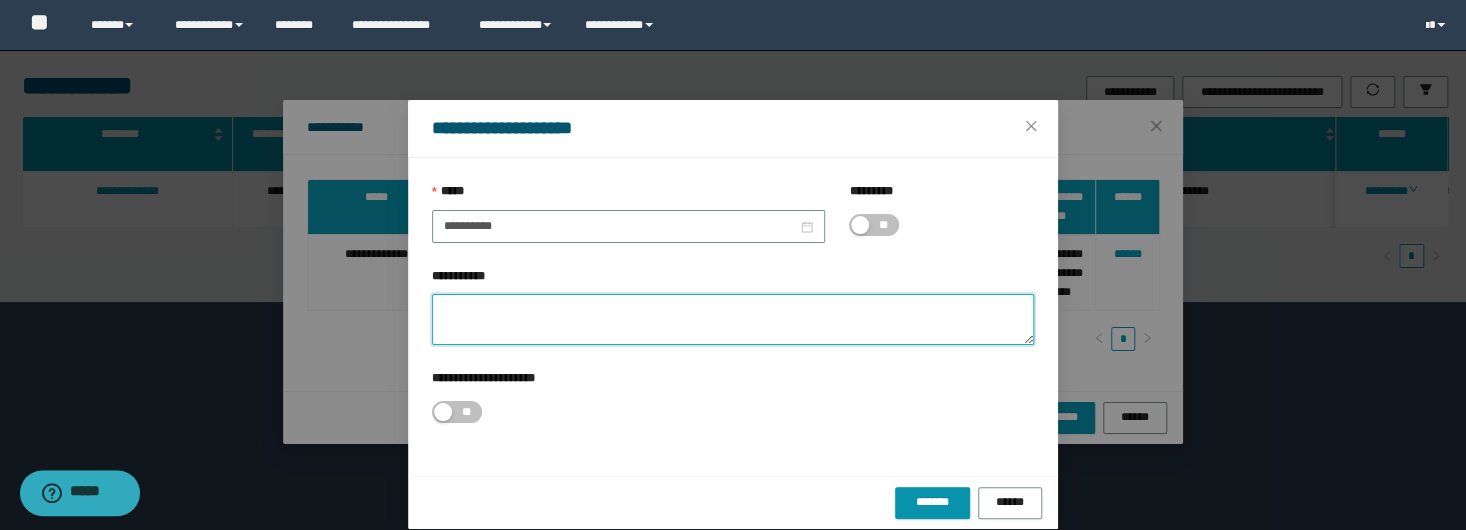 drag, startPoint x: 777, startPoint y: 313, endPoint x: 731, endPoint y: 307, distance: 46.389652 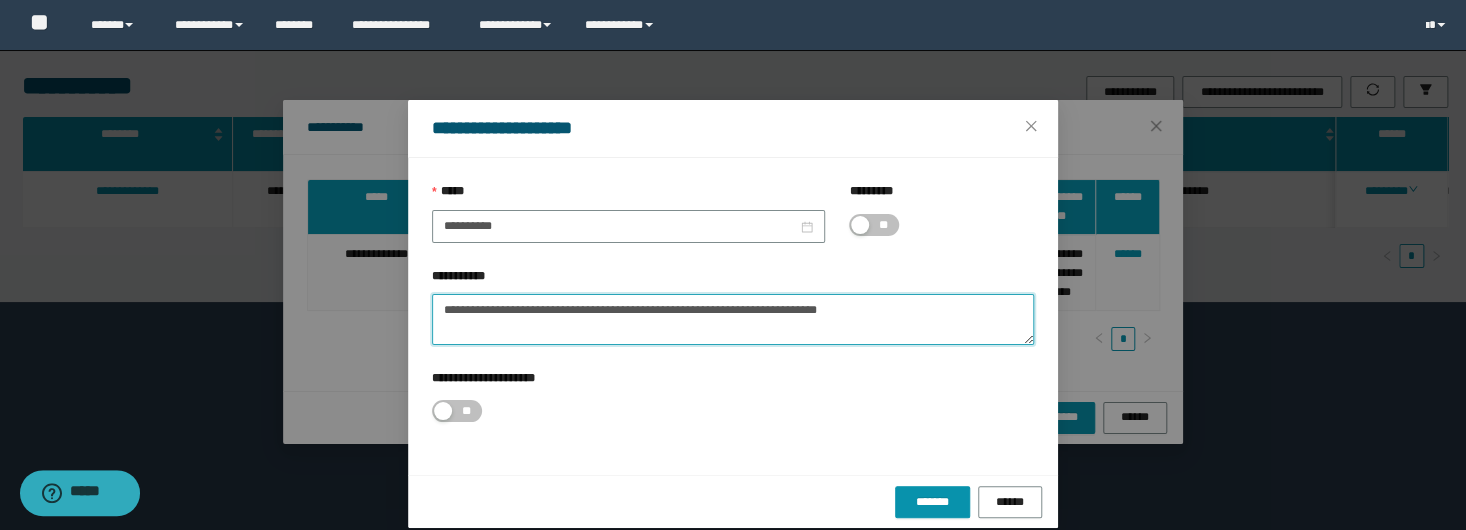 type on "**********" 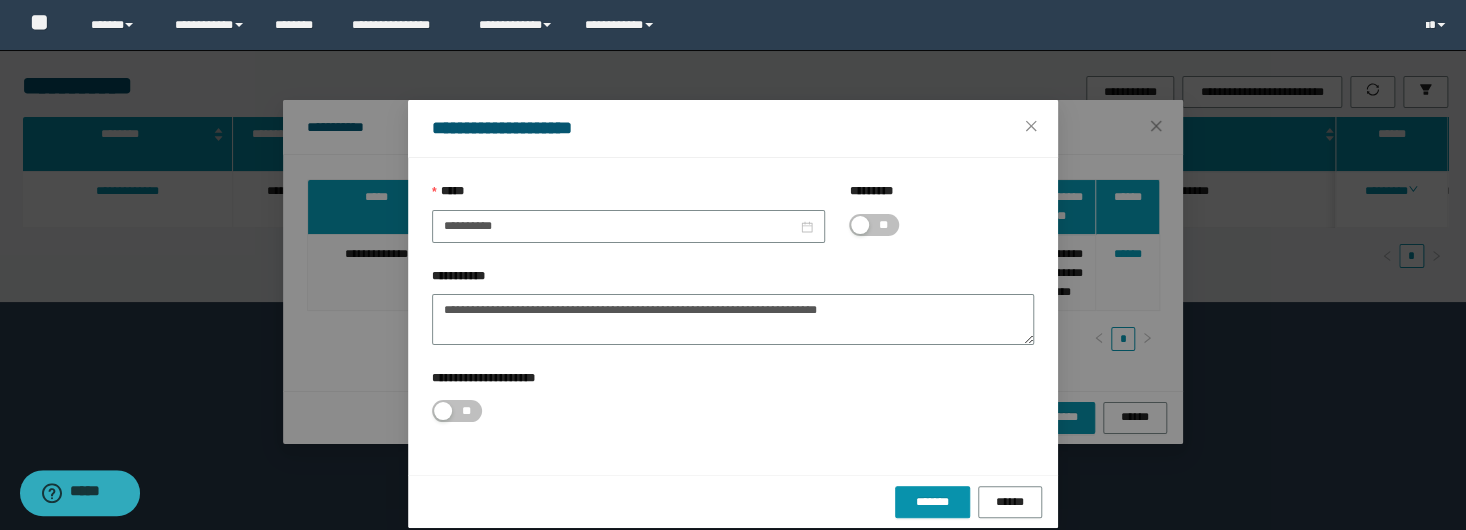 click on "**" at bounding box center [883, 225] 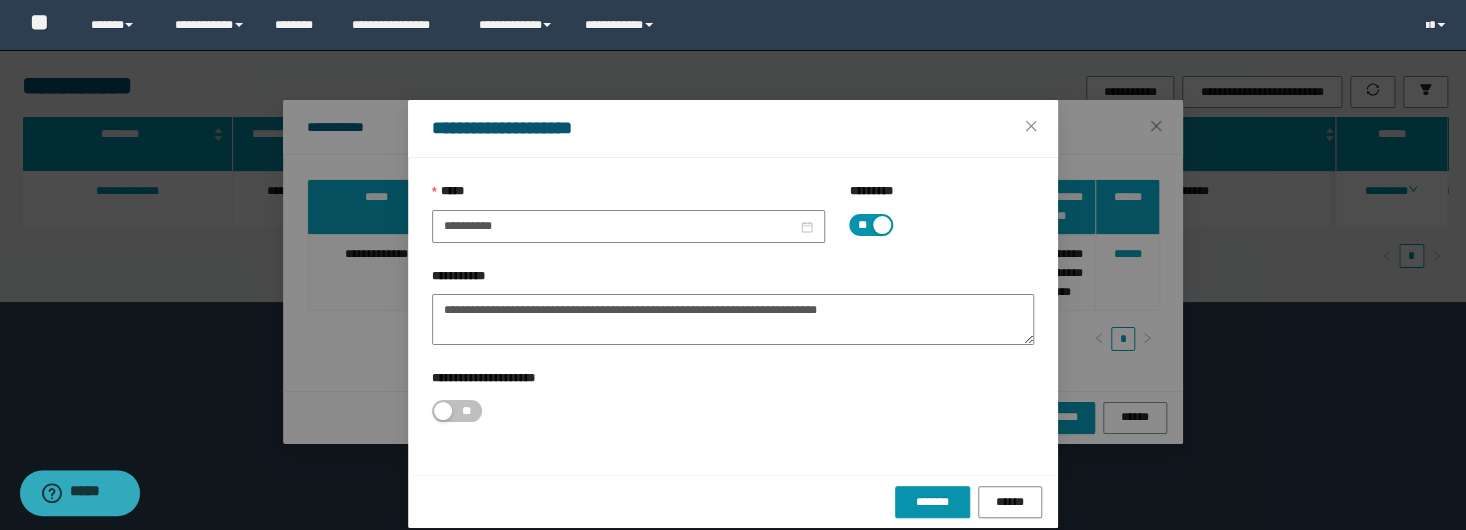 click at bounding box center [882, 225] 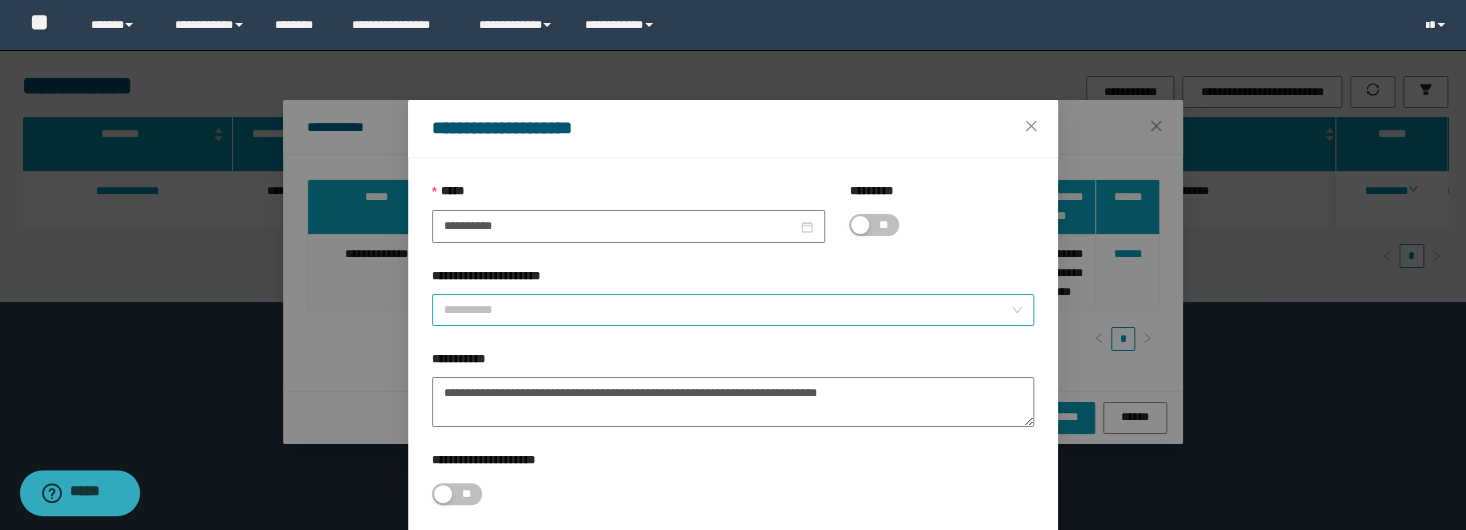 click on "**********" at bounding box center [727, 310] 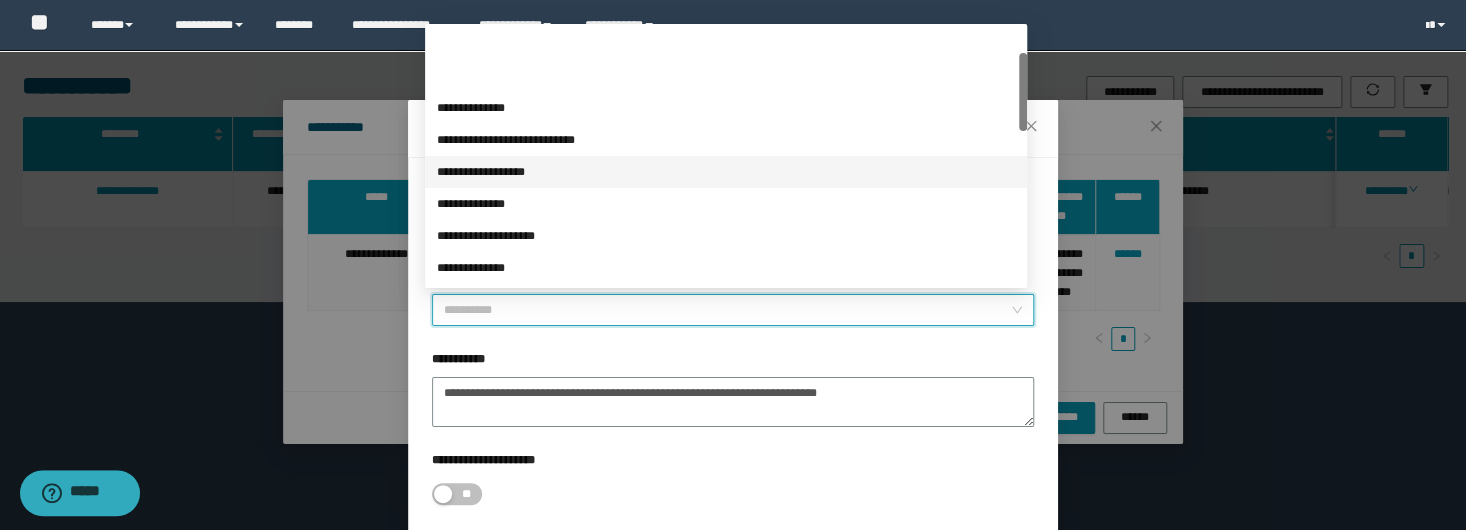 scroll, scrollTop: 160, scrollLeft: 0, axis: vertical 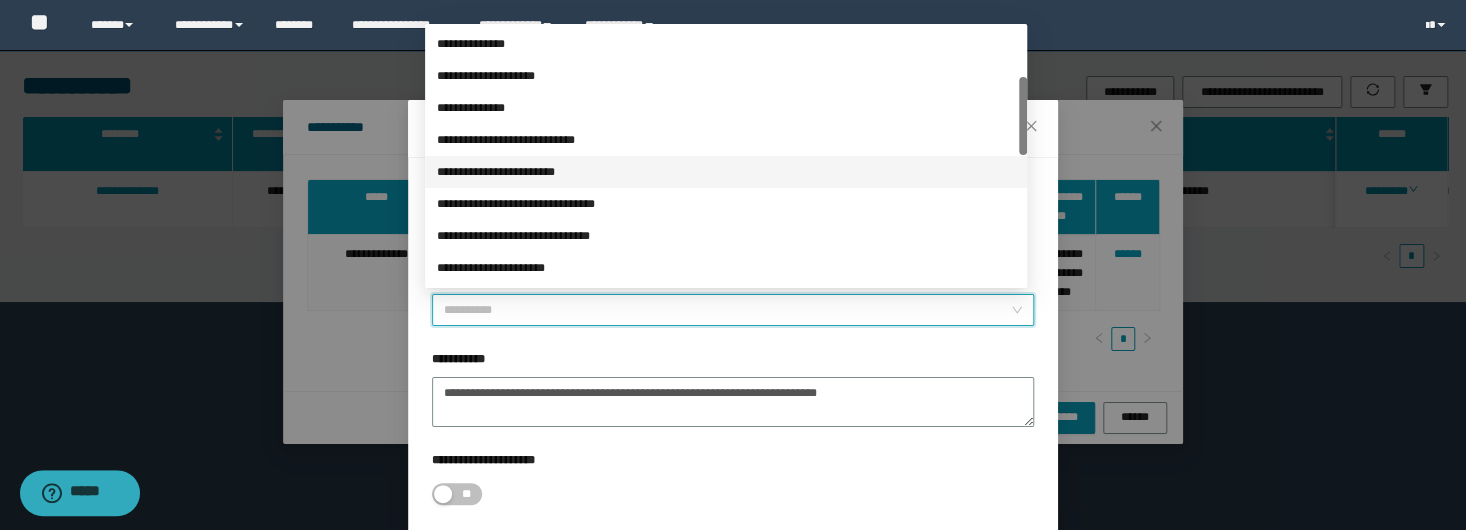 click on "**********" at bounding box center [726, 172] 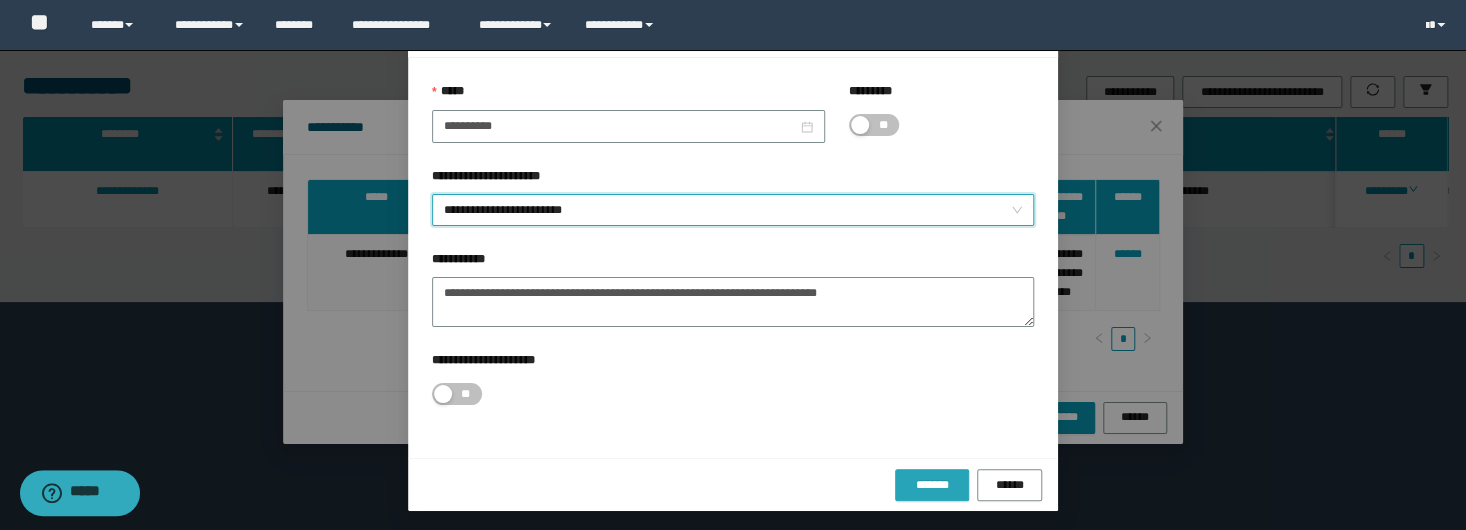 scroll, scrollTop: 103, scrollLeft: 0, axis: vertical 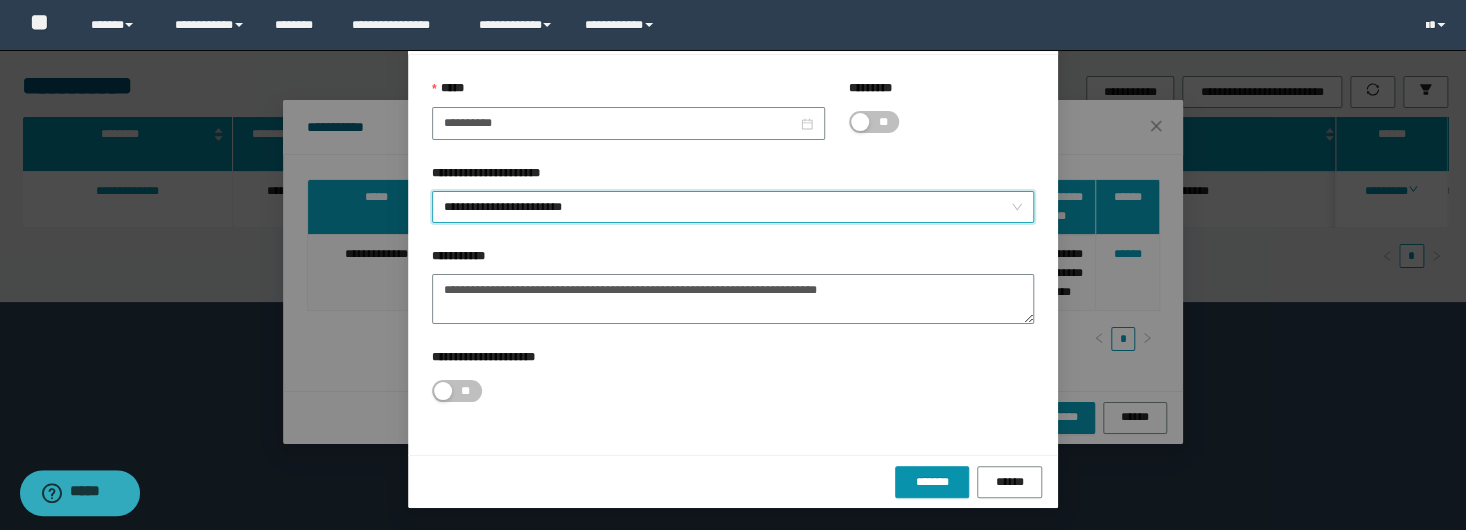 click on "******* ******" at bounding box center [733, 481] 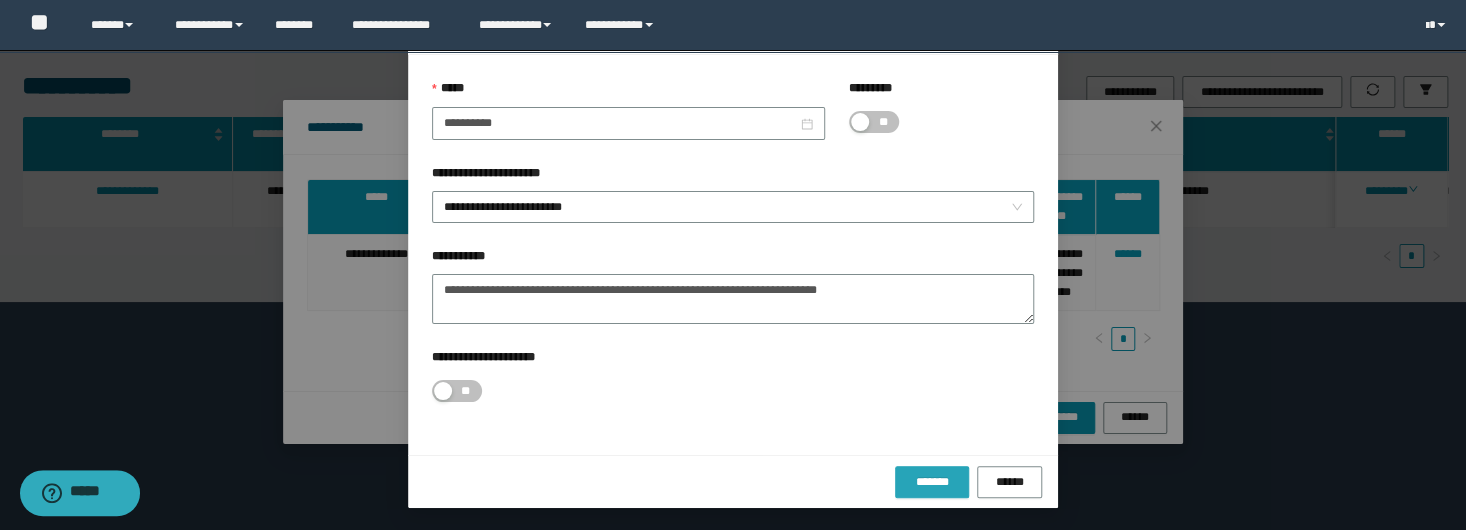 click on "*******" at bounding box center (932, 482) 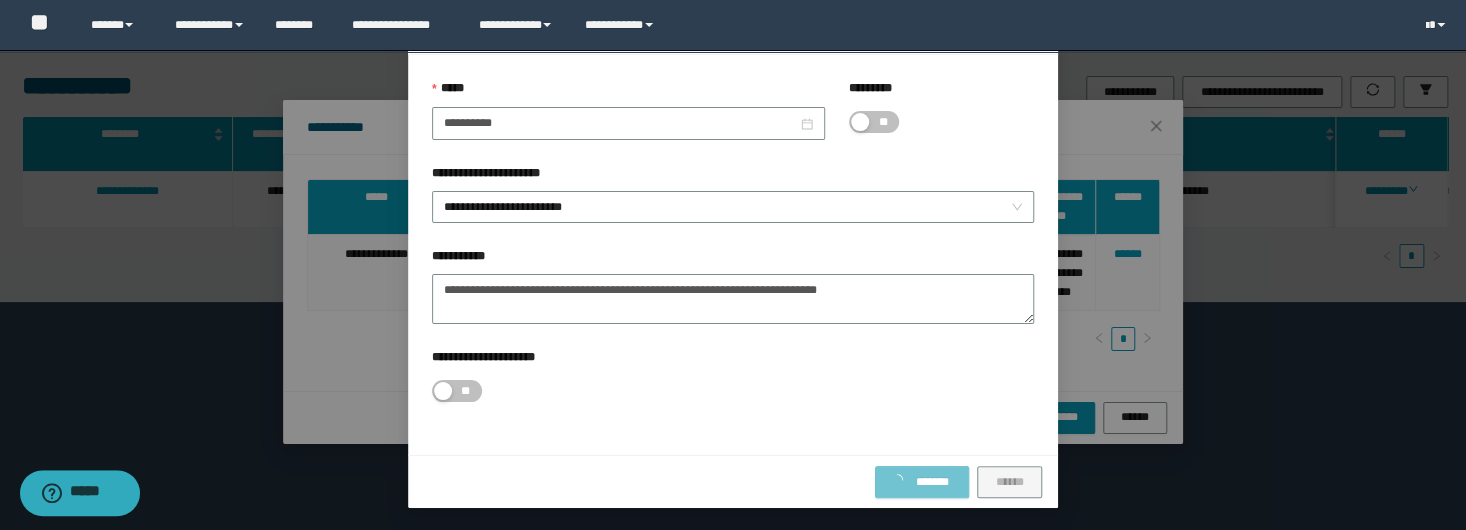 scroll, scrollTop: 3, scrollLeft: 0, axis: vertical 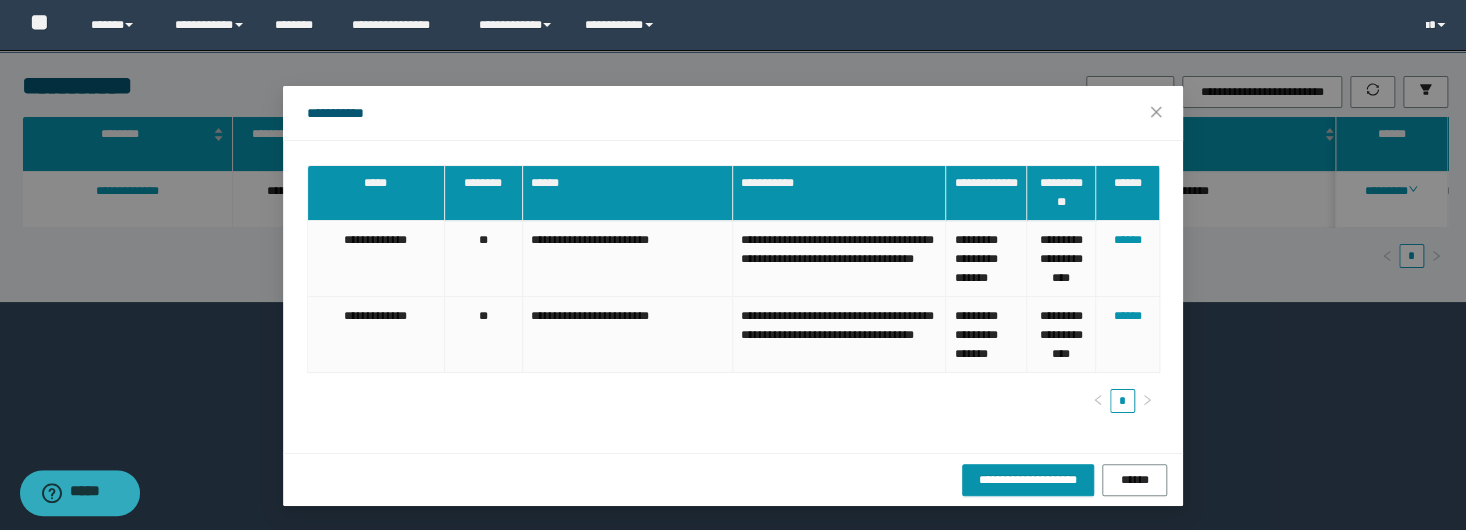 click on "**********" at bounding box center [733, 113] 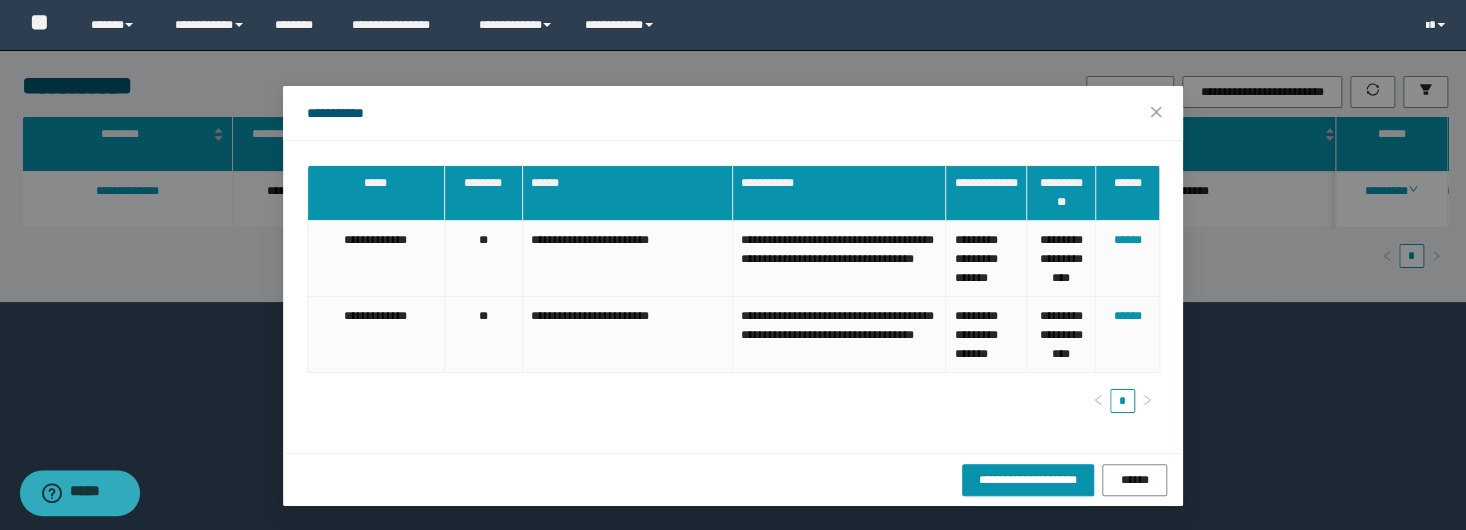 click on "**********" at bounding box center [733, 265] 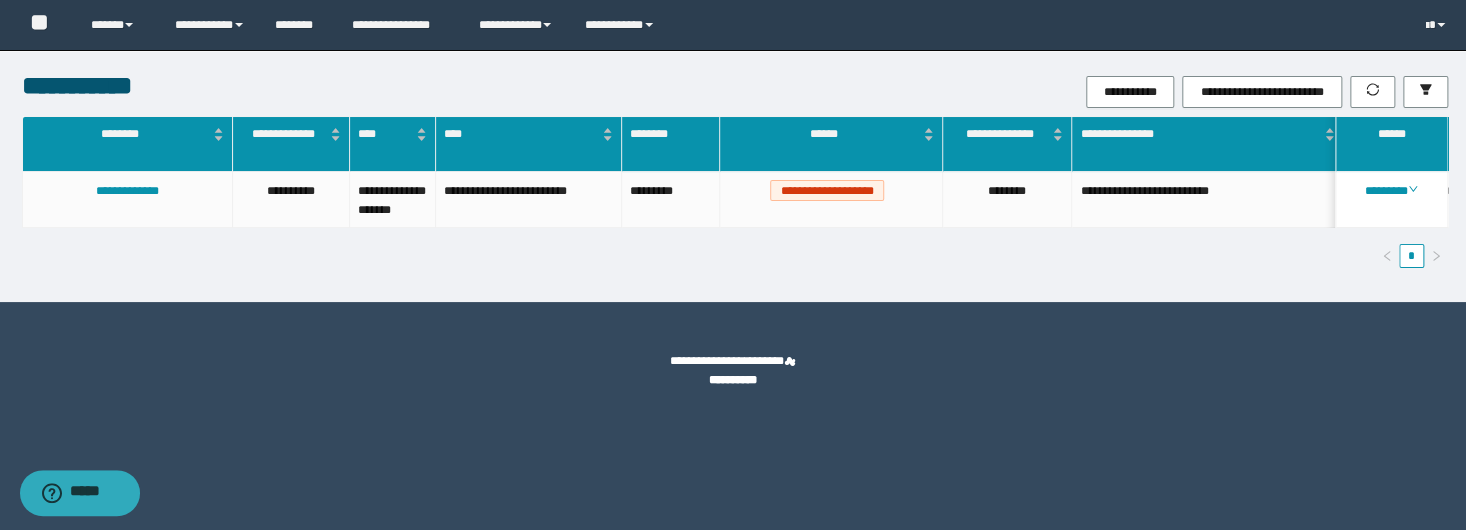 scroll, scrollTop: 0, scrollLeft: 0, axis: both 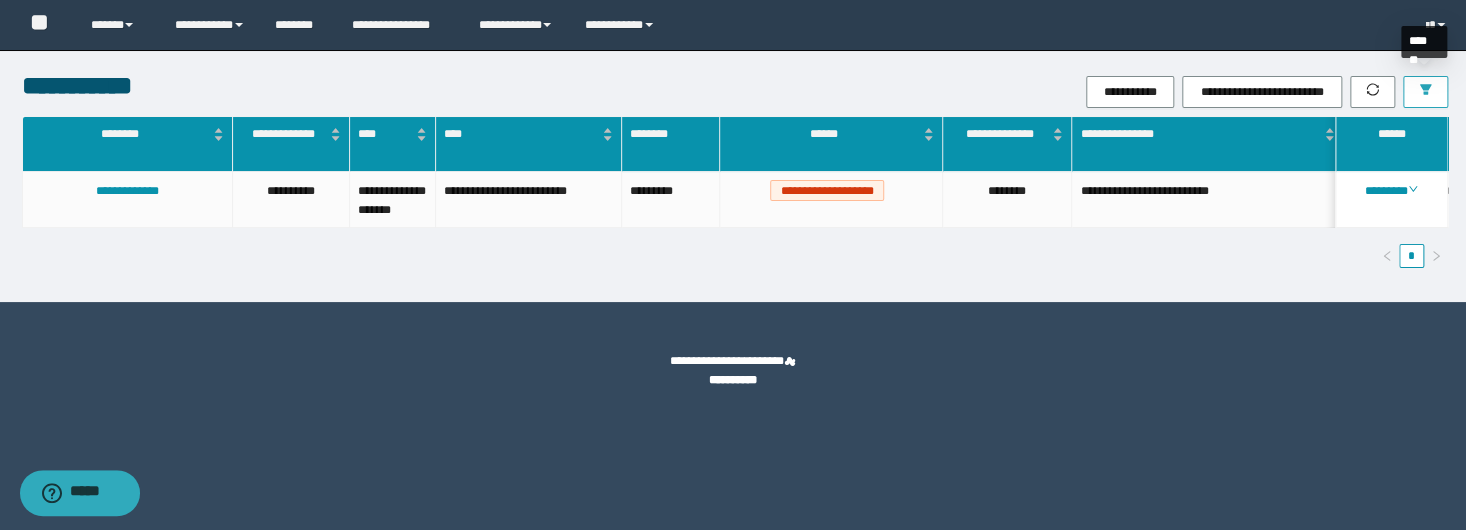 click at bounding box center (1425, 92) 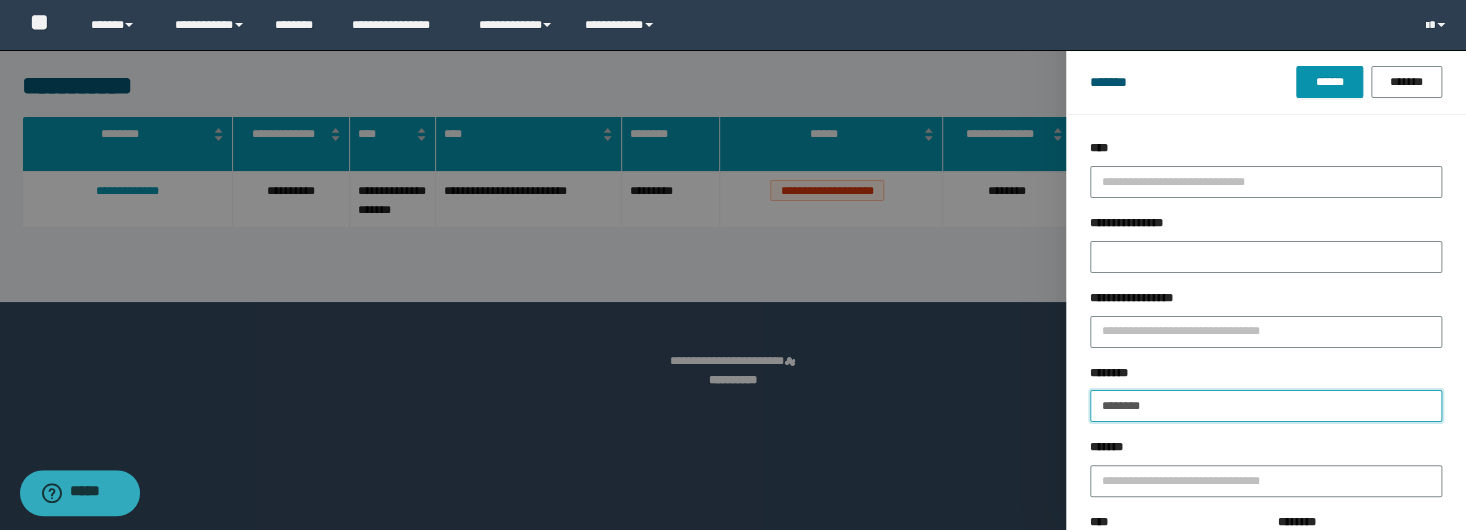 drag, startPoint x: 1184, startPoint y: 401, endPoint x: 1009, endPoint y: 368, distance: 178.08424 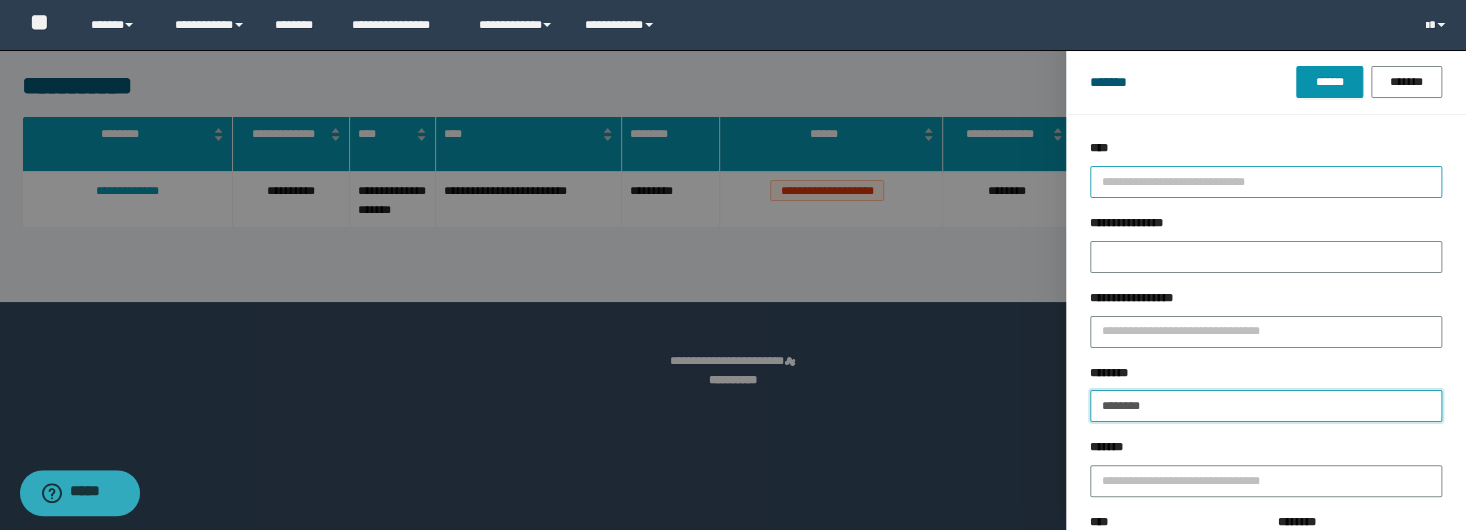 paste on "**" 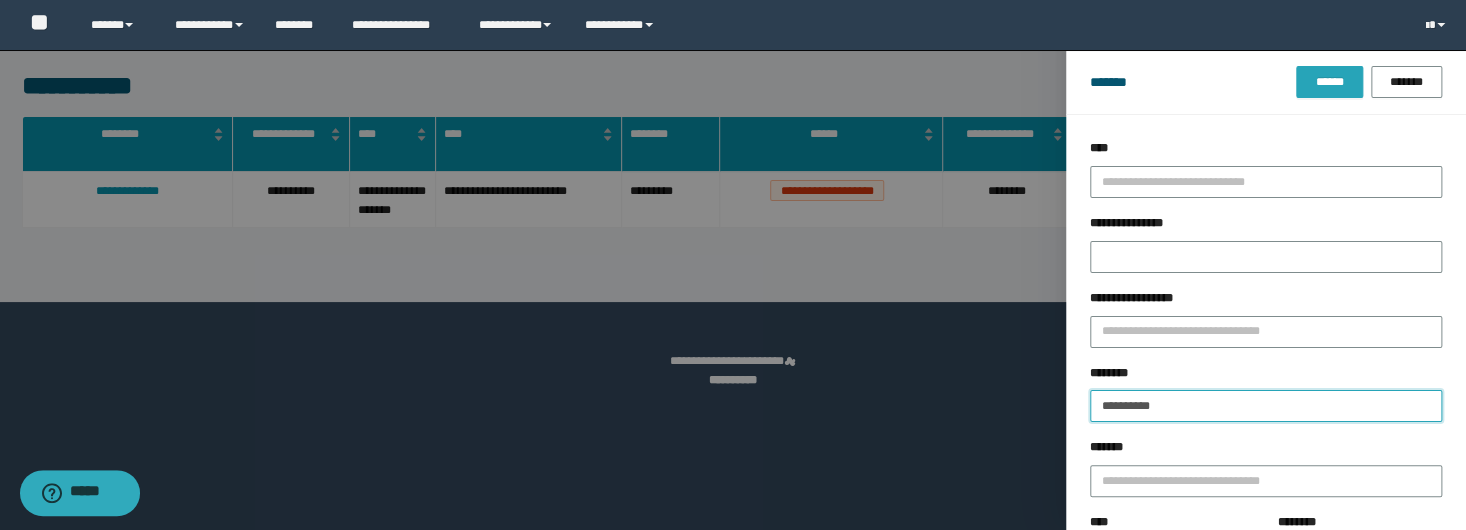 type on "**********" 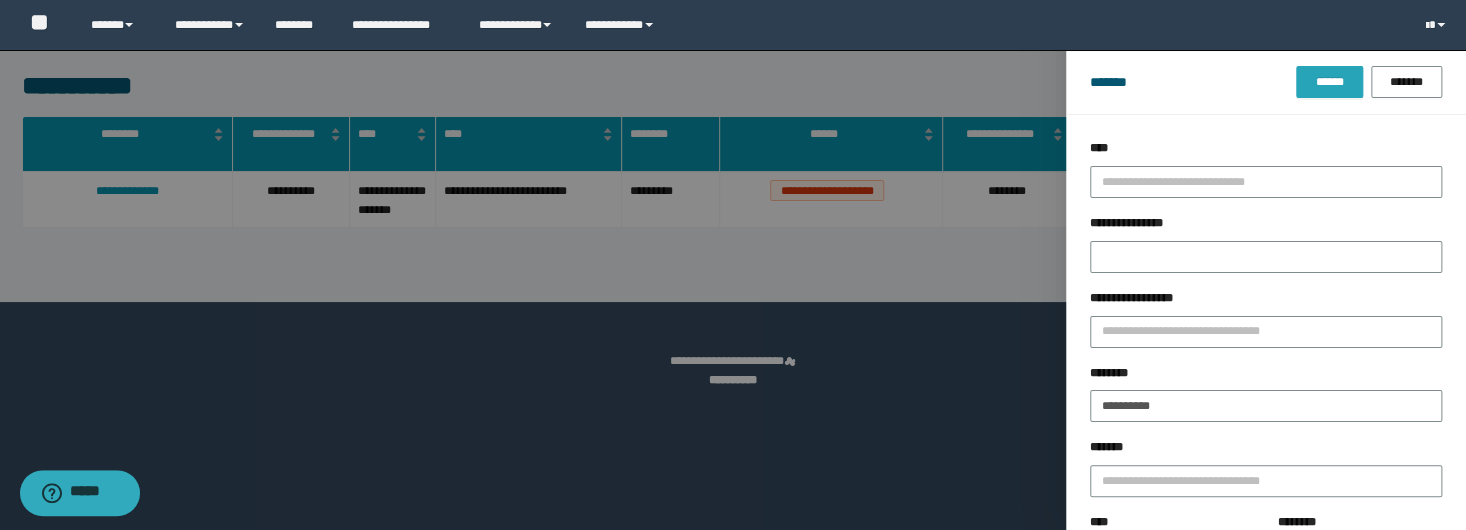 click on "******" at bounding box center [1329, 82] 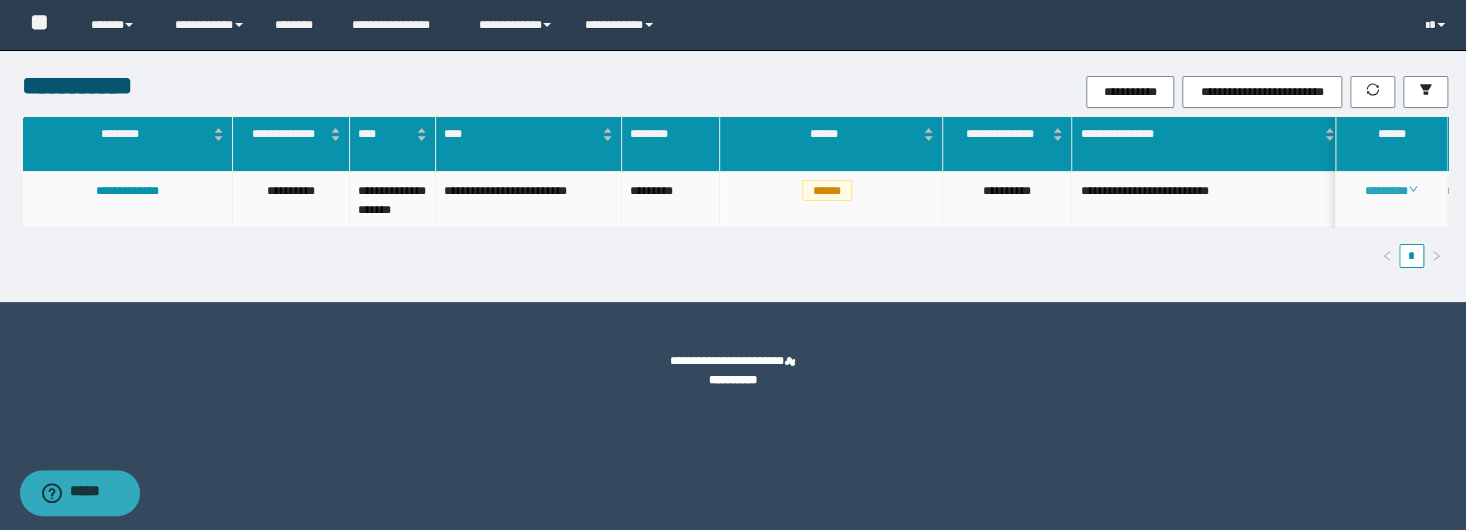 click on "********" at bounding box center [1391, 191] 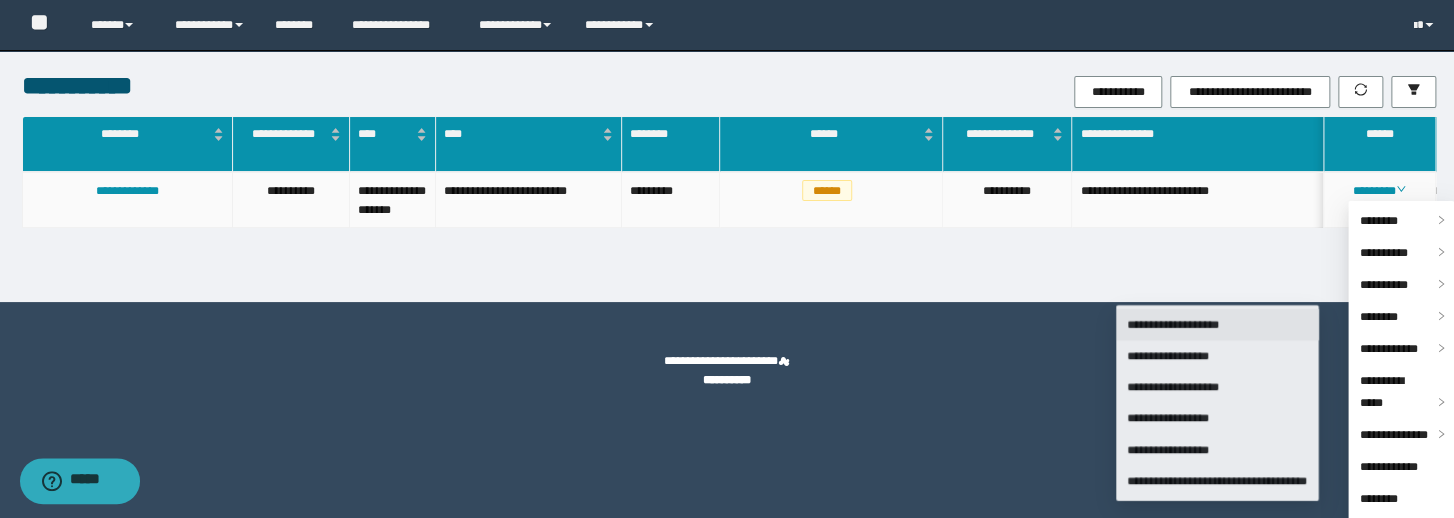 click on "********" at bounding box center (1379, 317) 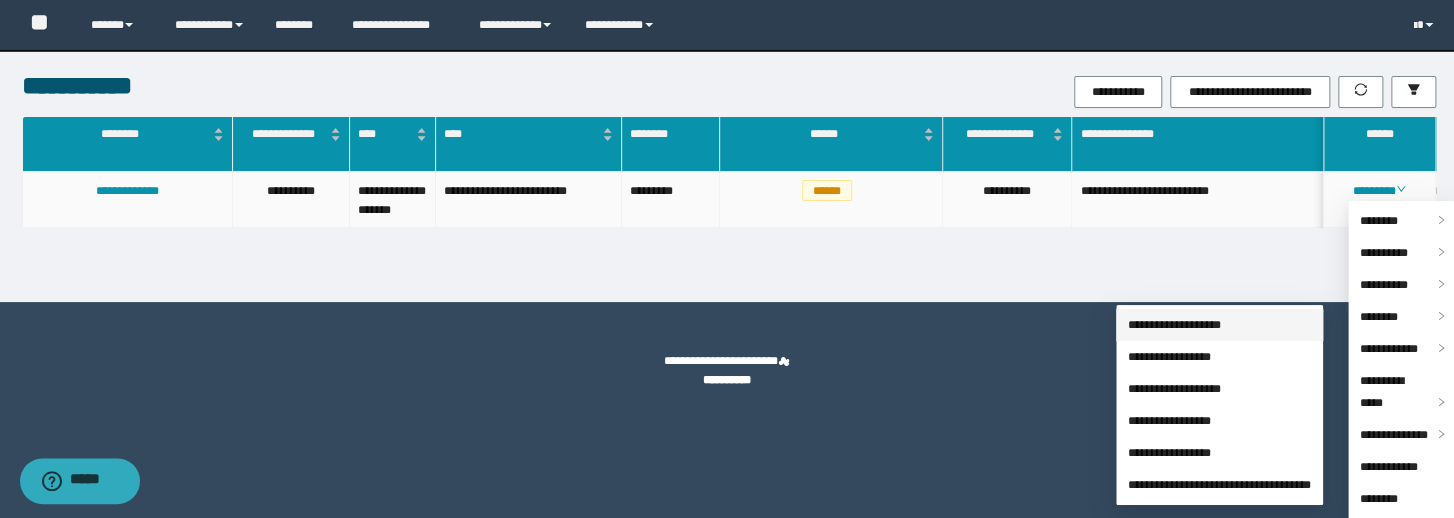 click on "**********" at bounding box center (1174, 325) 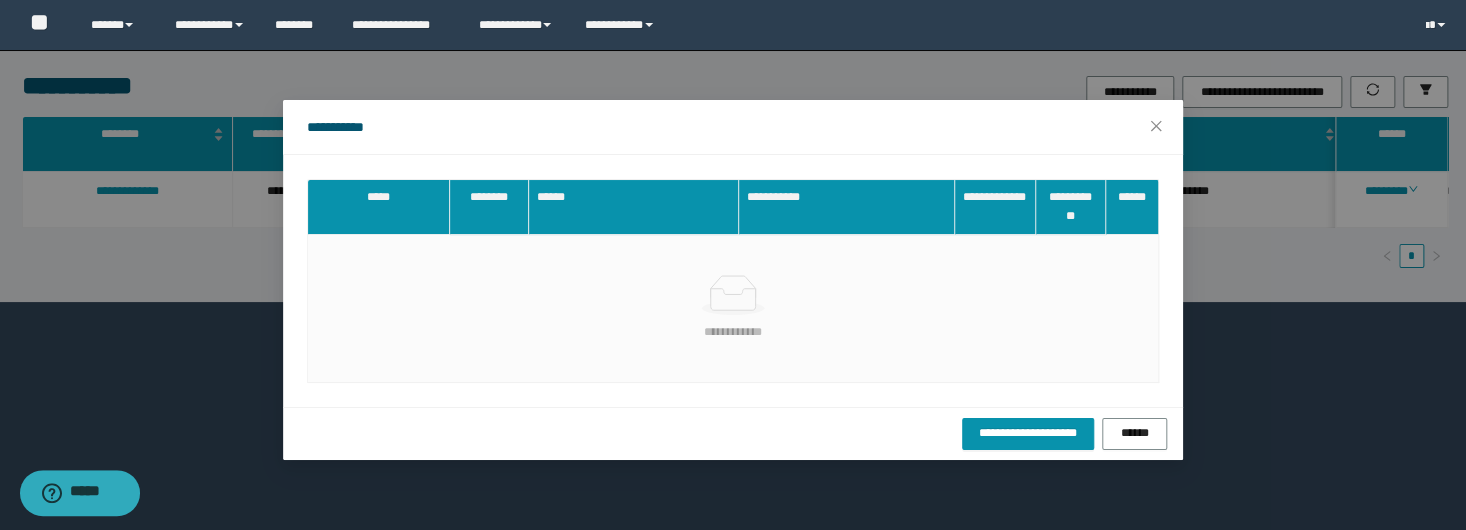 click on "**********" at bounding box center [733, 127] 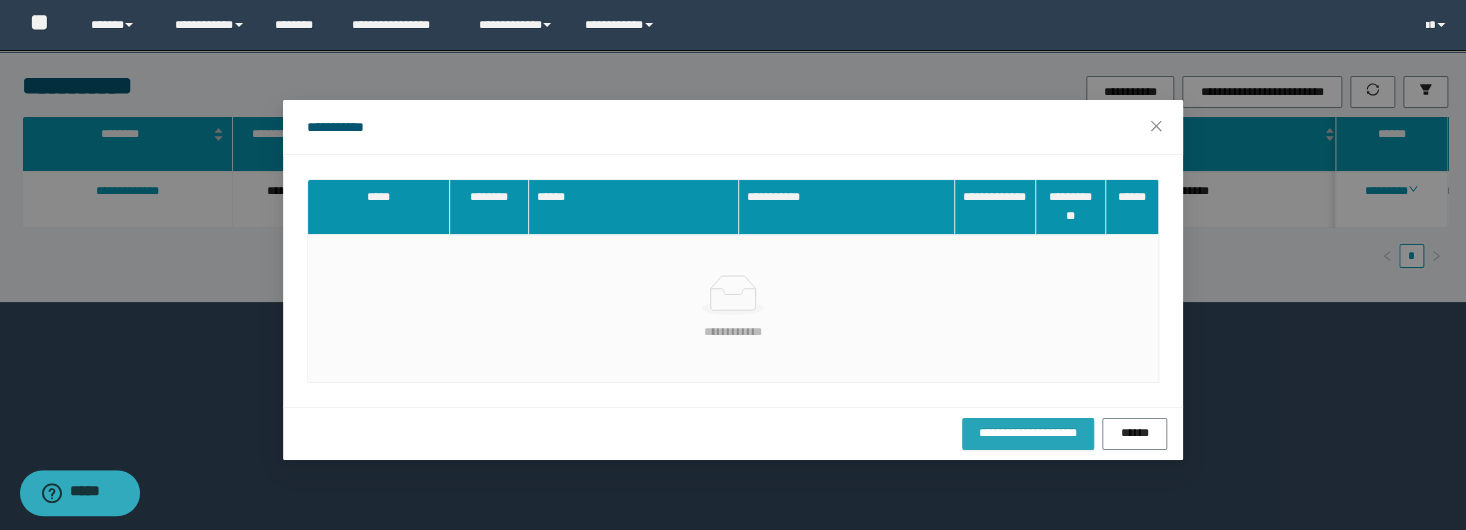click on "**********" at bounding box center (1028, 433) 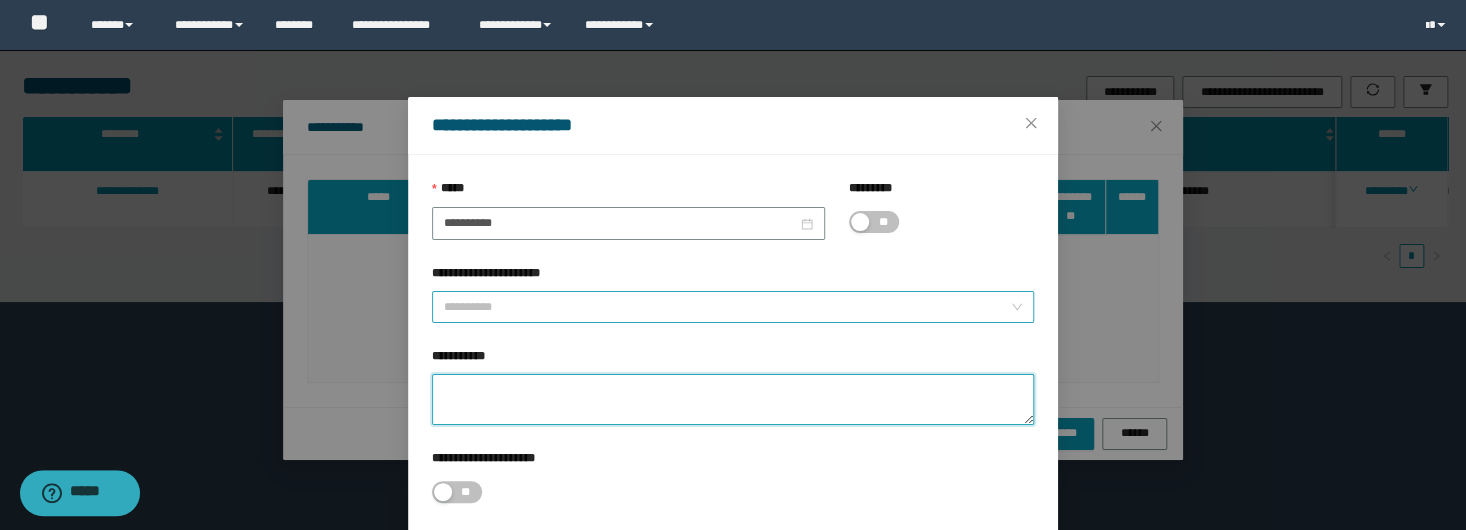 drag, startPoint x: 568, startPoint y: 396, endPoint x: 500, endPoint y: 315, distance: 105.75916 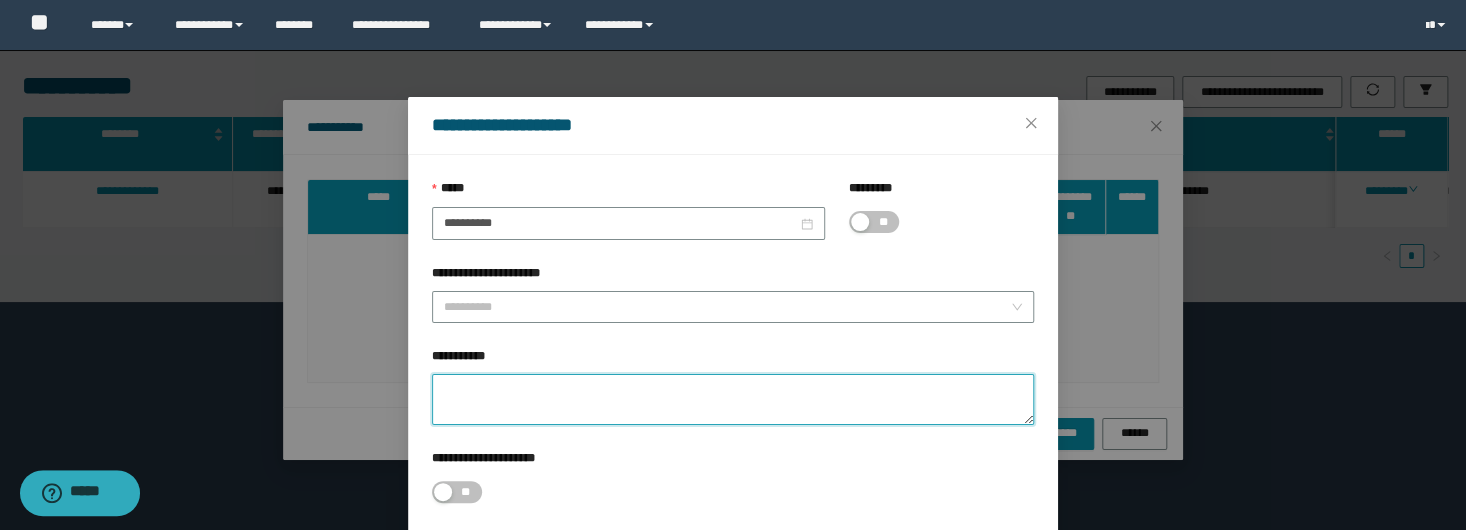 paste on "**********" 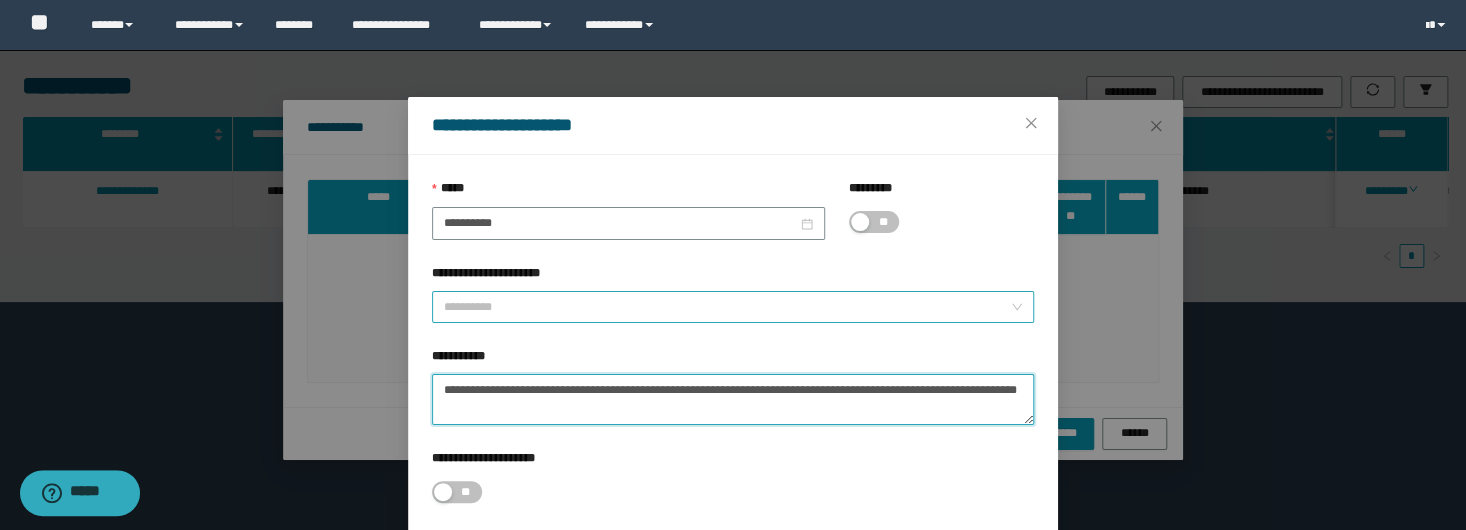 scroll, scrollTop: 12, scrollLeft: 0, axis: vertical 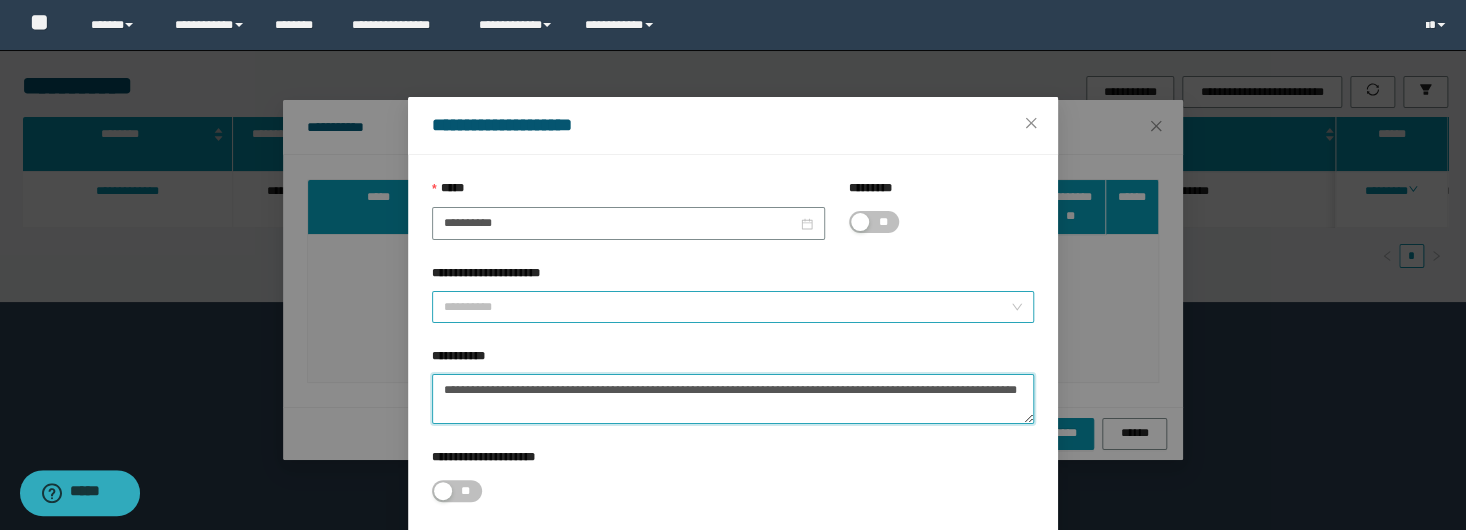 type on "**********" 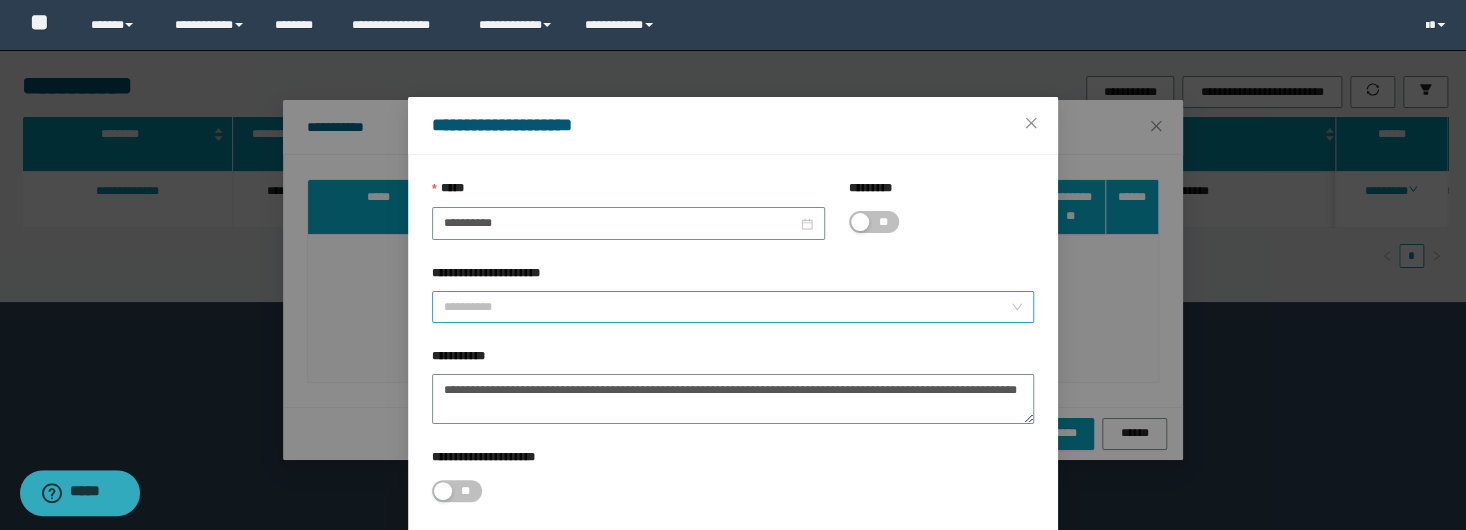 click on "**********" at bounding box center (727, 307) 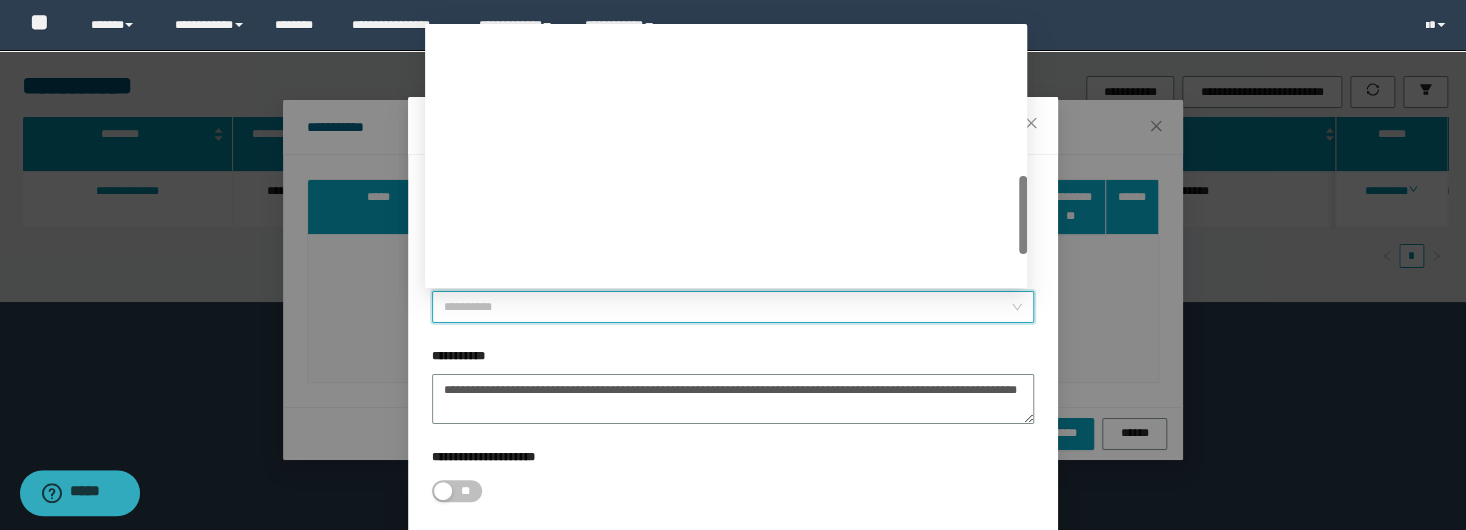 scroll, scrollTop: 480, scrollLeft: 0, axis: vertical 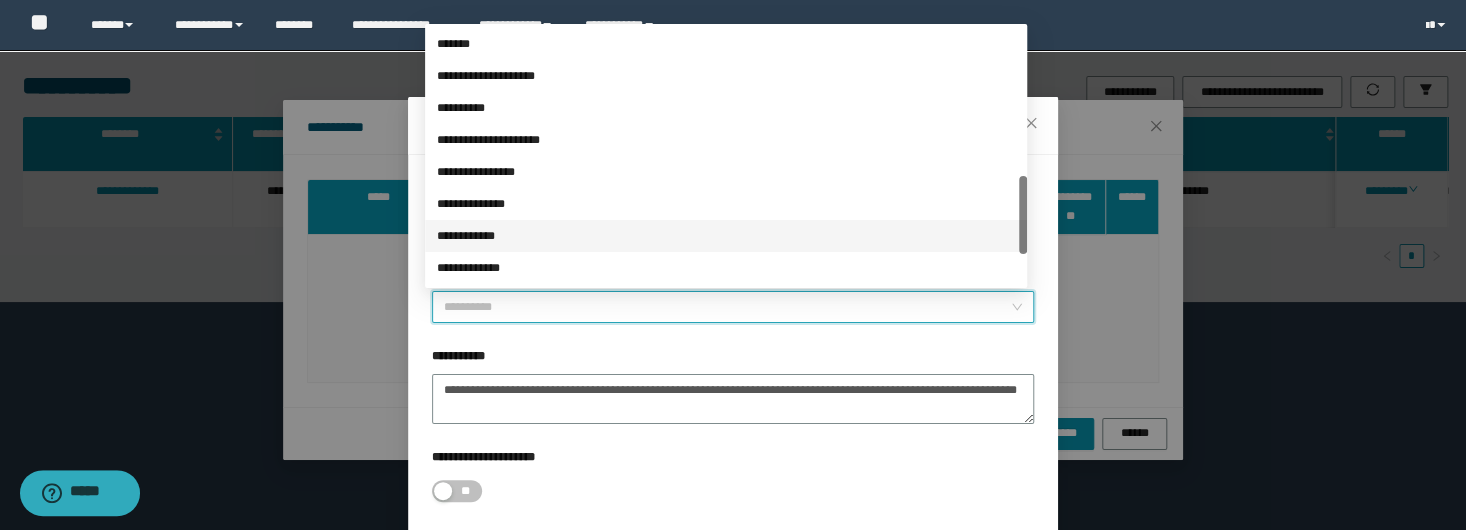 click on "**********" at bounding box center (726, 236) 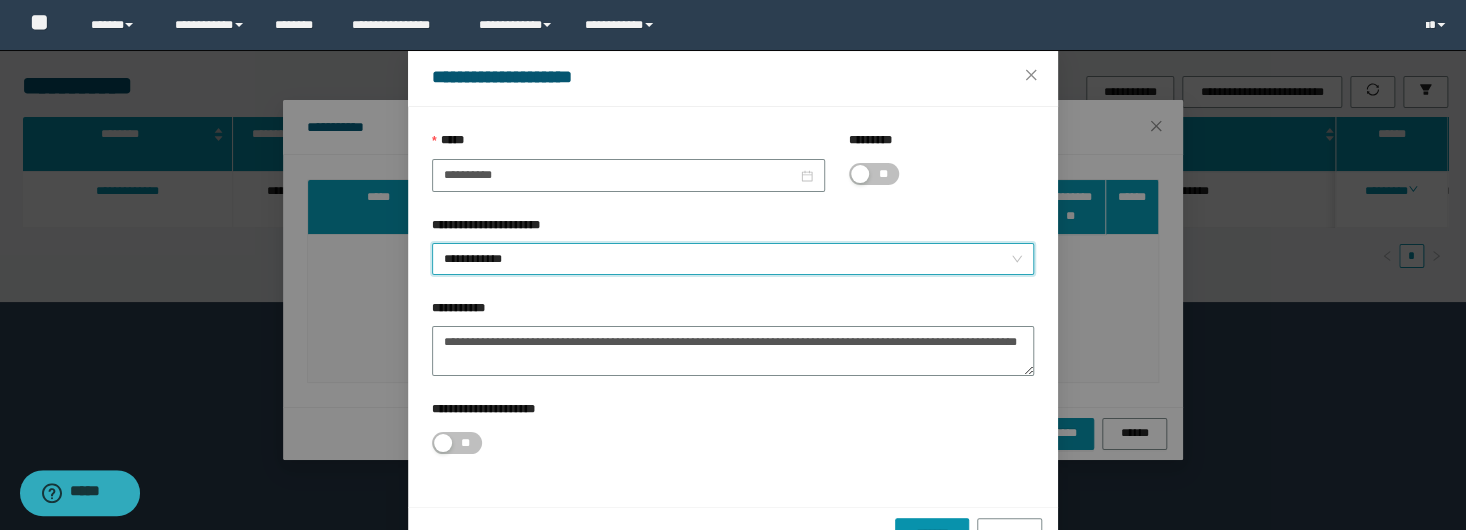 scroll, scrollTop: 103, scrollLeft: 0, axis: vertical 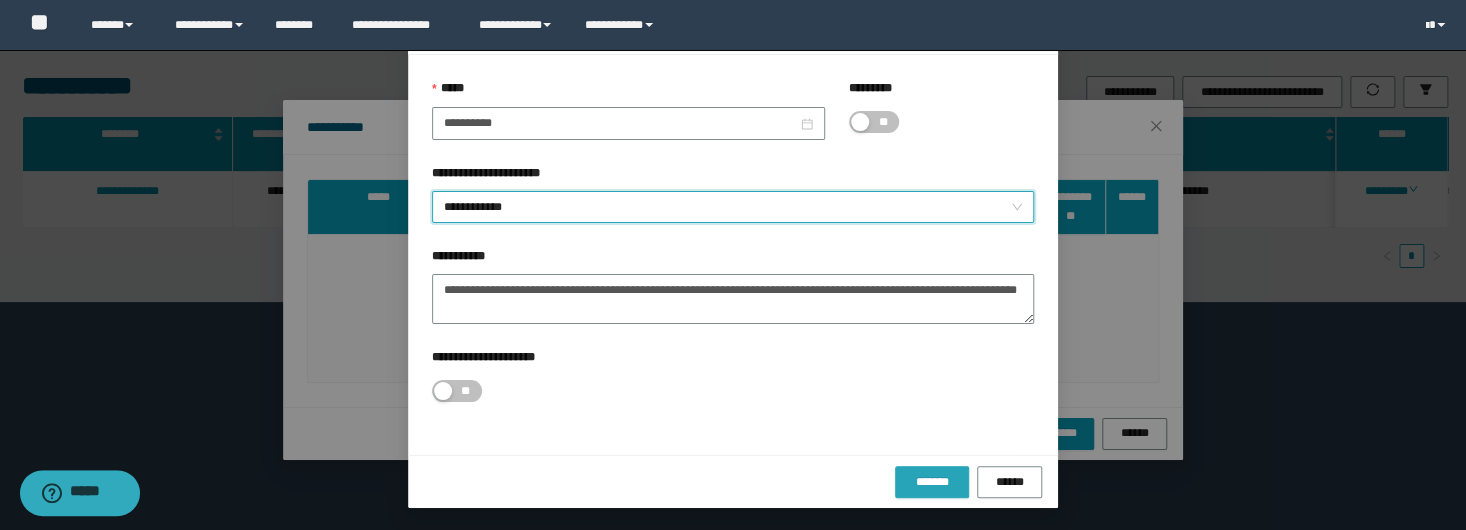 click on "*******" at bounding box center (932, 482) 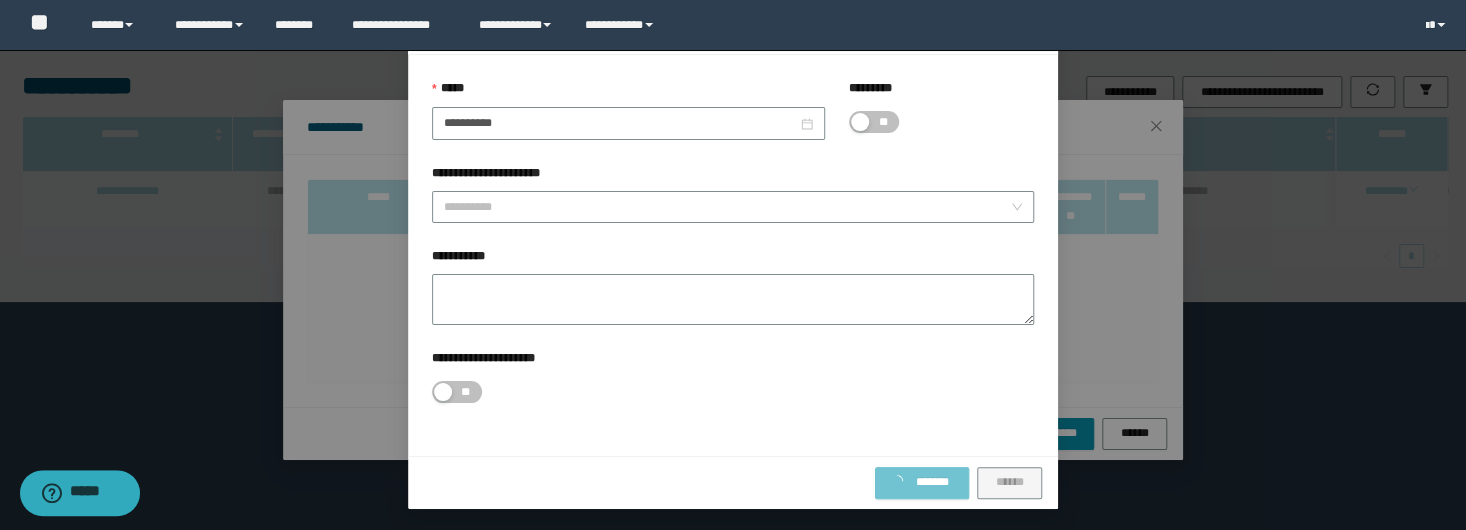 scroll, scrollTop: 3, scrollLeft: 0, axis: vertical 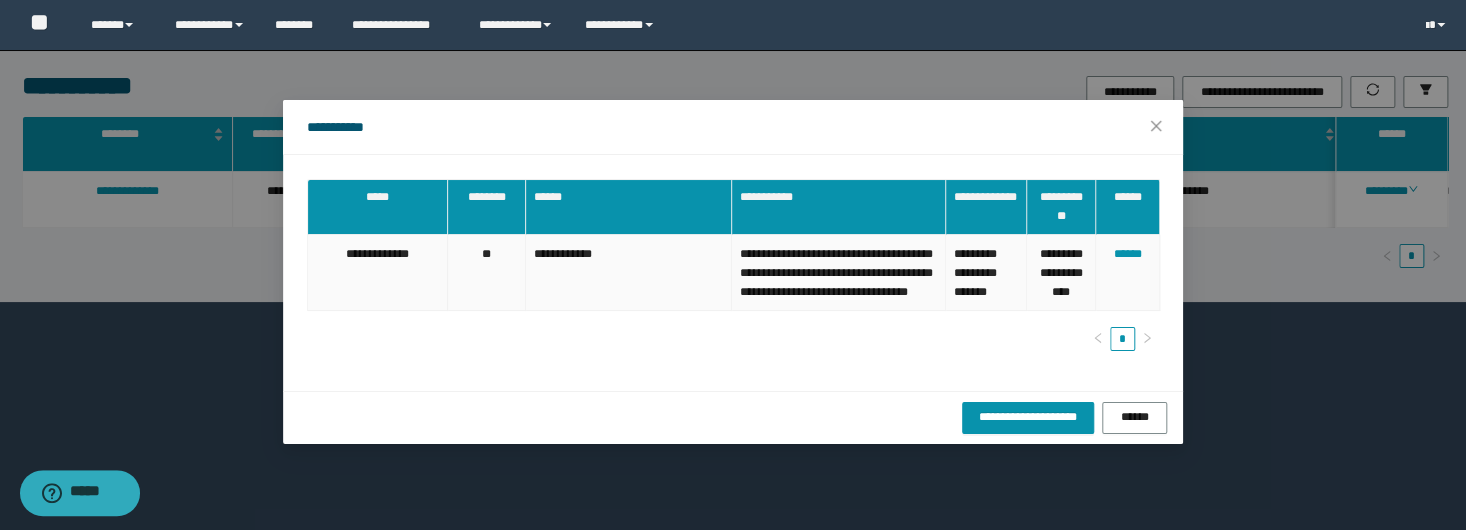 drag, startPoint x: 643, startPoint y: 134, endPoint x: 1145, endPoint y: 284, distance: 523.9313 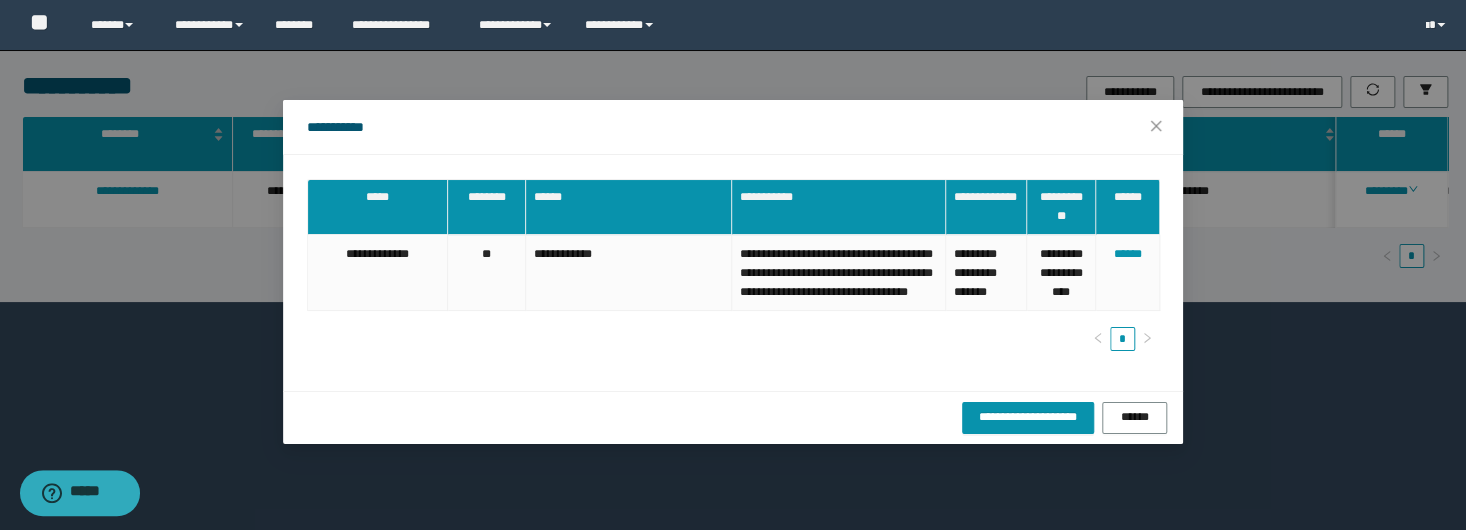 click on "**********" at bounding box center (733, 417) 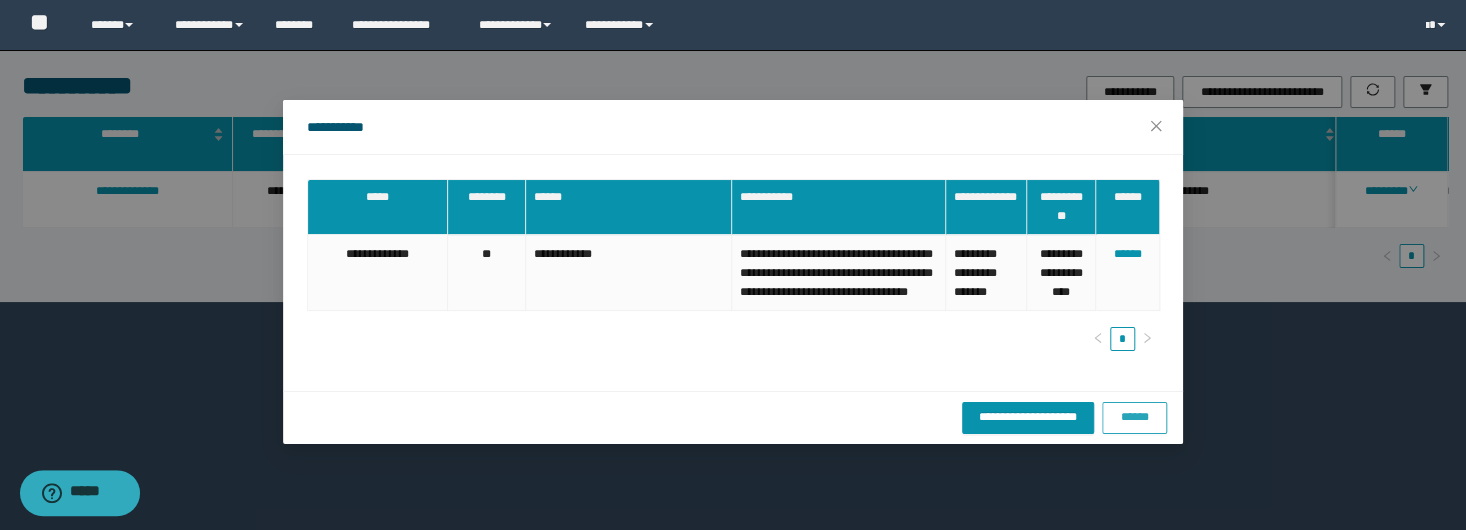 drag, startPoint x: 1141, startPoint y: 456, endPoint x: 1236, endPoint y: 432, distance: 97.984695 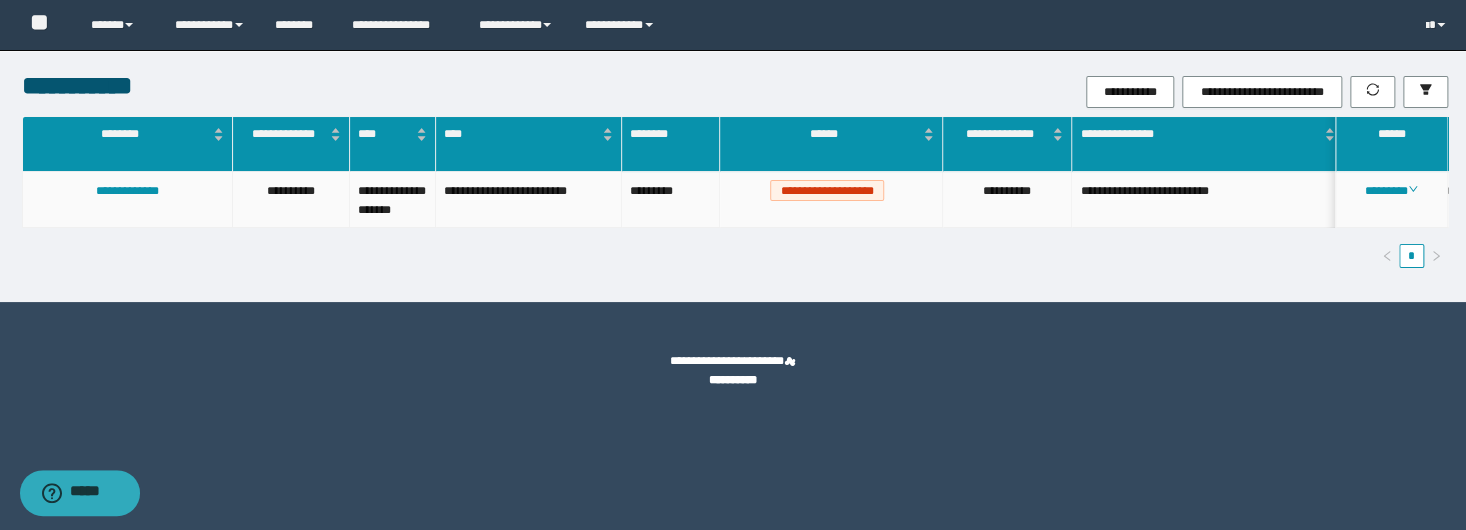 drag, startPoint x: 1287, startPoint y: 416, endPoint x: 1390, endPoint y: 216, distance: 224.96445 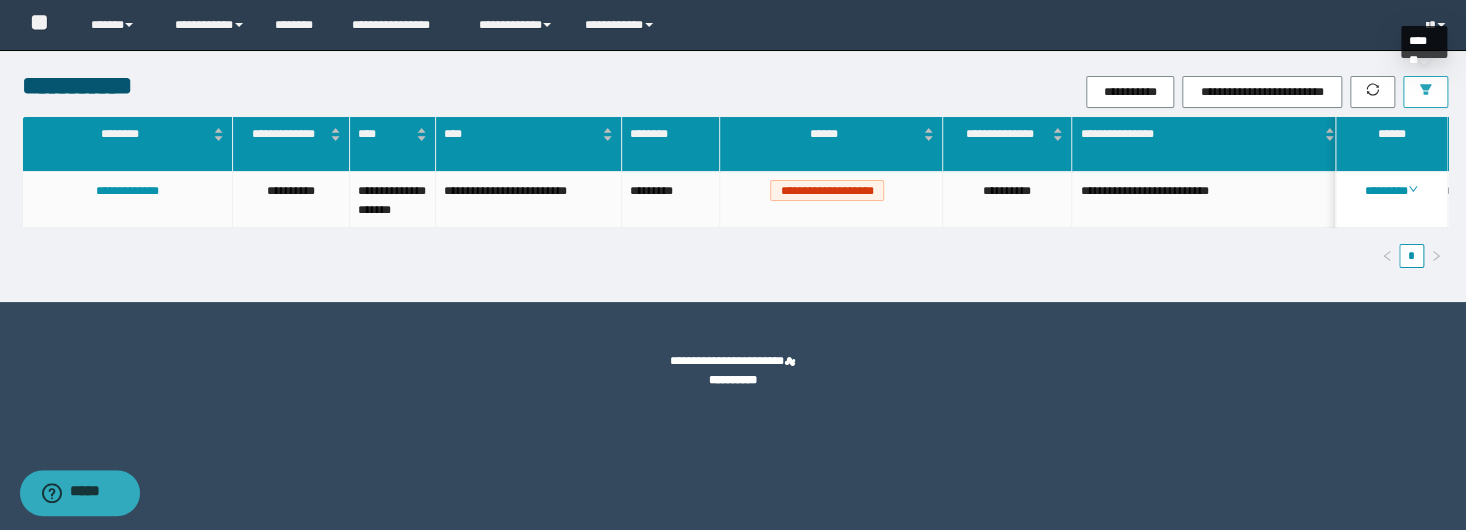 click 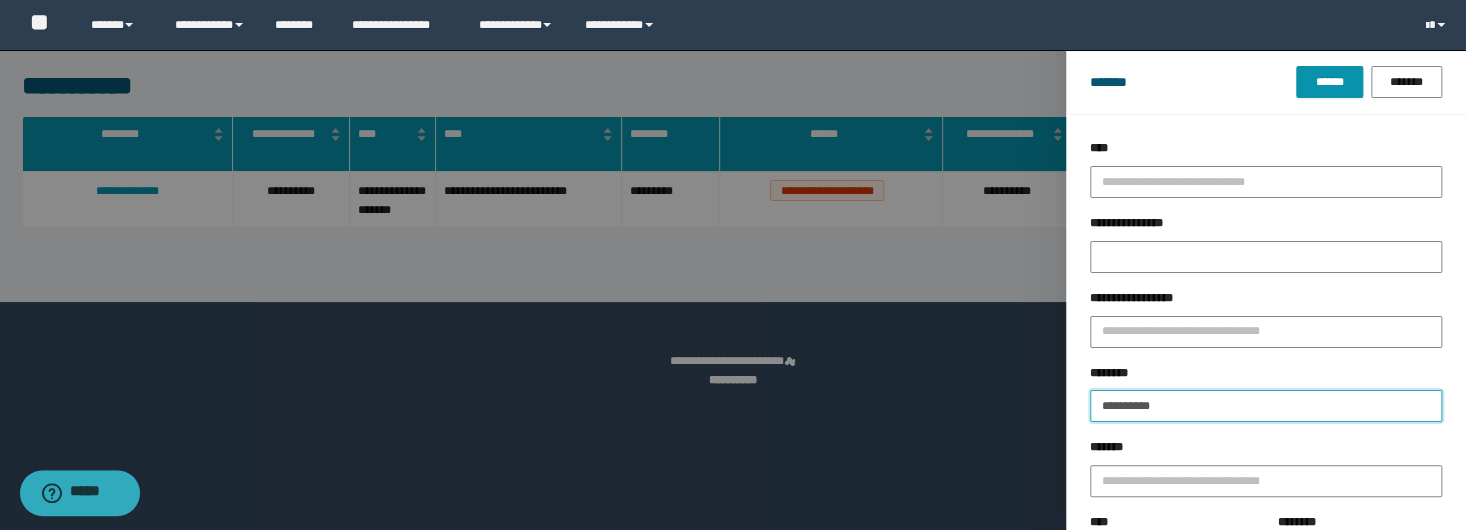drag, startPoint x: 1200, startPoint y: 420, endPoint x: 1385, endPoint y: 110, distance: 361.00555 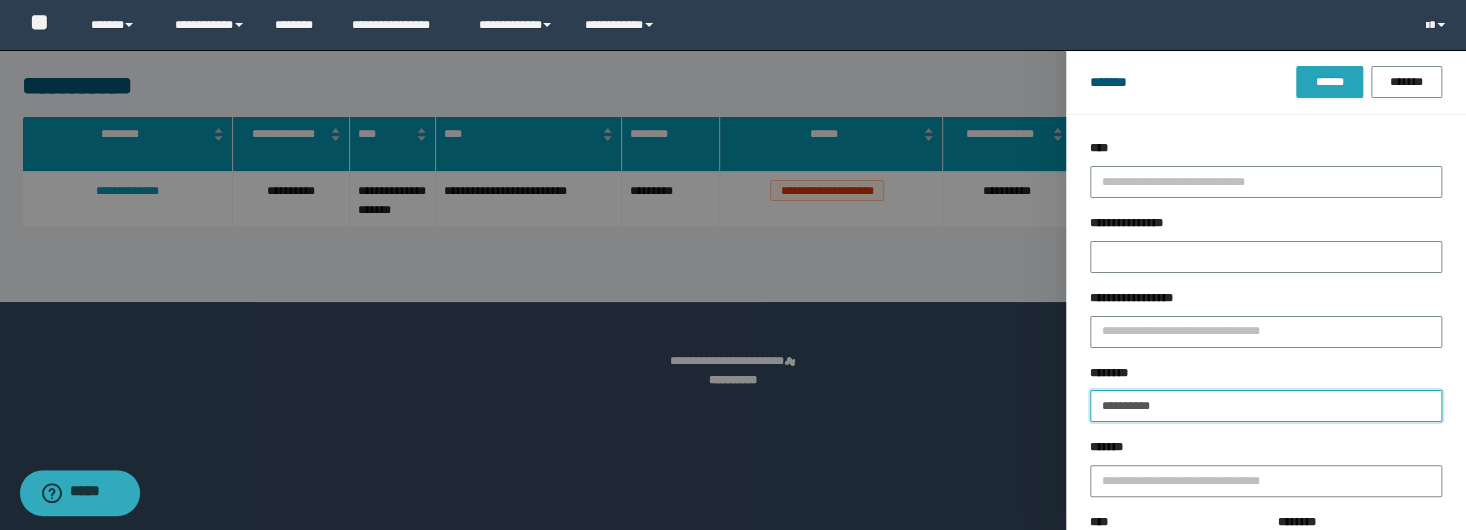 type on "**********" 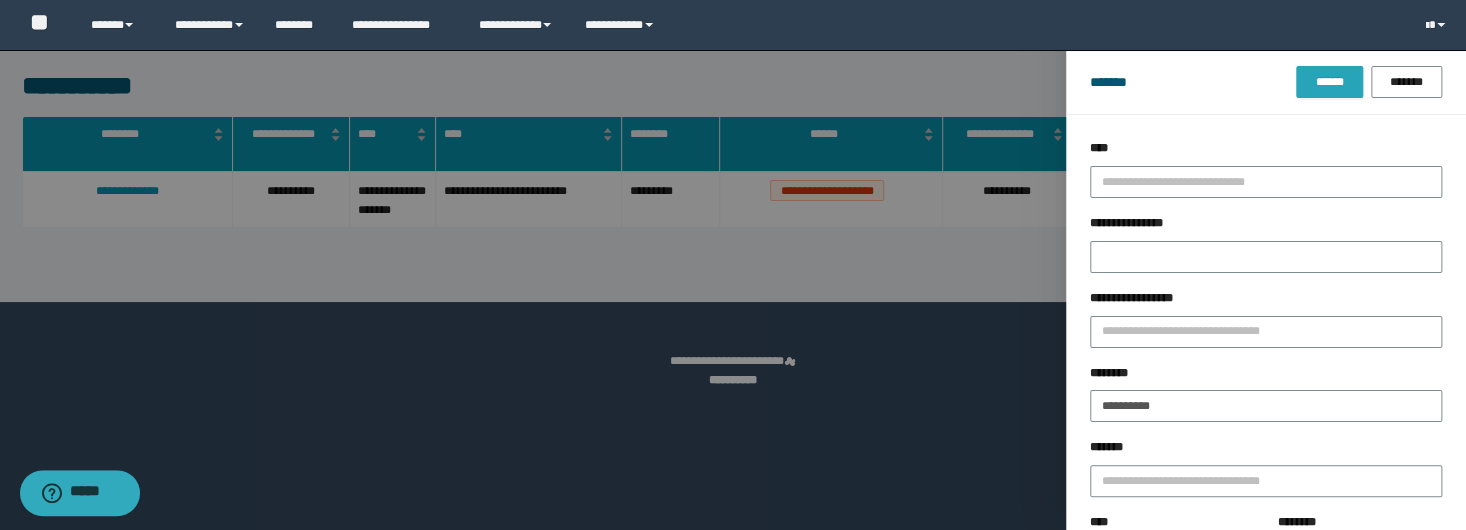 click on "******" at bounding box center [1329, 82] 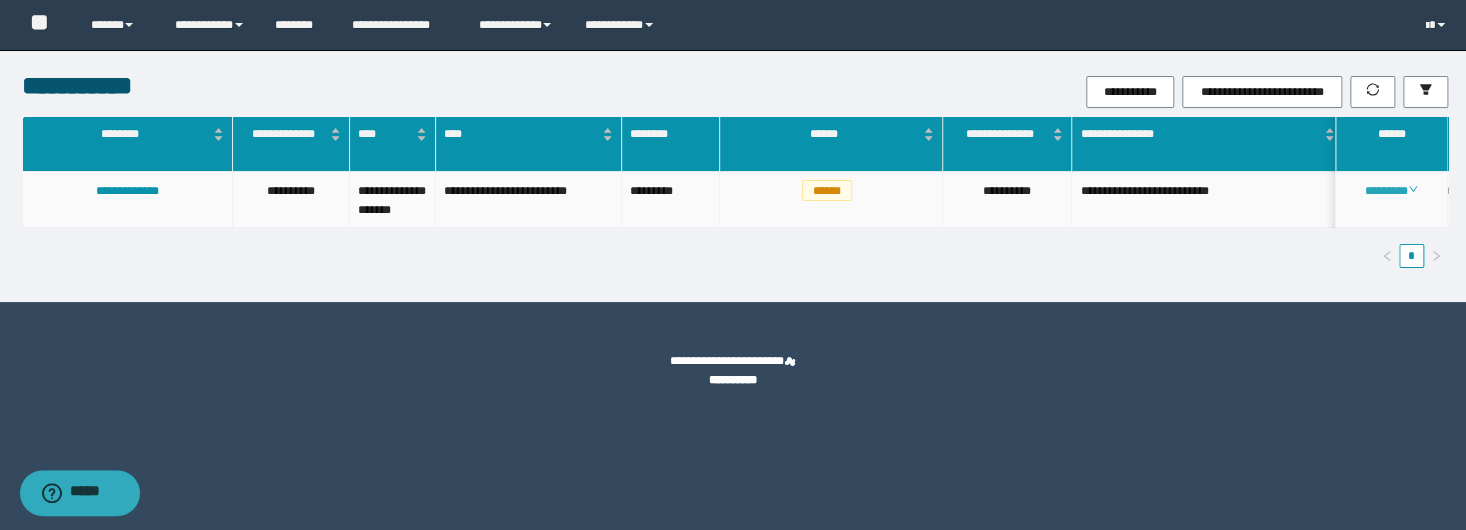 click on "********" at bounding box center (1391, 191) 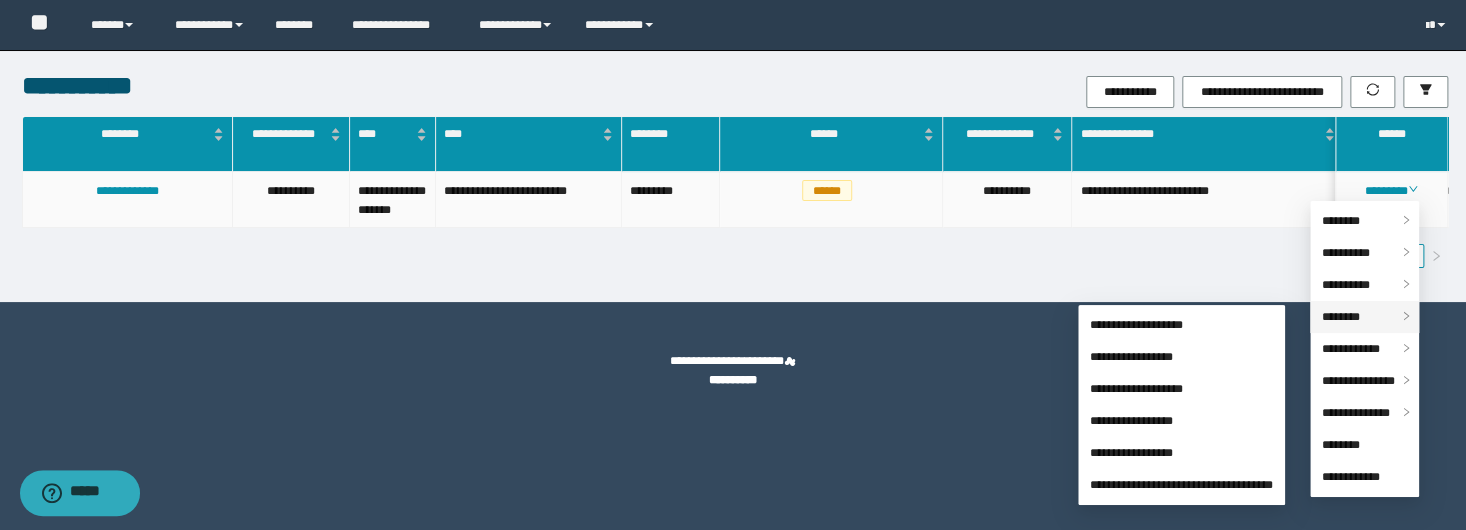 click on "********" at bounding box center (1341, 317) 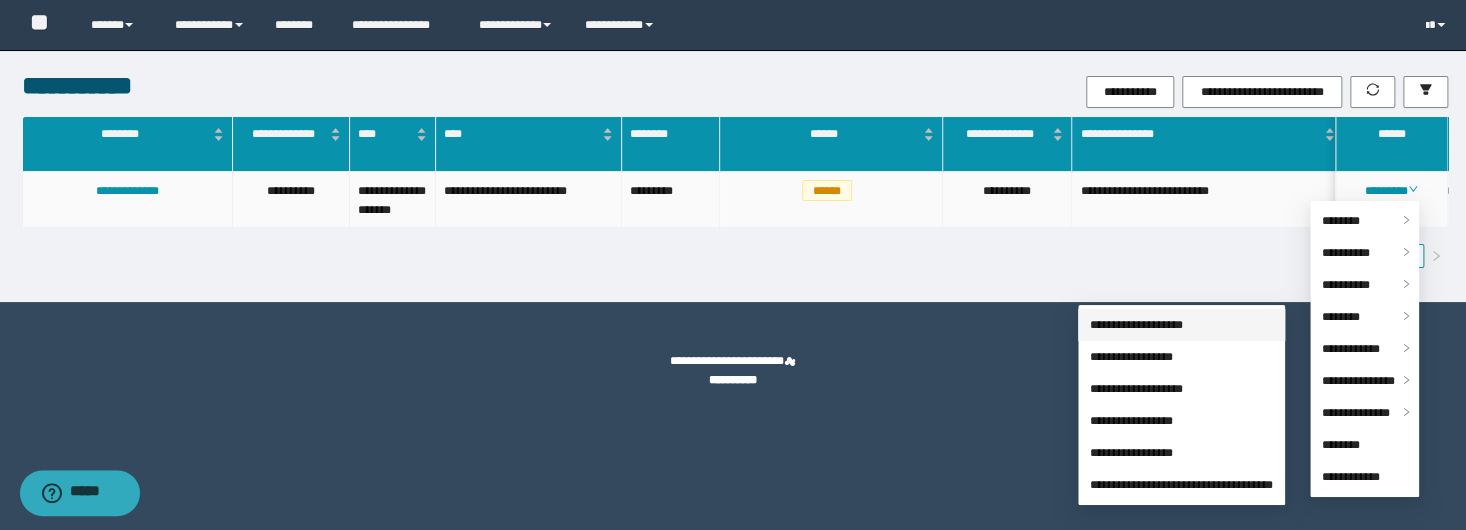 click on "**********" at bounding box center [1136, 325] 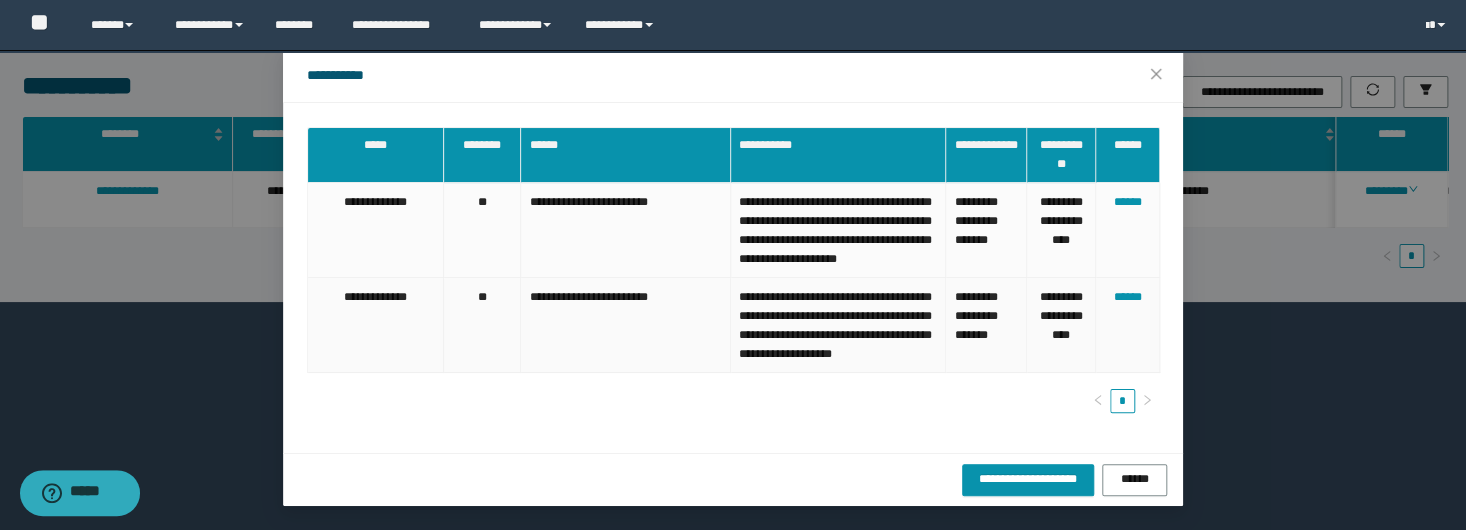 scroll, scrollTop: 125, scrollLeft: 0, axis: vertical 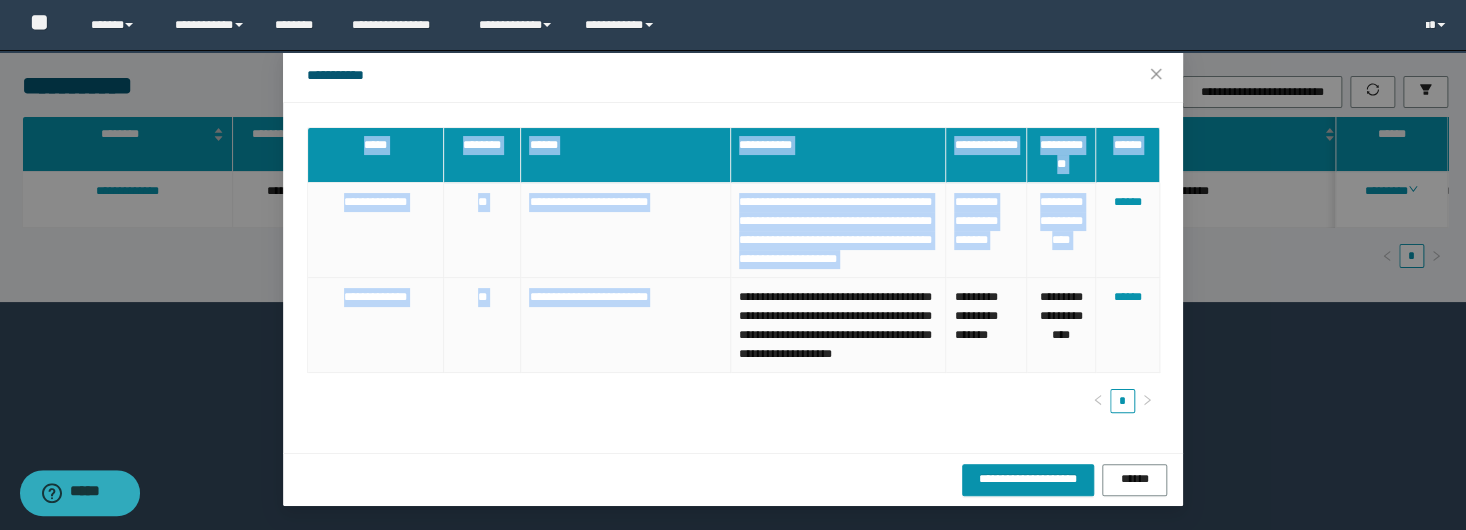 drag, startPoint x: 727, startPoint y: 253, endPoint x: 896, endPoint y: 383, distance: 213.21585 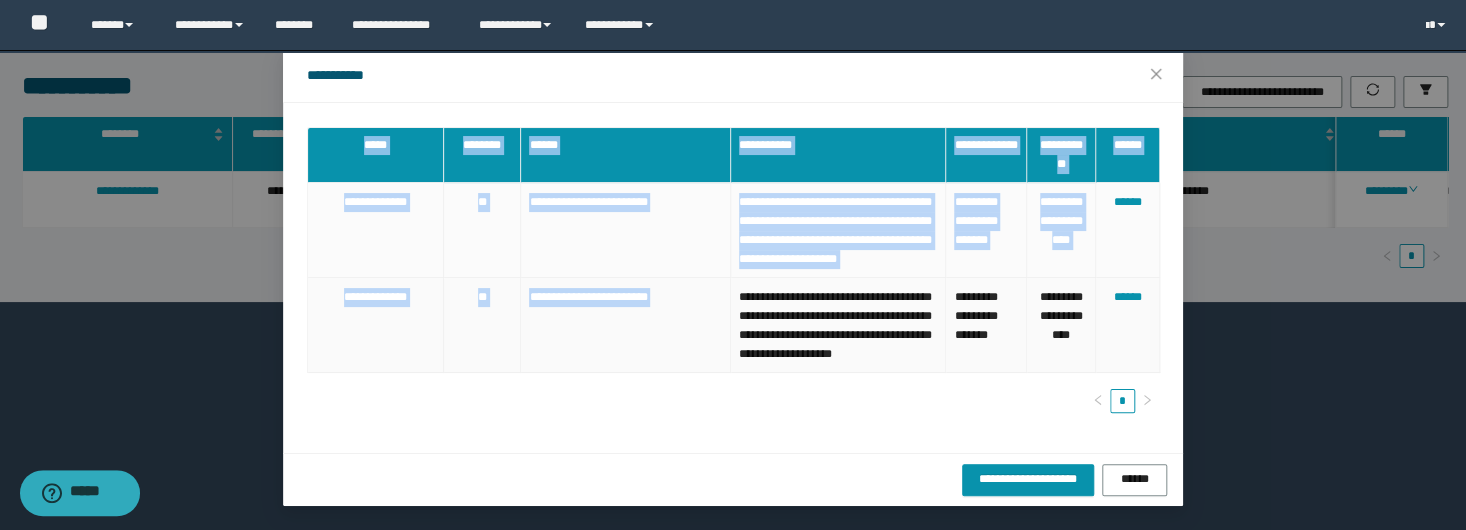 drag, startPoint x: 896, startPoint y: 383, endPoint x: 877, endPoint y: 336, distance: 50.695168 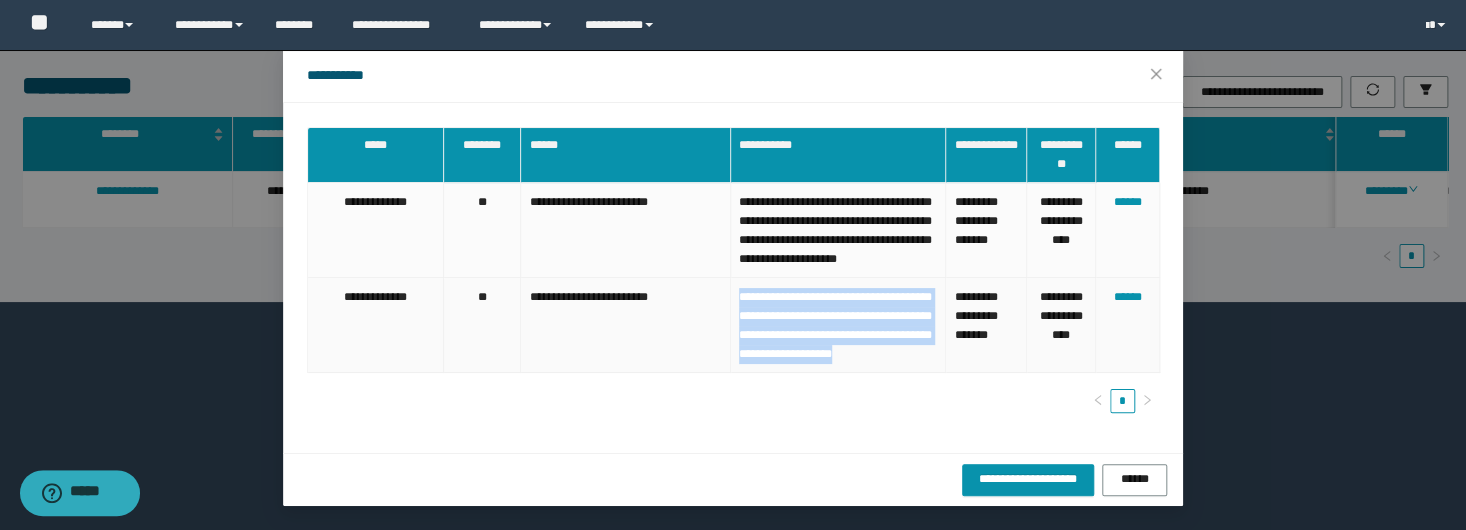 drag, startPoint x: 826, startPoint y: 353, endPoint x: 727, endPoint y: 262, distance: 134.46933 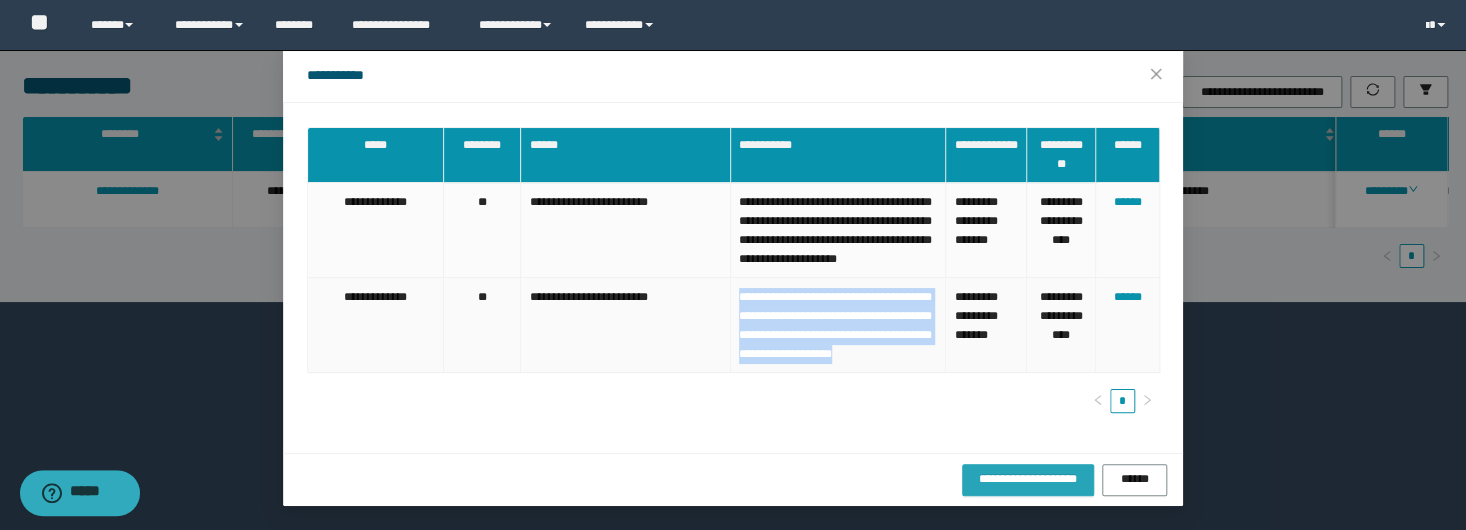 copy on "**********" 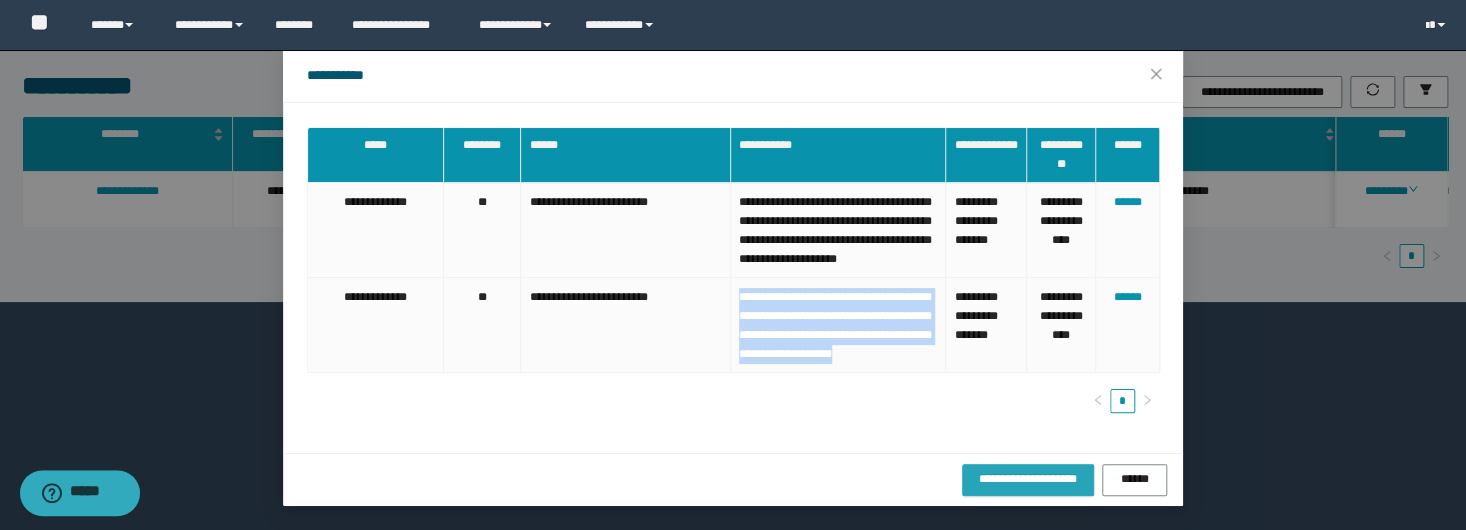 click on "**********" at bounding box center (1028, 479) 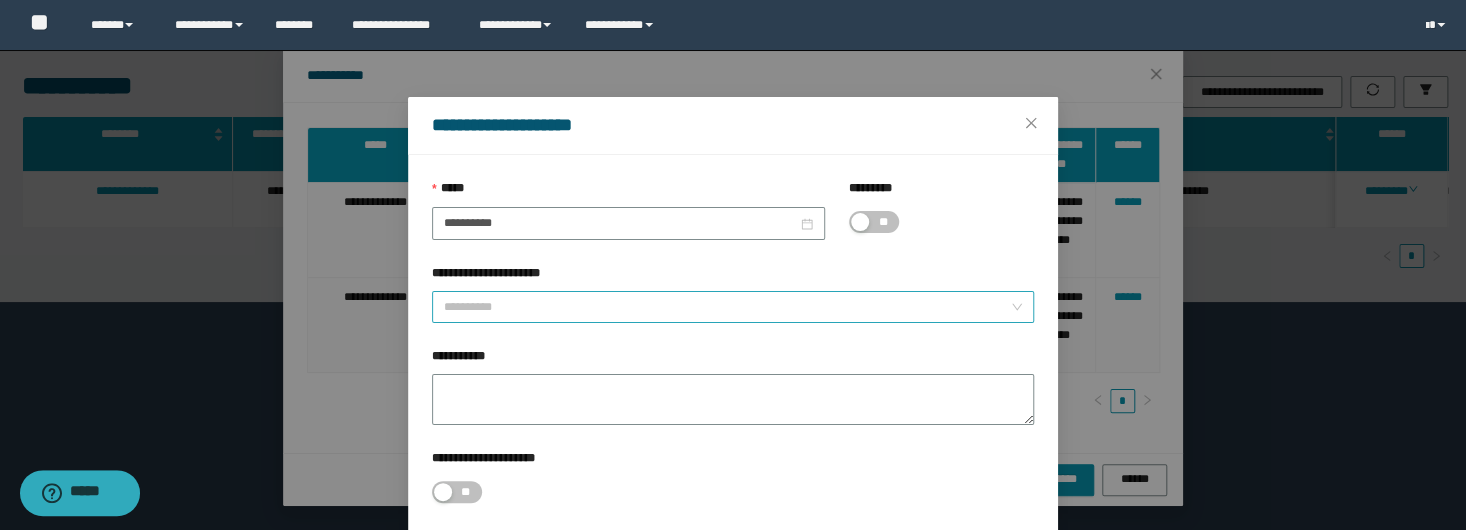click on "**********" at bounding box center [727, 307] 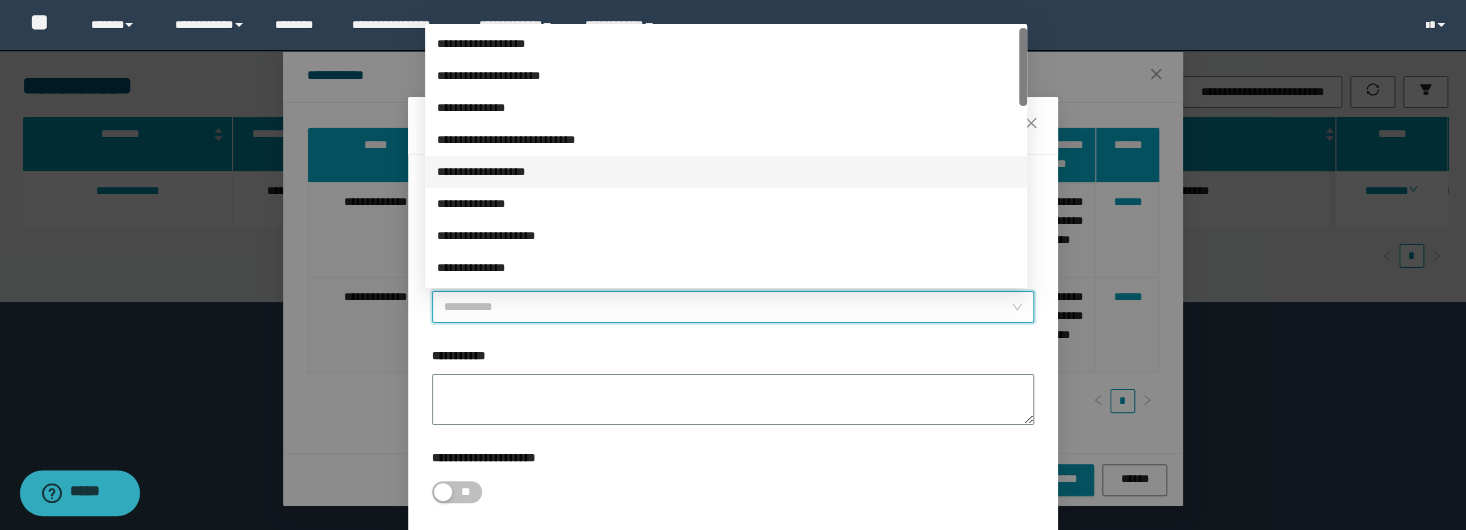 click on "**********" at bounding box center (733, 265) 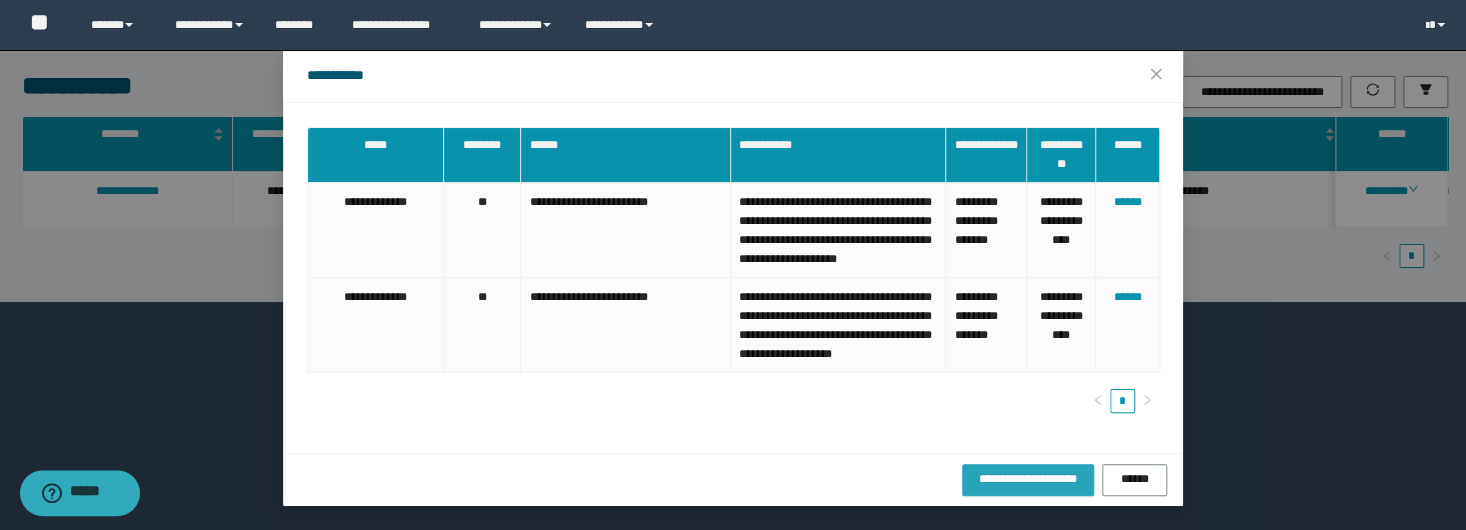 click on "**********" at bounding box center [1028, 479] 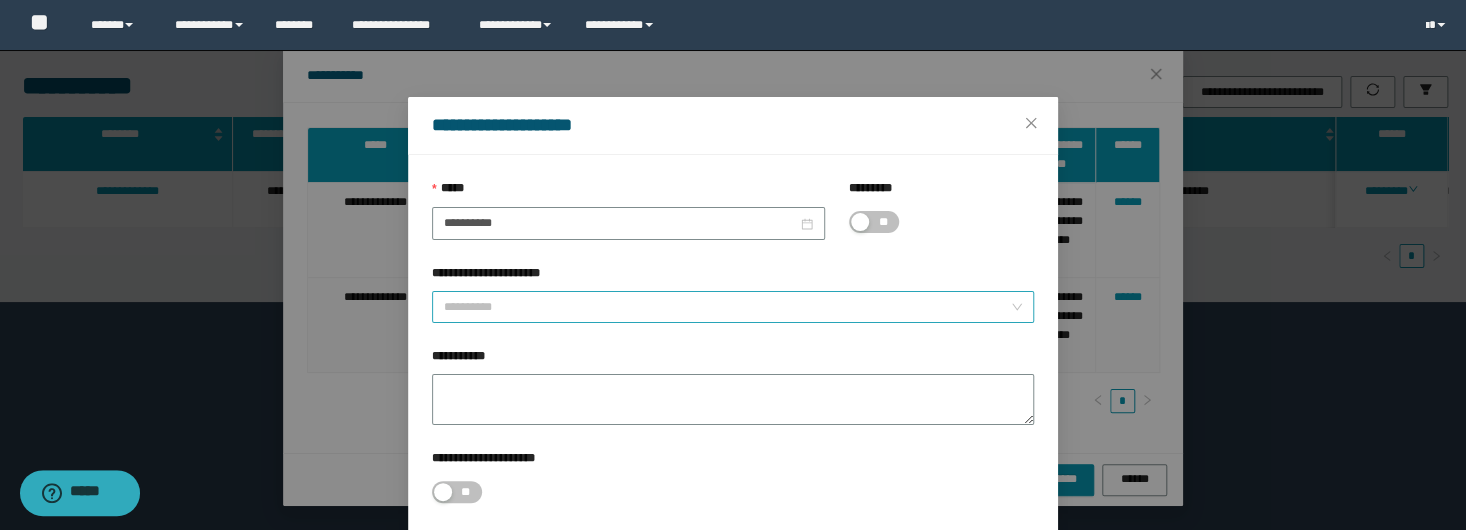 click on "**********" at bounding box center (727, 307) 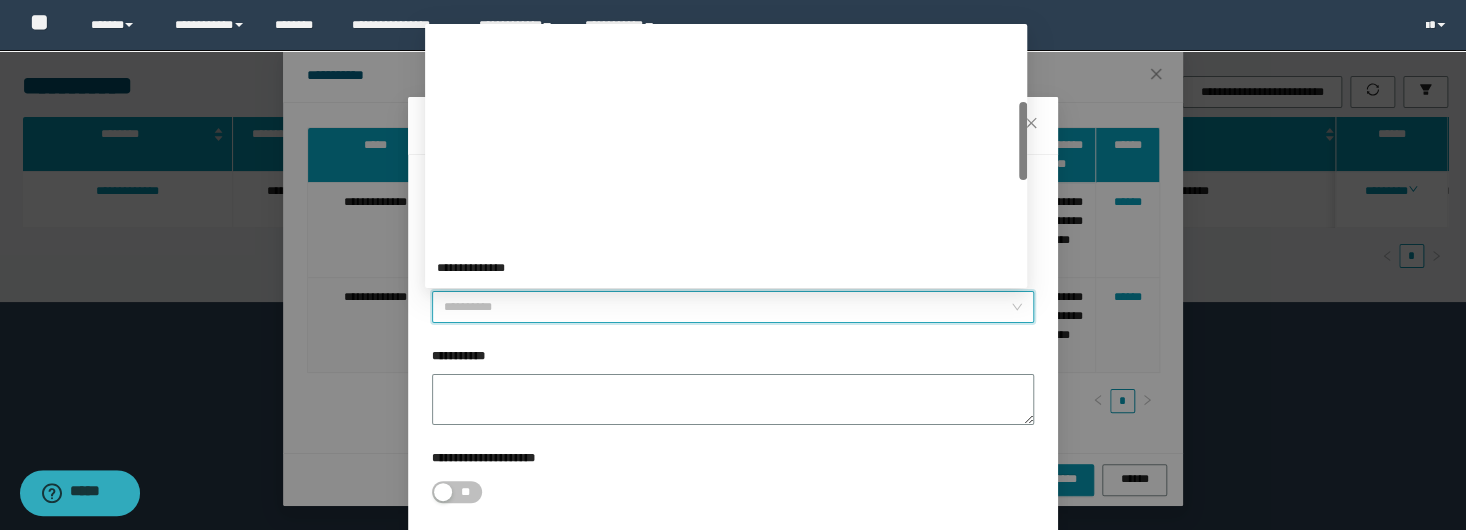 scroll, scrollTop: 240, scrollLeft: 0, axis: vertical 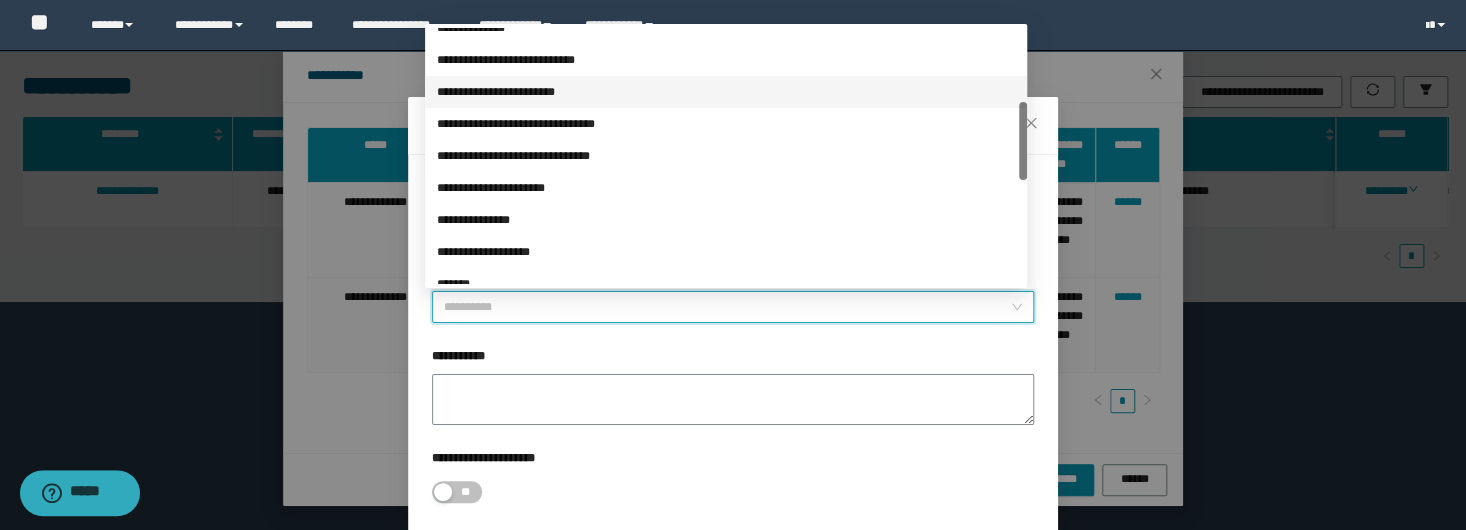 click on "**********" at bounding box center [726, 92] 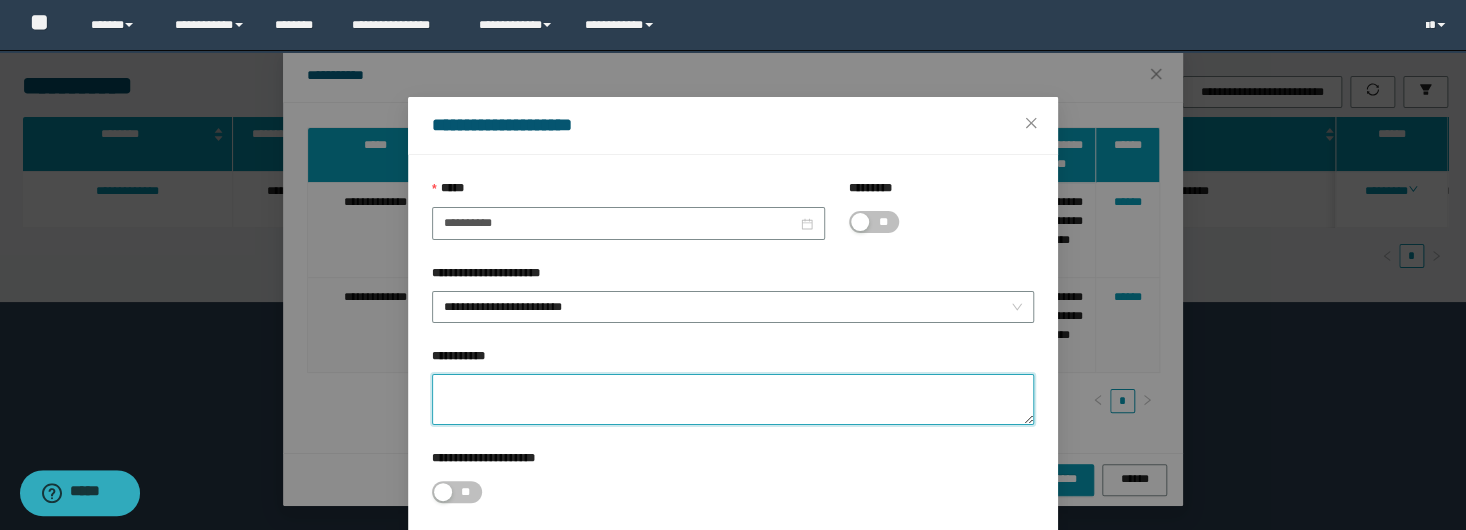 click on "**********" at bounding box center [733, 399] 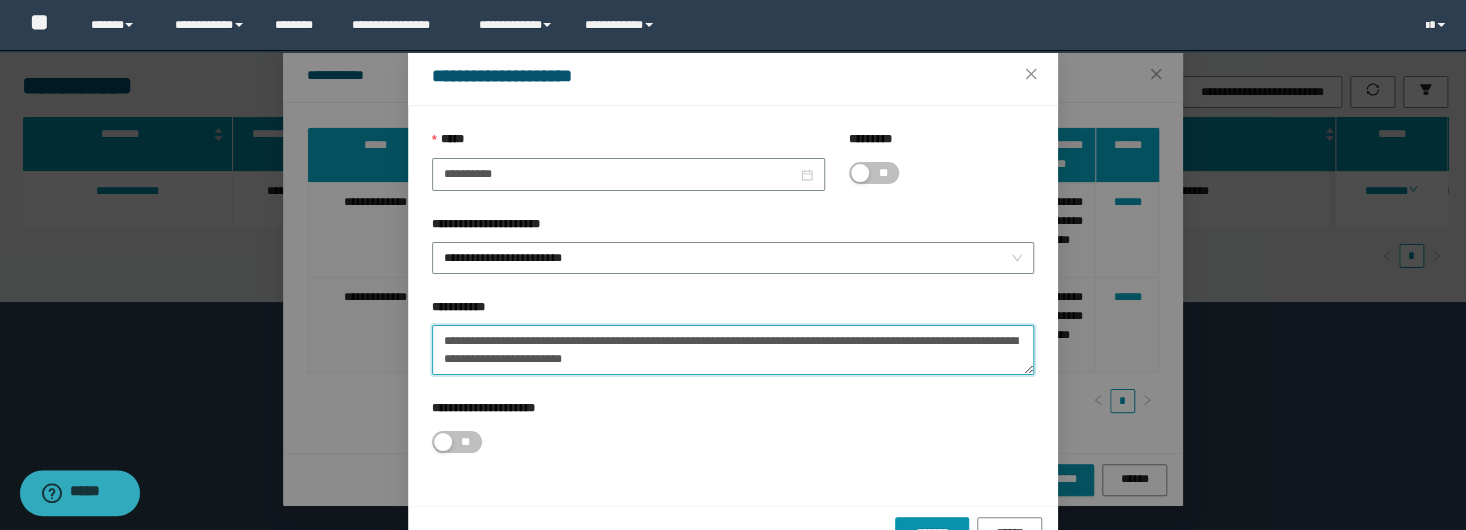 scroll, scrollTop: 103, scrollLeft: 0, axis: vertical 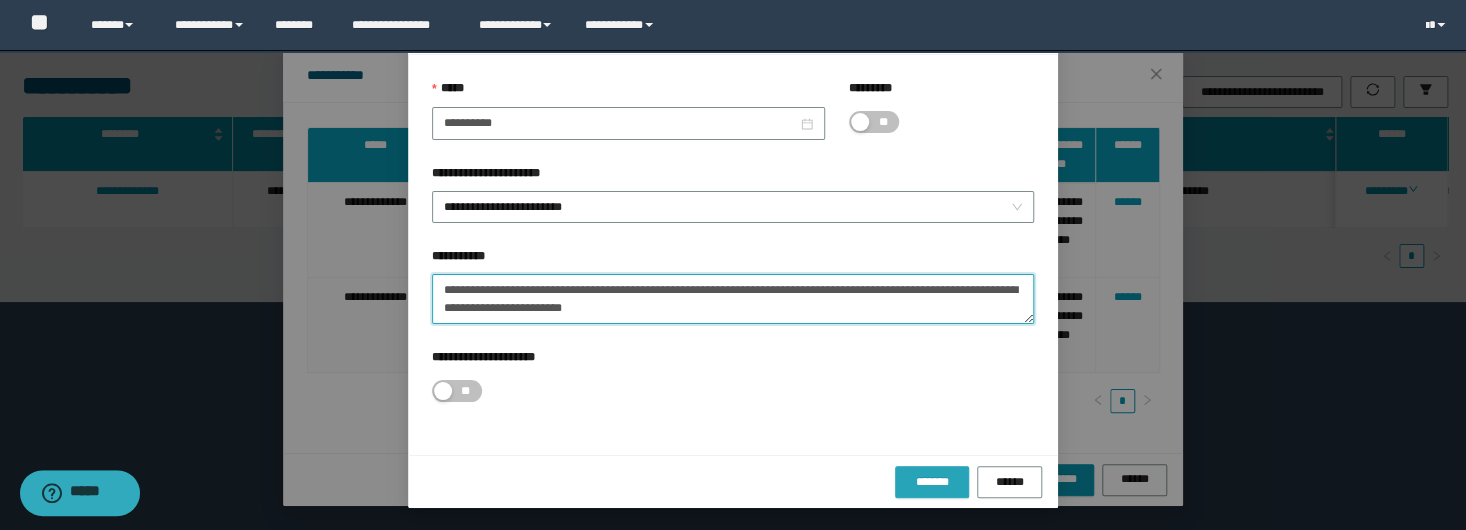 type on "**********" 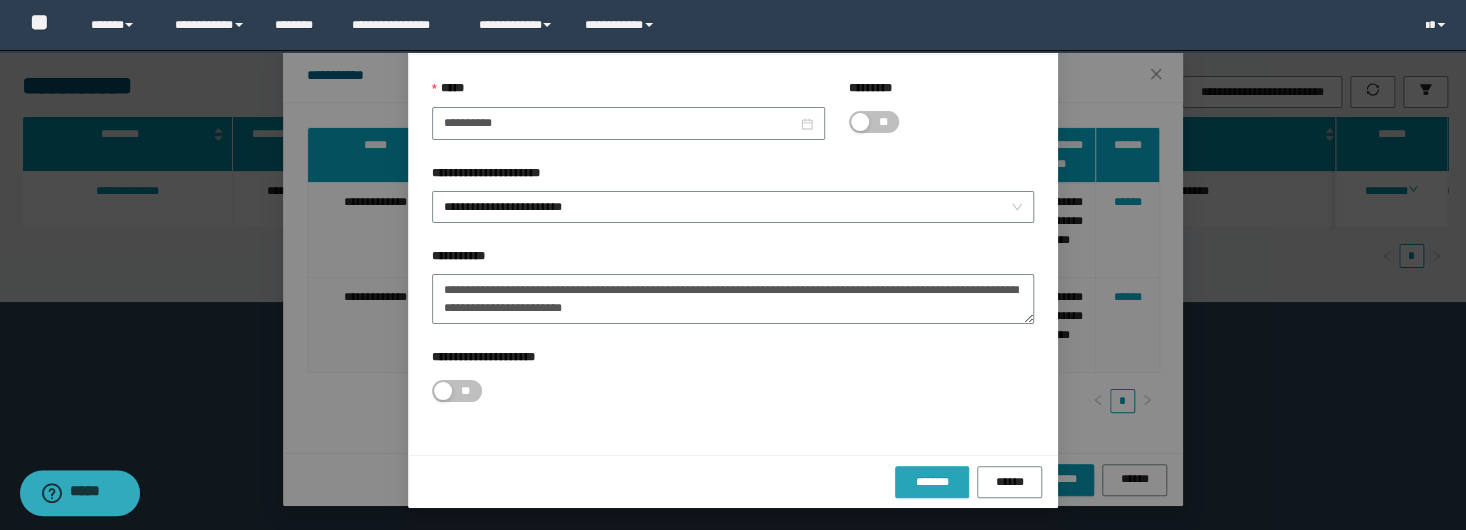 click on "*******" at bounding box center (932, 482) 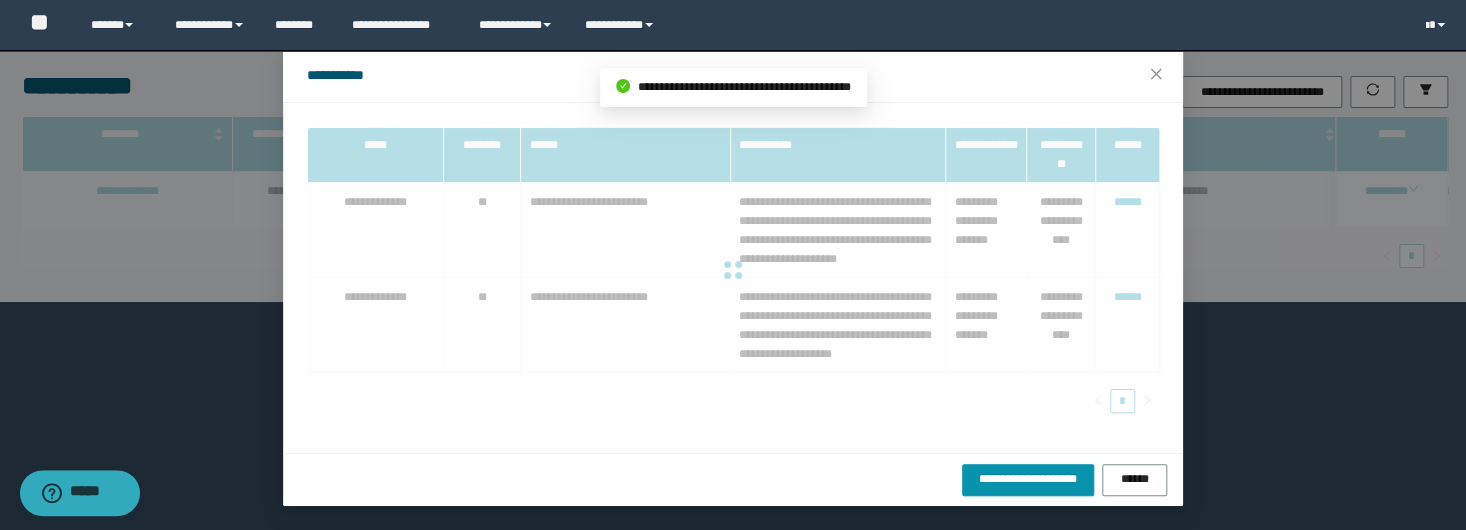 scroll, scrollTop: 0, scrollLeft: 0, axis: both 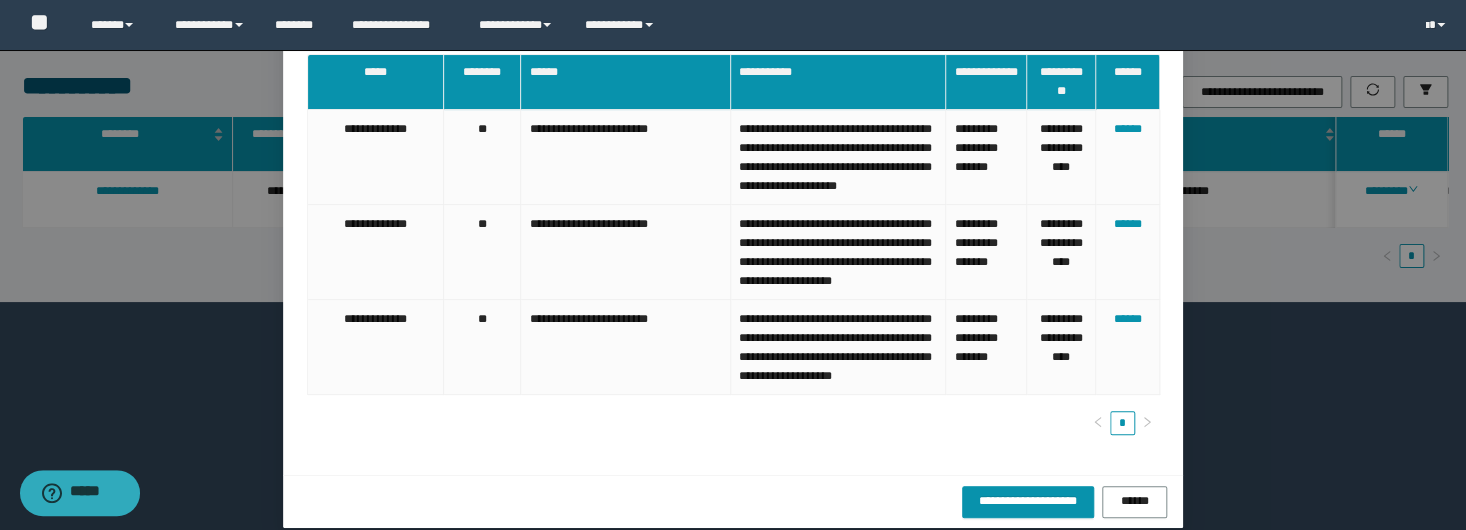 drag, startPoint x: 1438, startPoint y: 360, endPoint x: 1432, endPoint y: 318, distance: 42.426407 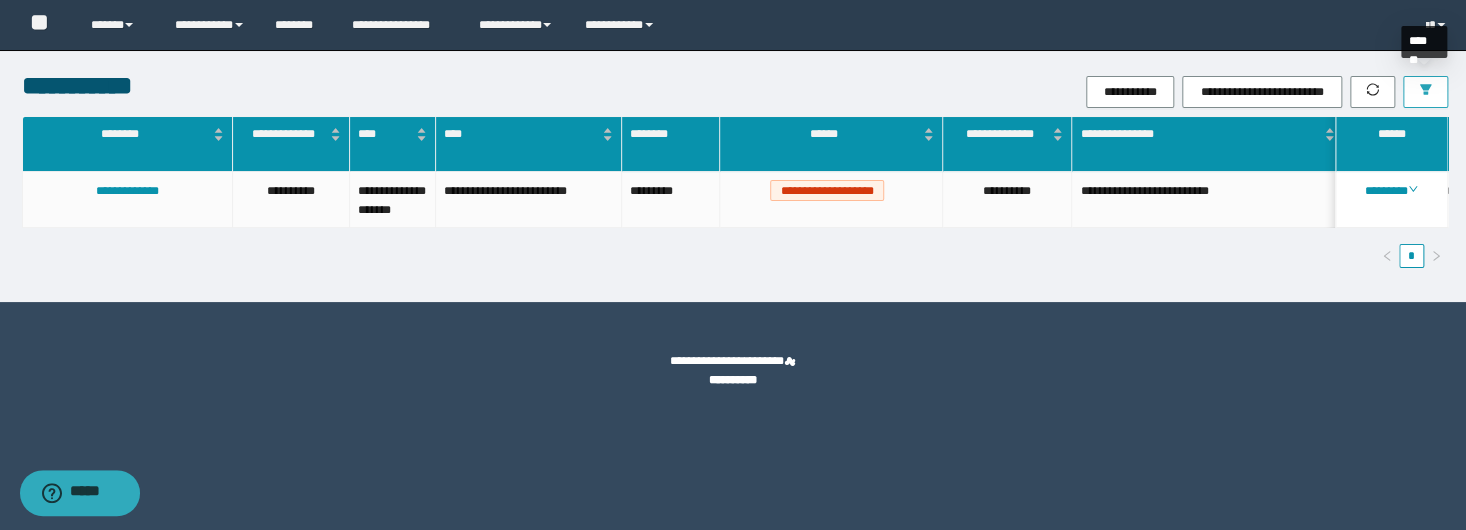 click at bounding box center (1425, 92) 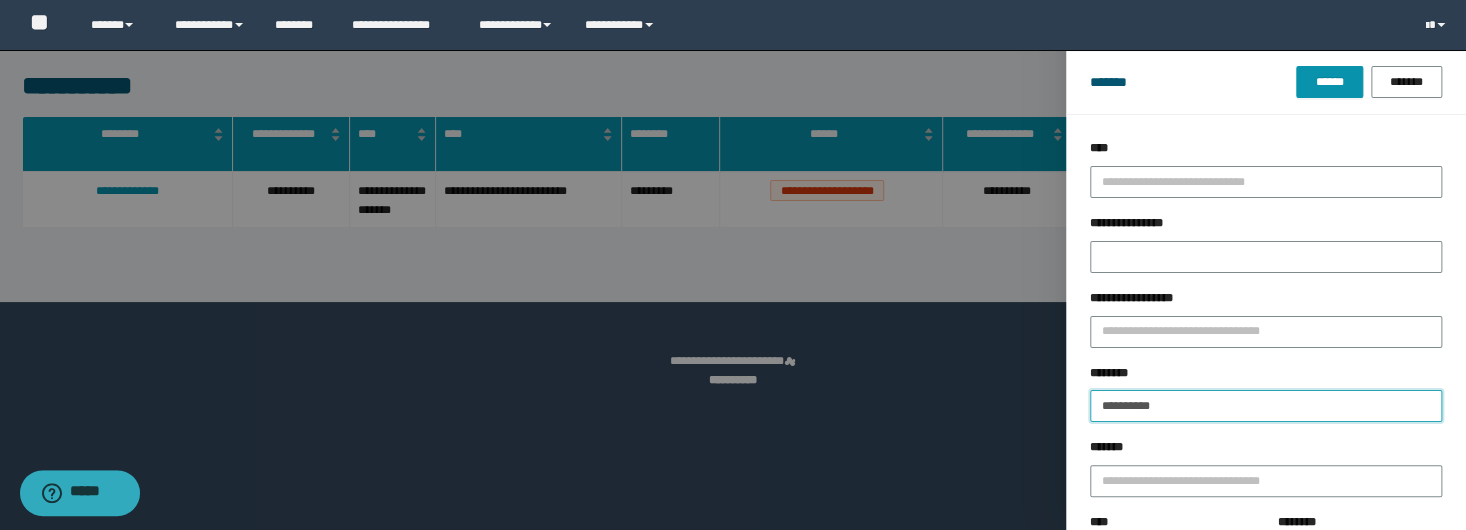 drag, startPoint x: 1190, startPoint y: 402, endPoint x: 949, endPoint y: 414, distance: 241.29857 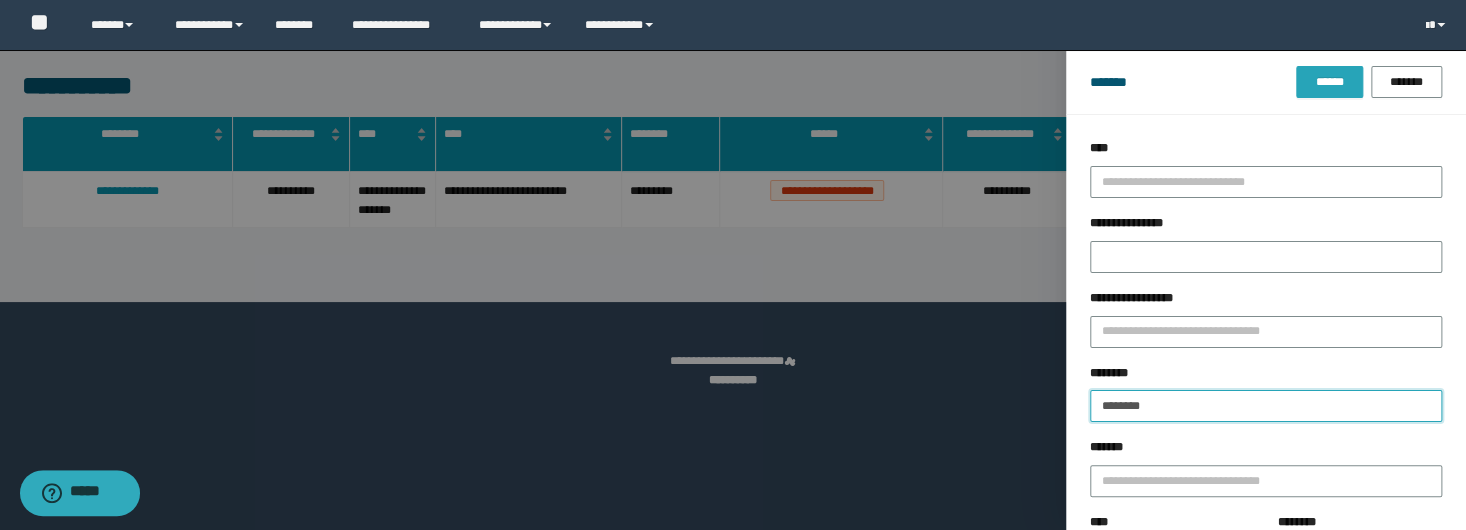 type on "********" 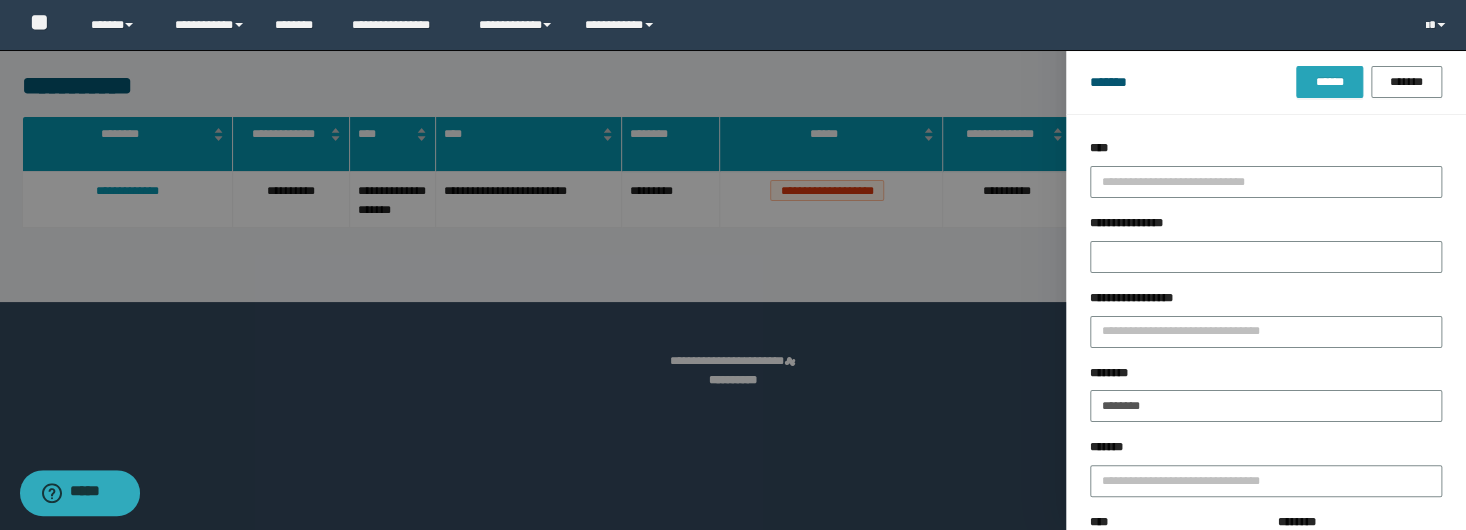 click on "******" at bounding box center [1329, 82] 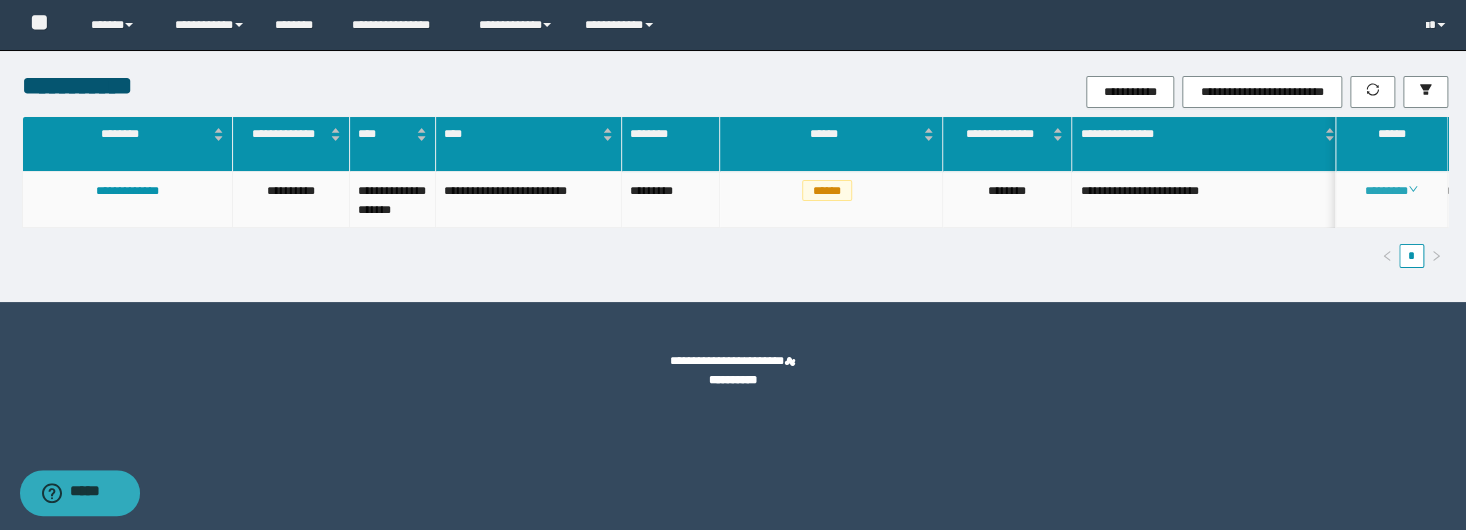 click on "********" at bounding box center [1391, 191] 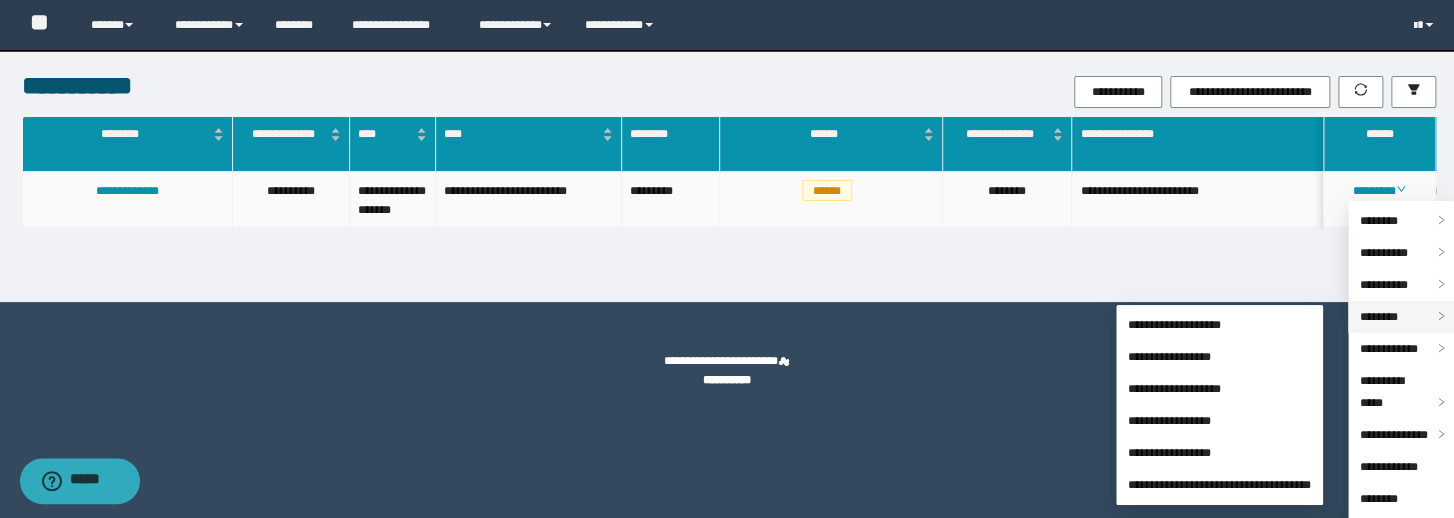 click on "********" at bounding box center [1379, 317] 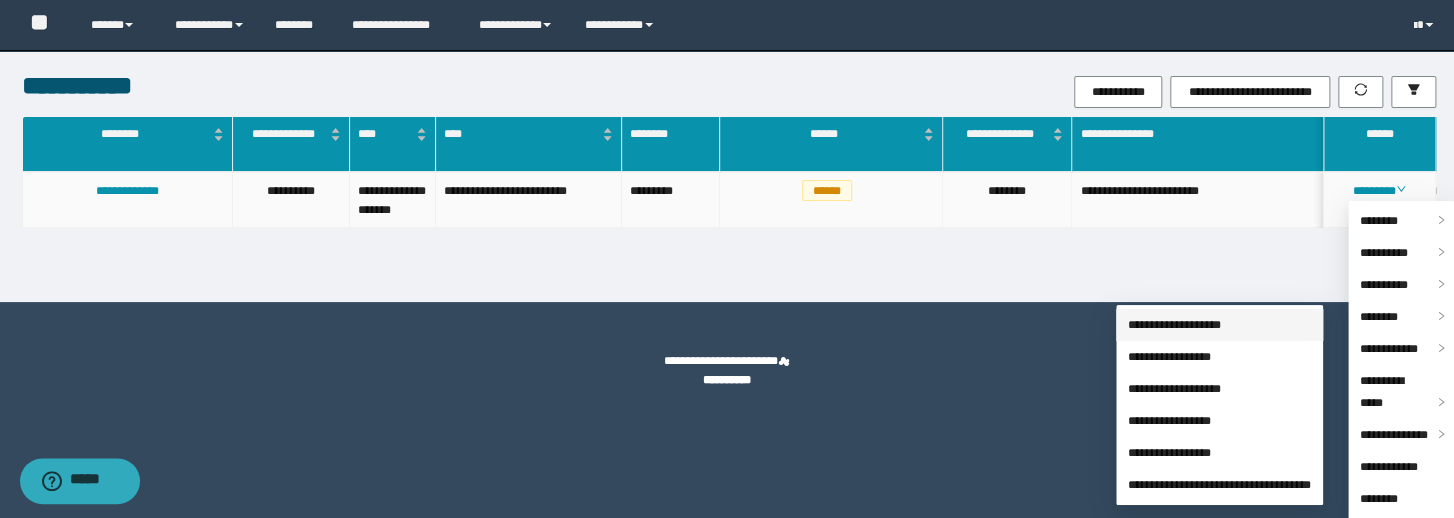 click on "**********" at bounding box center (1174, 325) 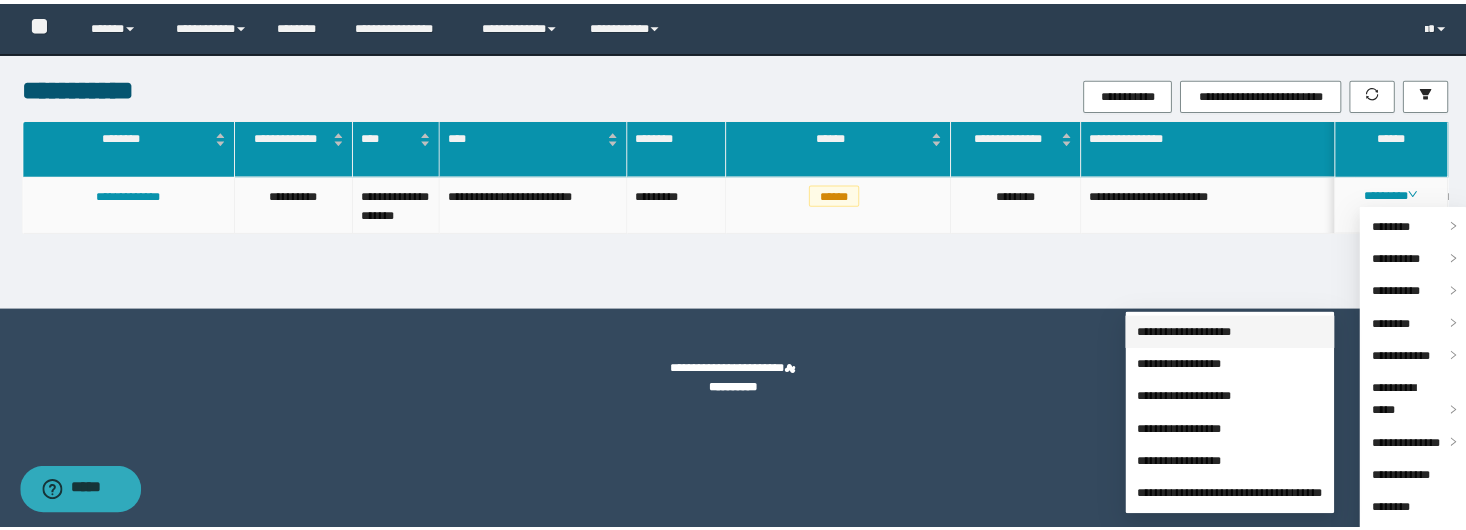 scroll, scrollTop: 0, scrollLeft: 0, axis: both 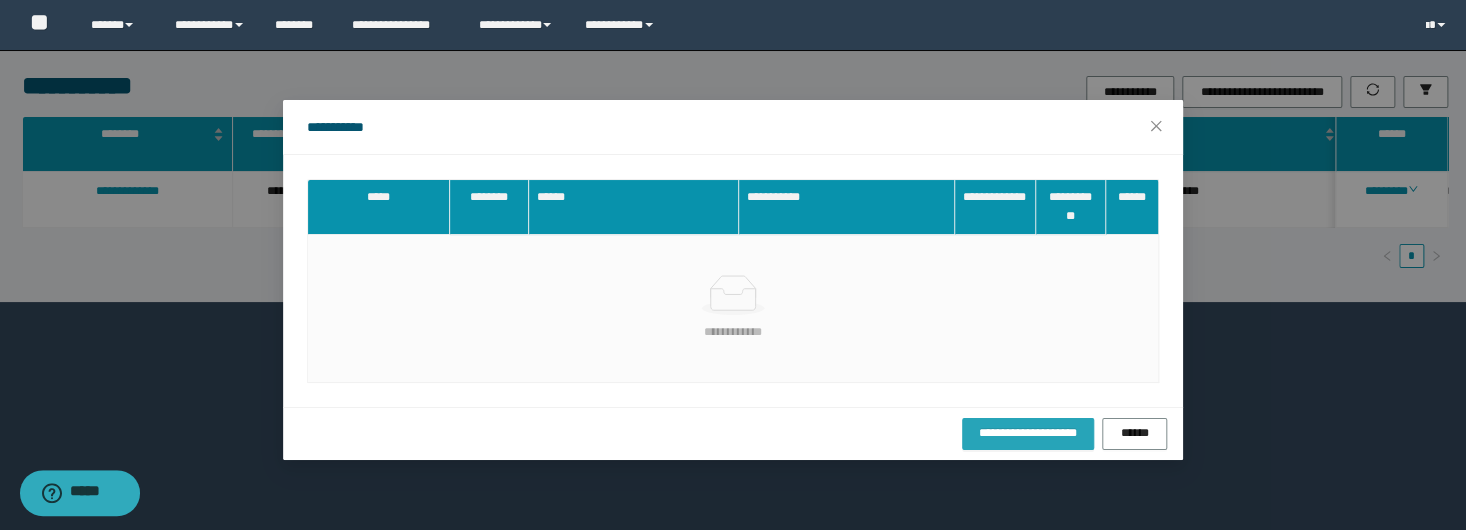 click on "**********" at bounding box center [1028, 433] 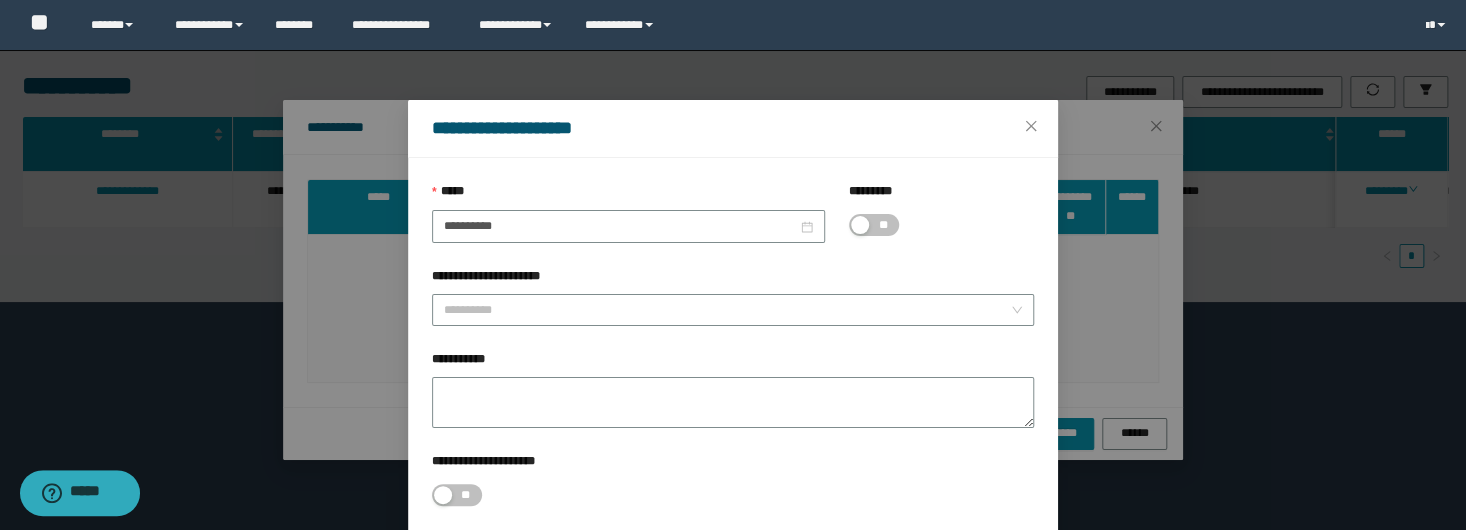 click on "**" at bounding box center (941, 225) 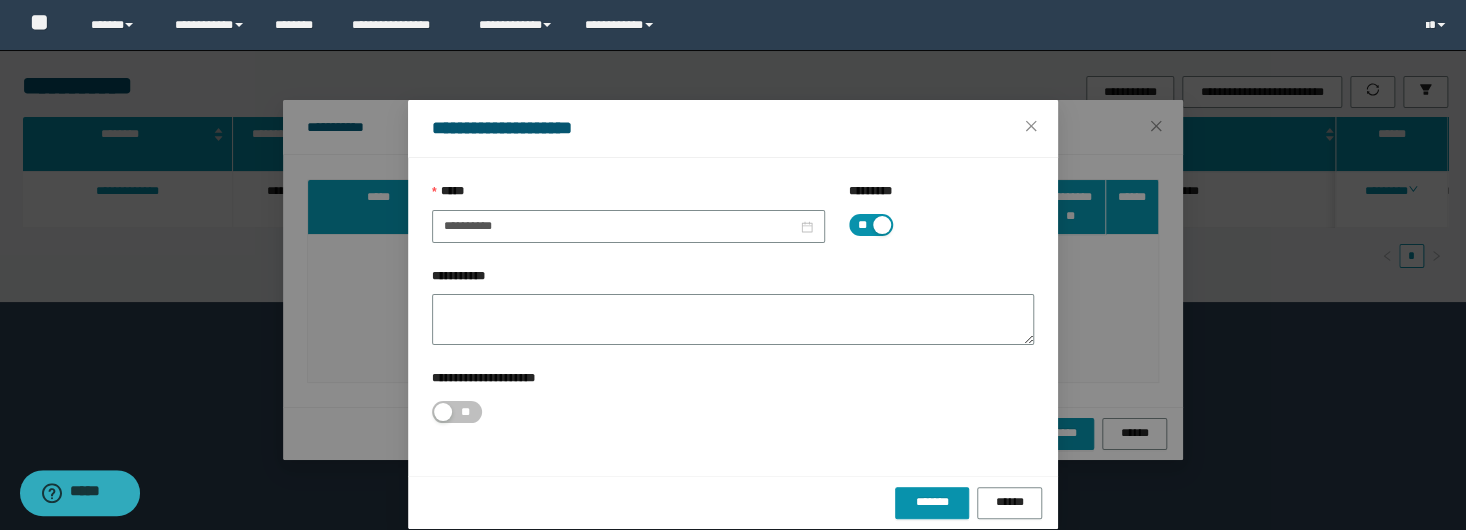 click at bounding box center [882, 225] 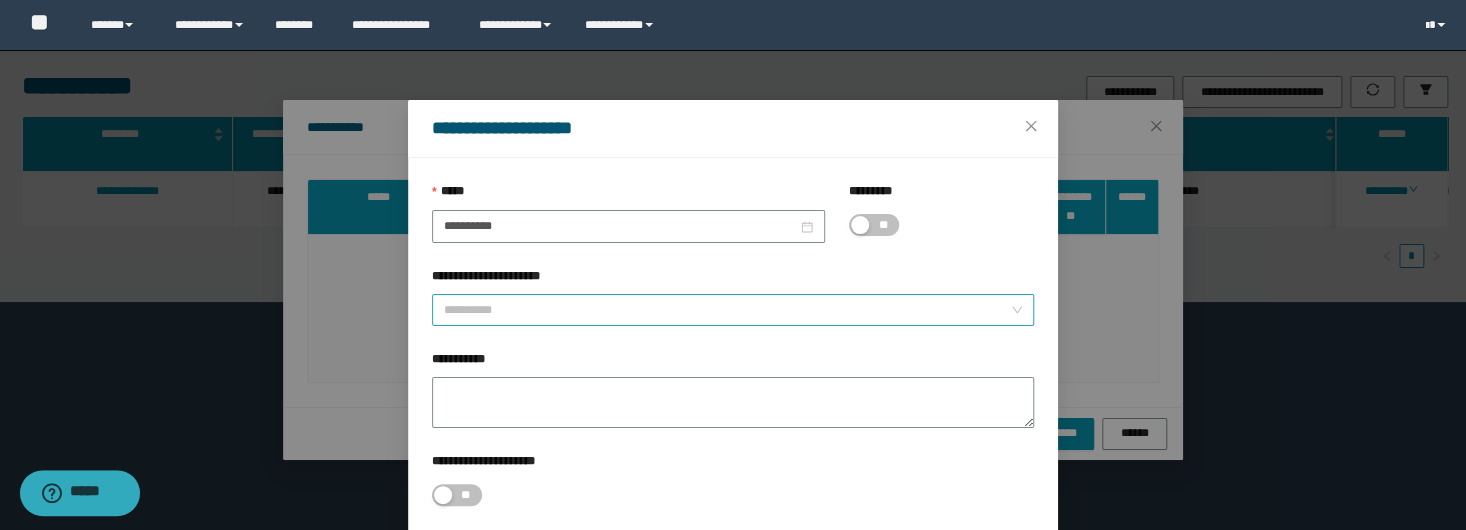 click on "**********" at bounding box center (727, 310) 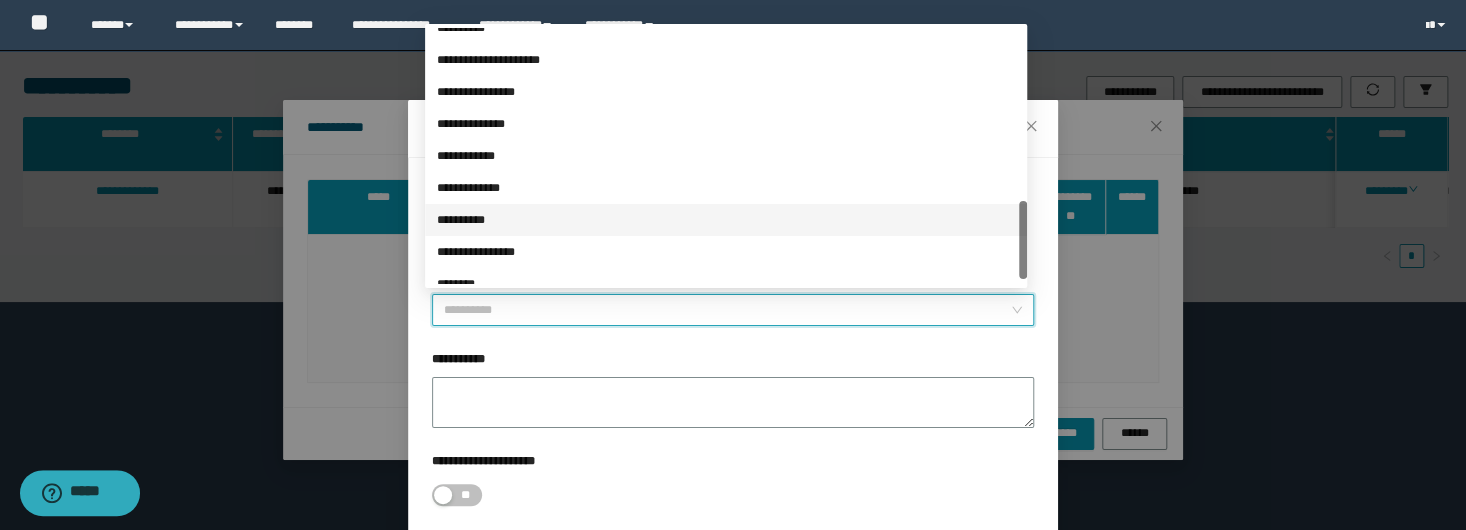 scroll, scrollTop: 576, scrollLeft: 0, axis: vertical 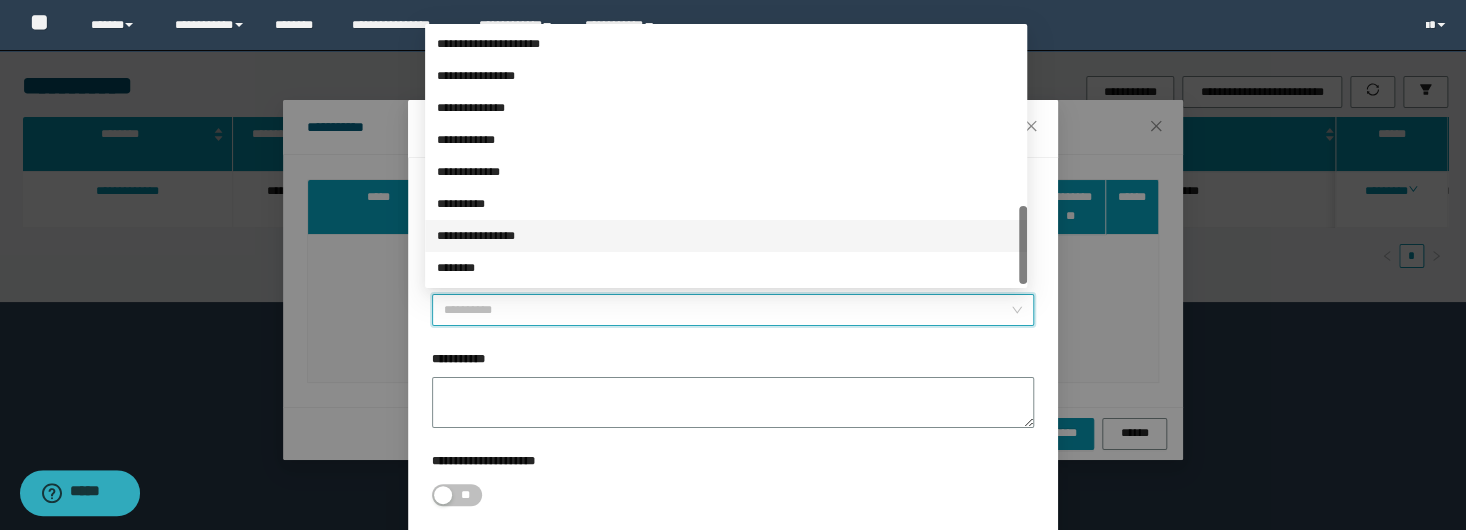 click on "**********" at bounding box center (726, 236) 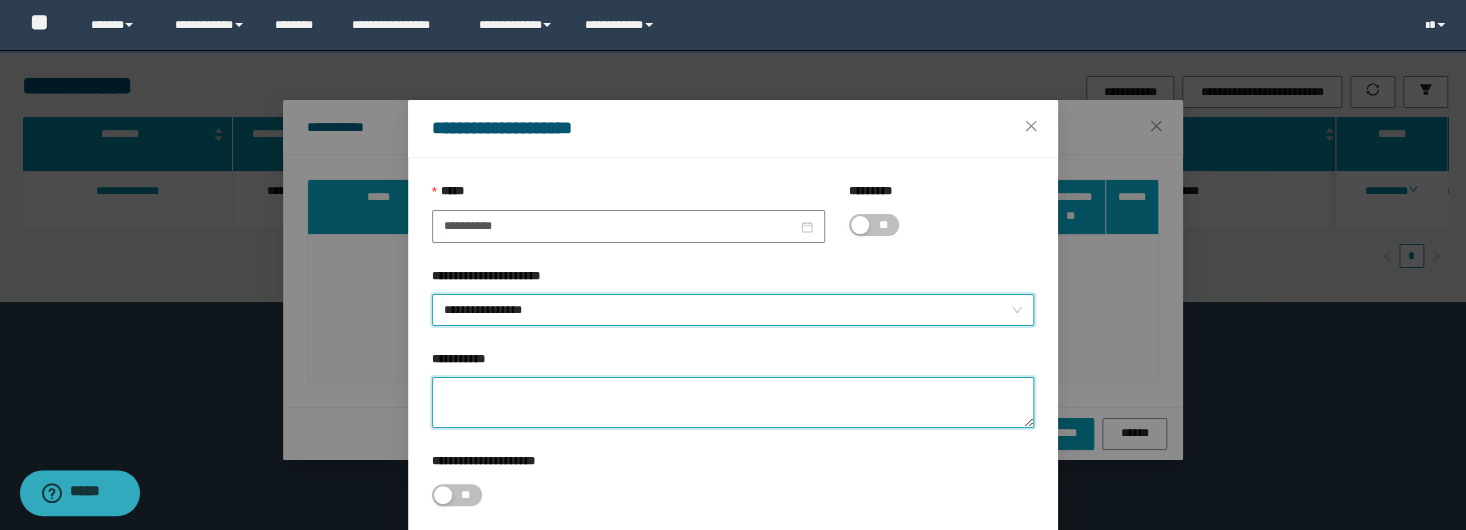 click on "**********" at bounding box center (733, 402) 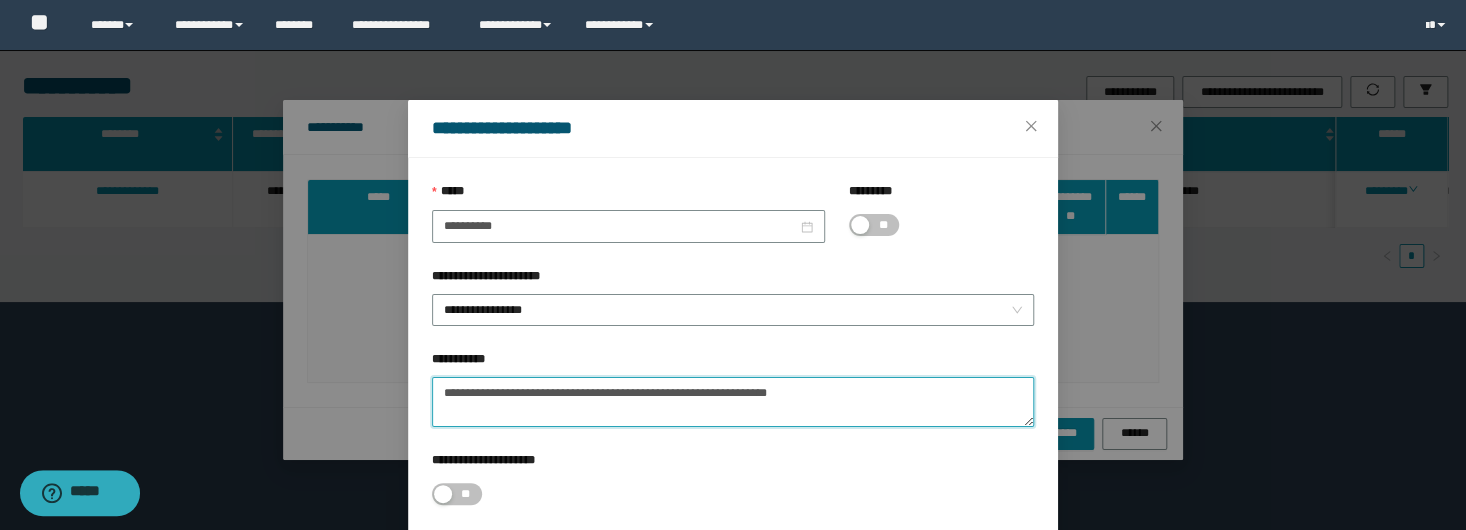 drag, startPoint x: 608, startPoint y: 397, endPoint x: 361, endPoint y: 404, distance: 247.09917 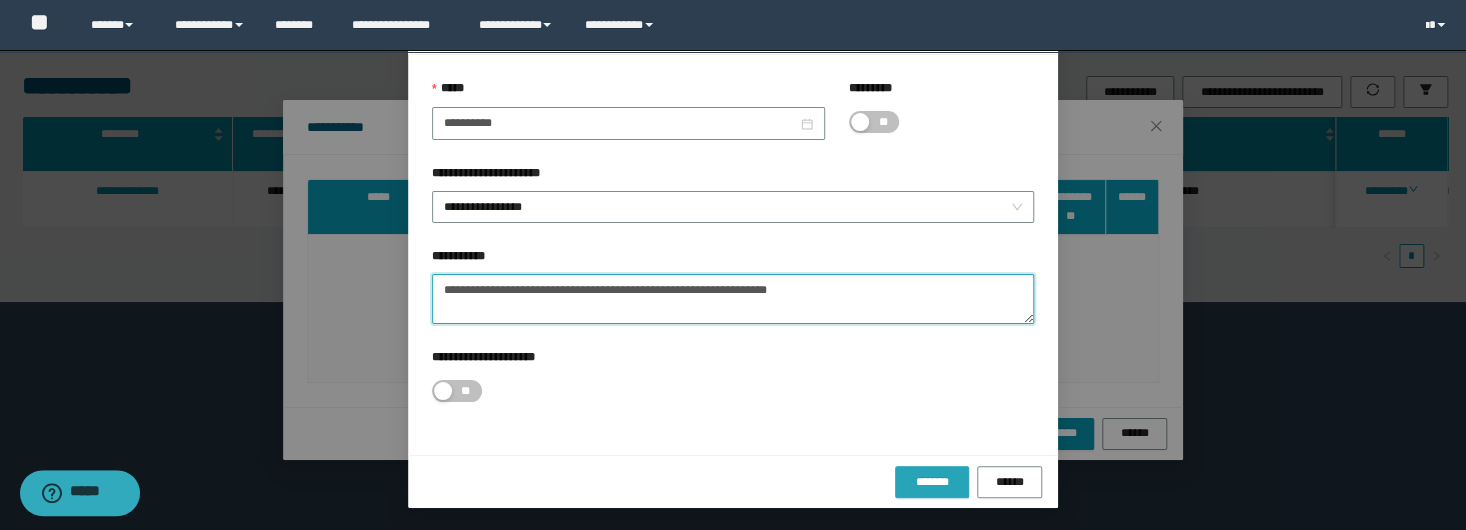 type on "**********" 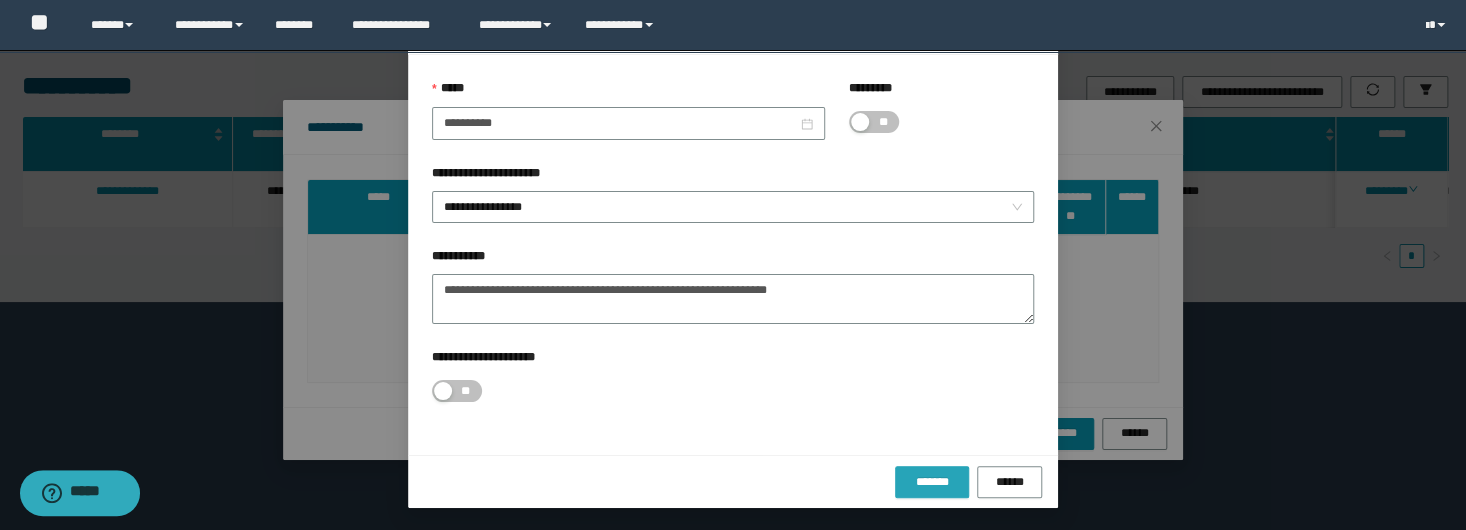click on "*******" at bounding box center [932, 482] 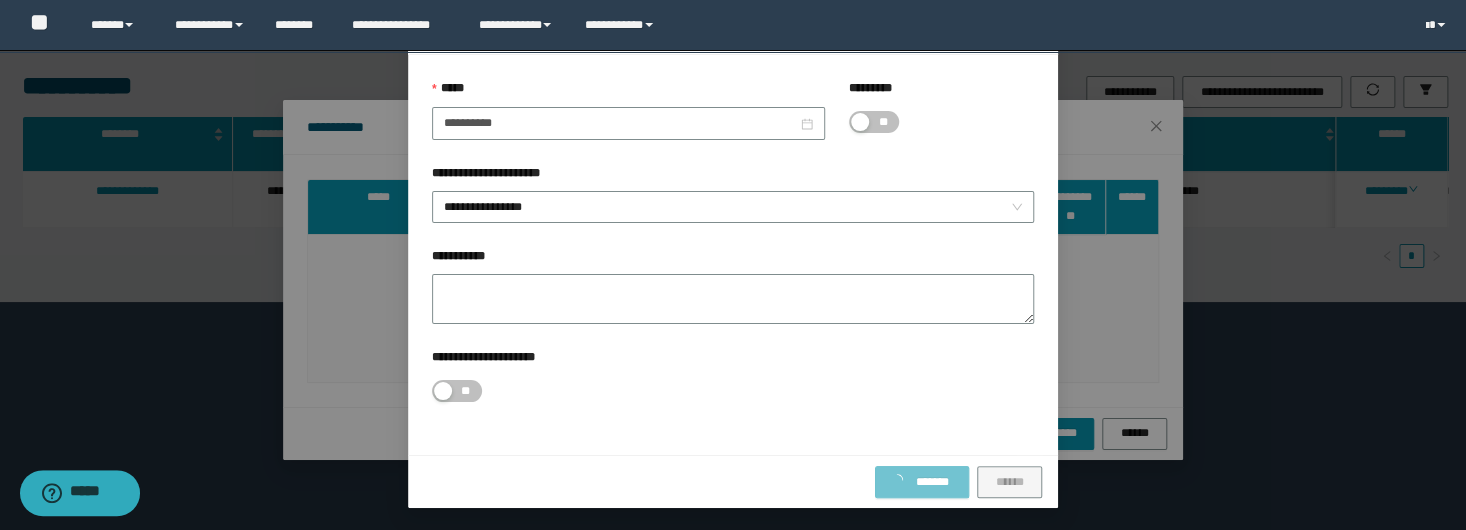 scroll, scrollTop: 3, scrollLeft: 0, axis: vertical 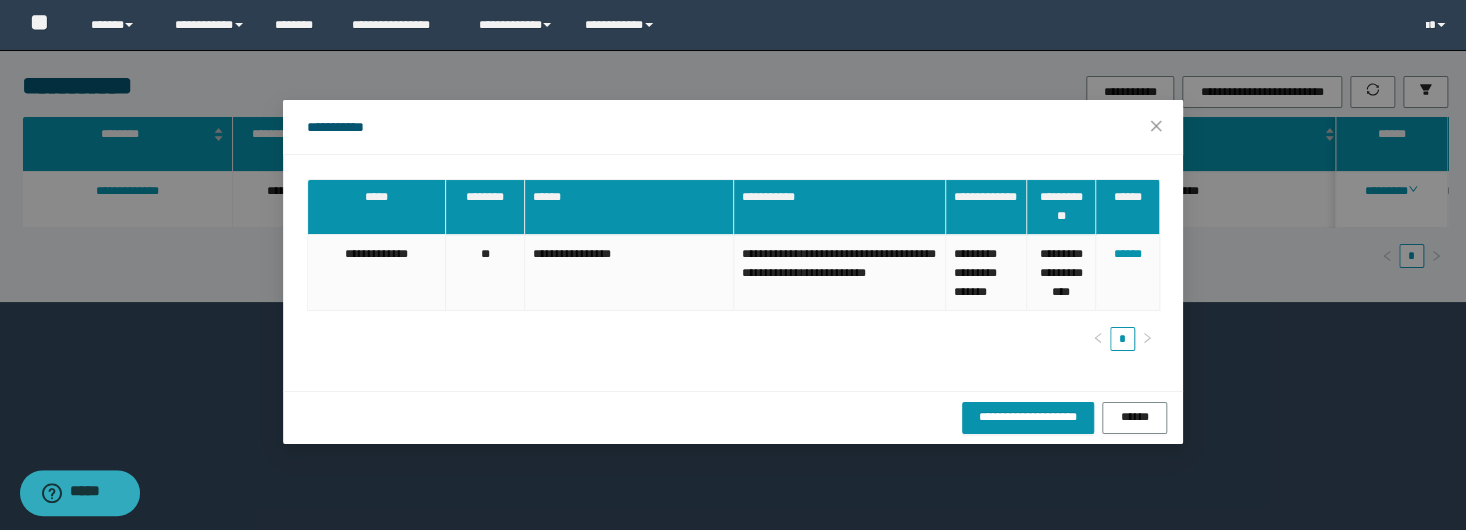 click on "**********" at bounding box center (733, 127) 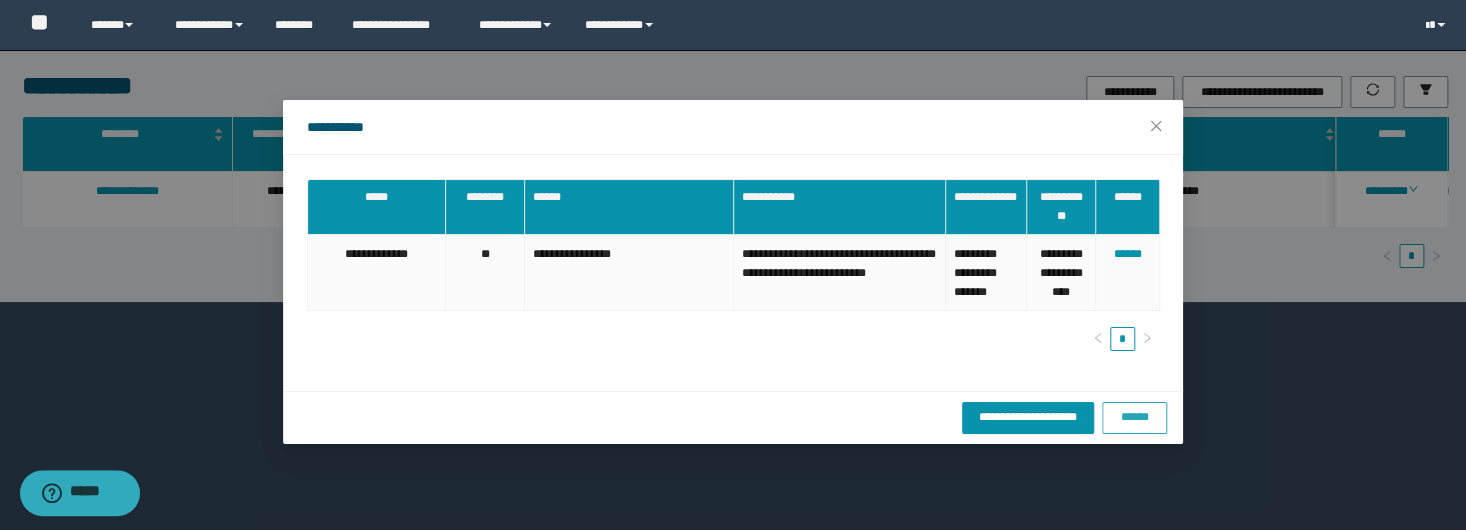 click on "******" at bounding box center (1134, 417) 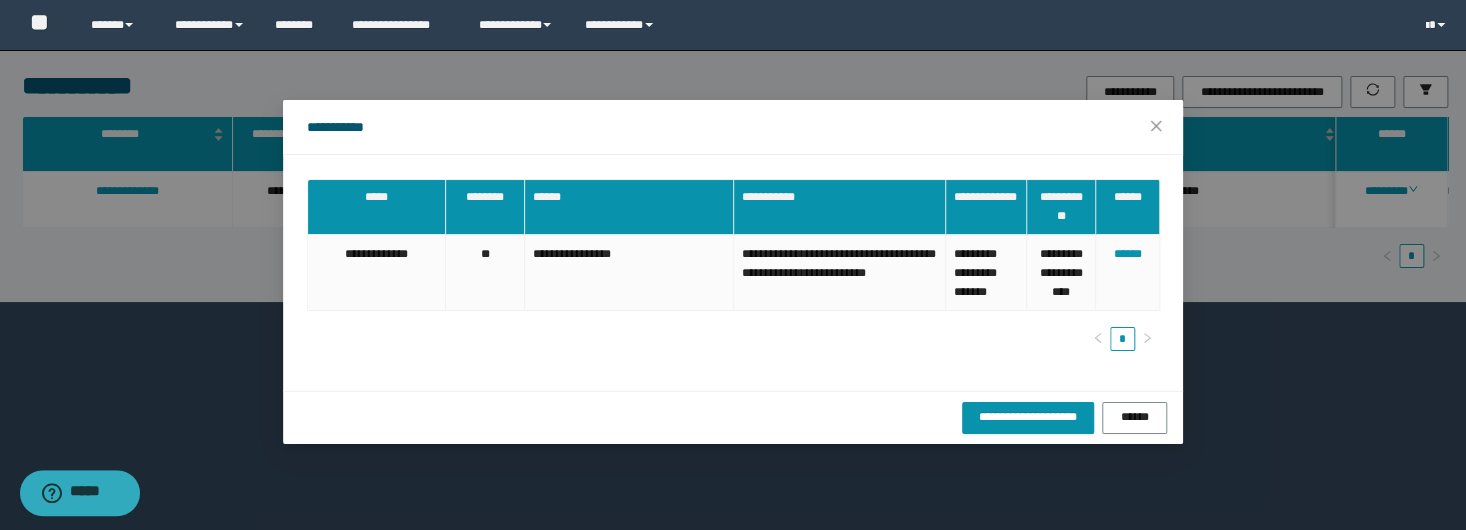 drag, startPoint x: 1400, startPoint y: 384, endPoint x: 1403, endPoint y: 363, distance: 21.213203 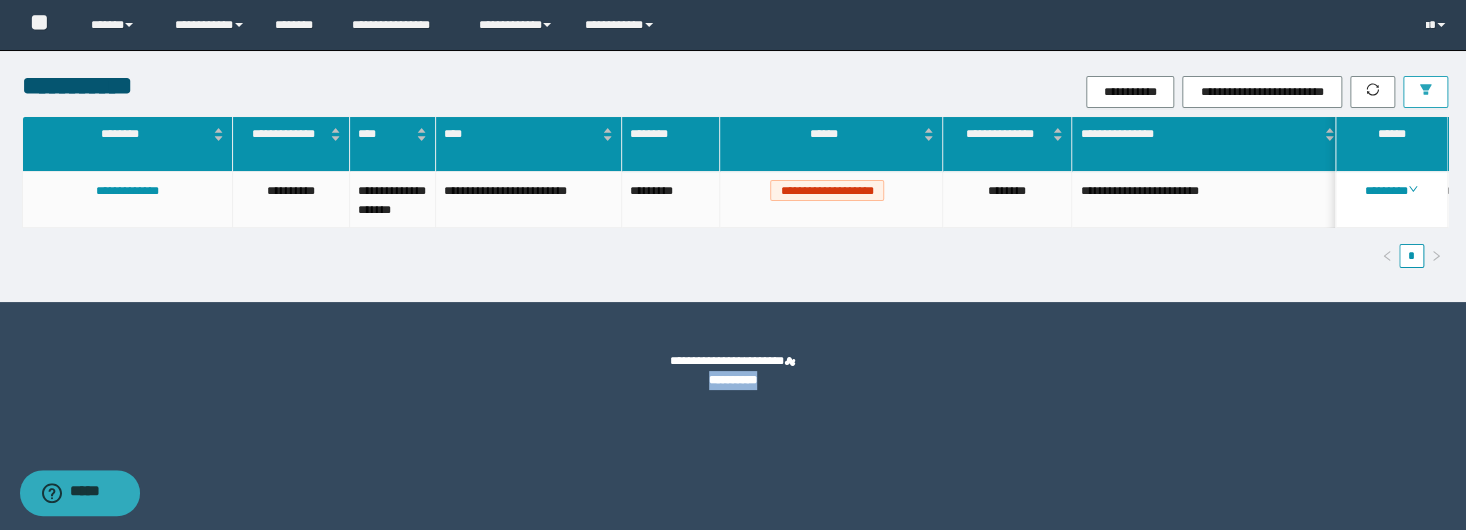 drag, startPoint x: 1403, startPoint y: 363, endPoint x: 1415, endPoint y: 101, distance: 262.27466 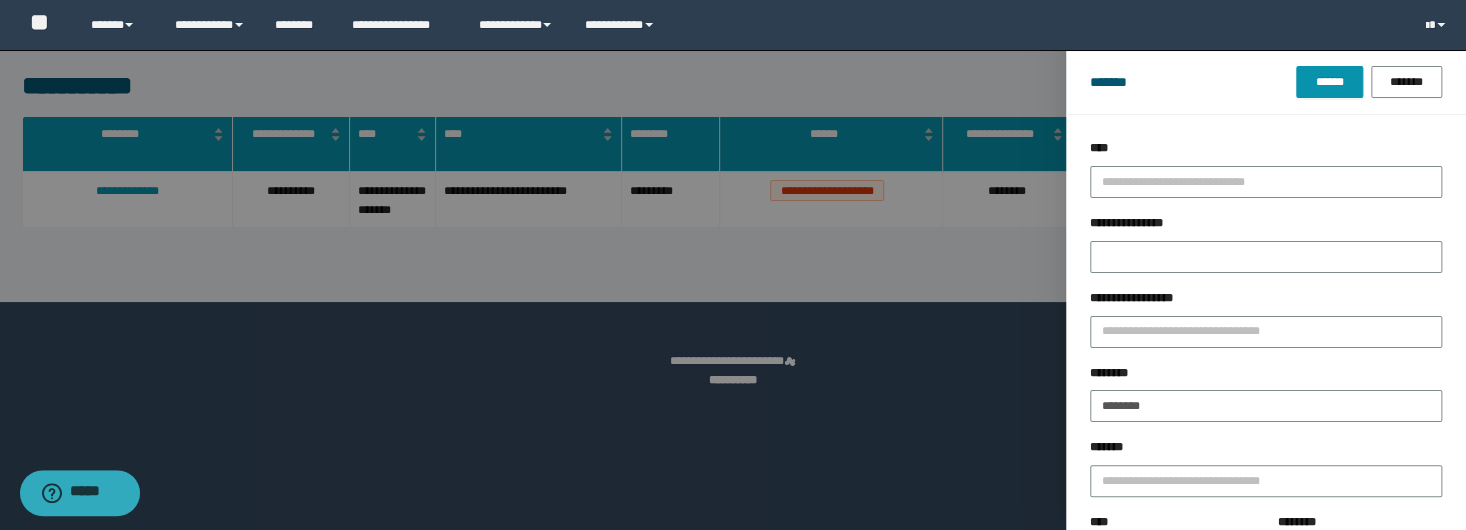 drag, startPoint x: 1185, startPoint y: 112, endPoint x: 1207, endPoint y: 144, distance: 38.832977 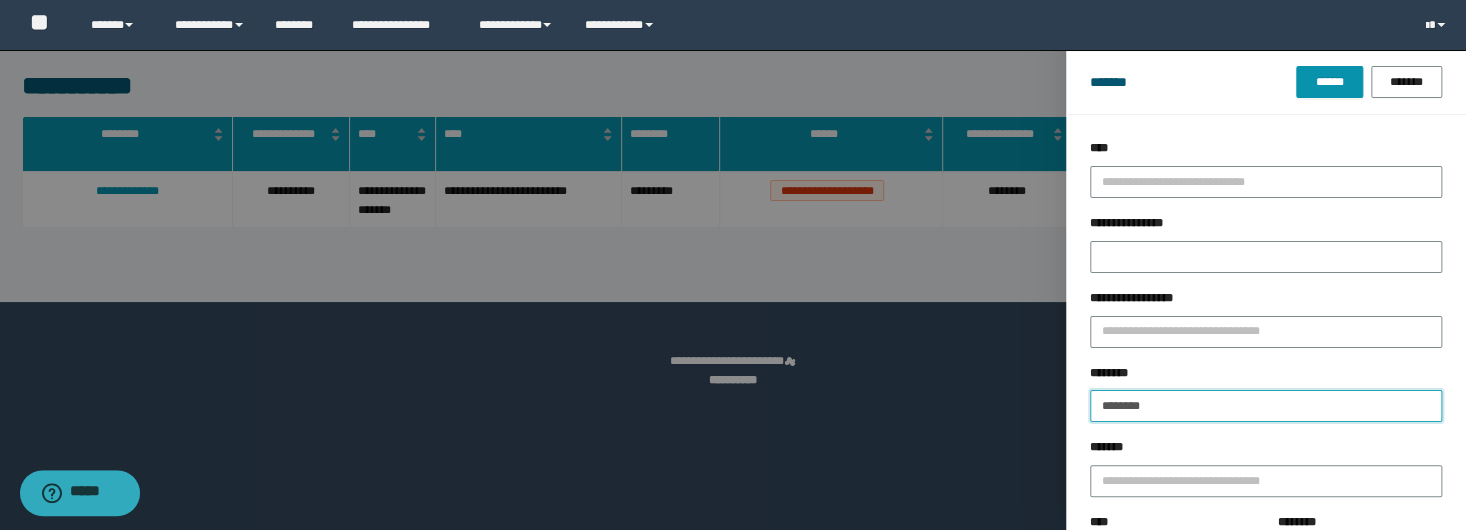 drag, startPoint x: 1177, startPoint y: 410, endPoint x: 1278, endPoint y: 162, distance: 267.7779 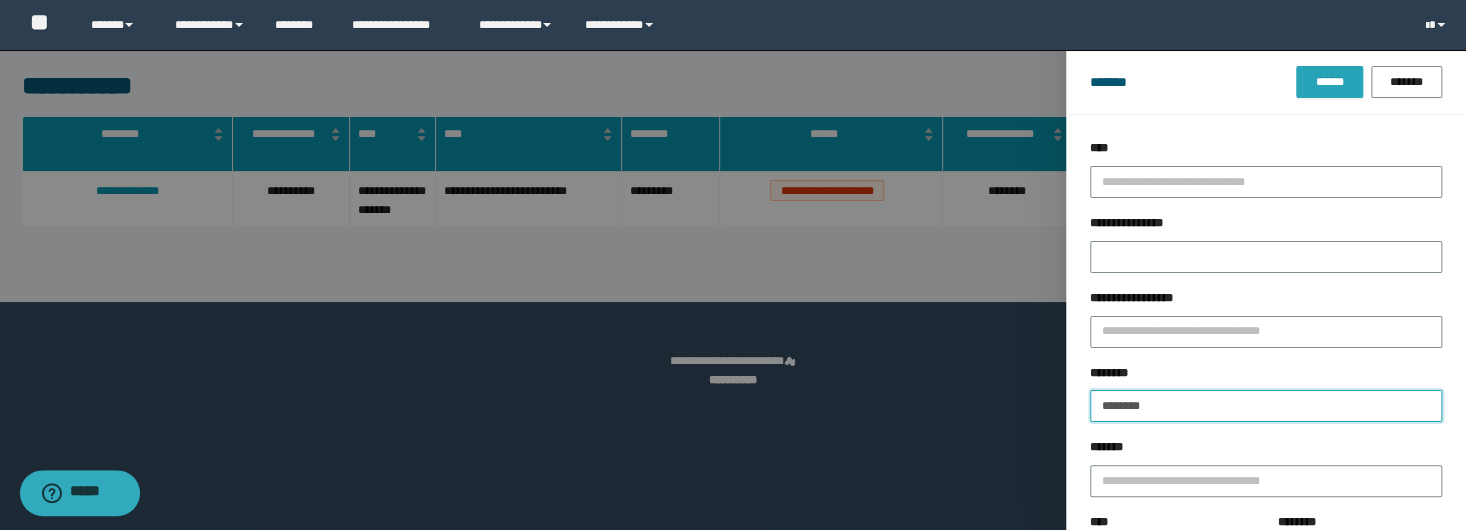 type on "********" 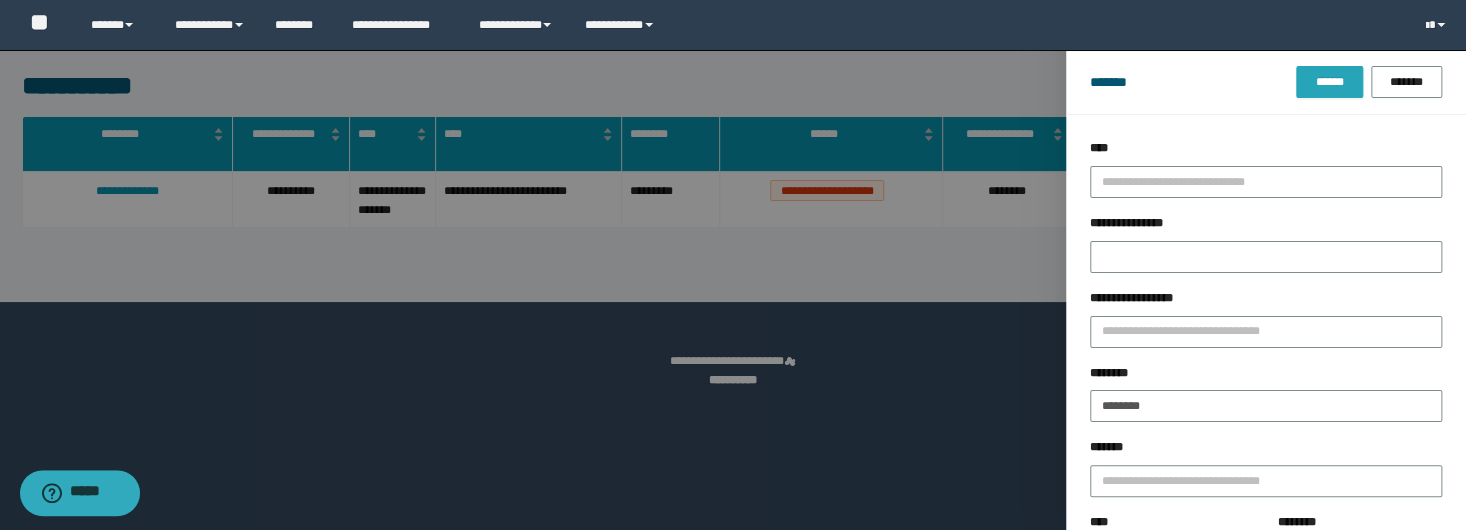 click on "******" at bounding box center [1329, 82] 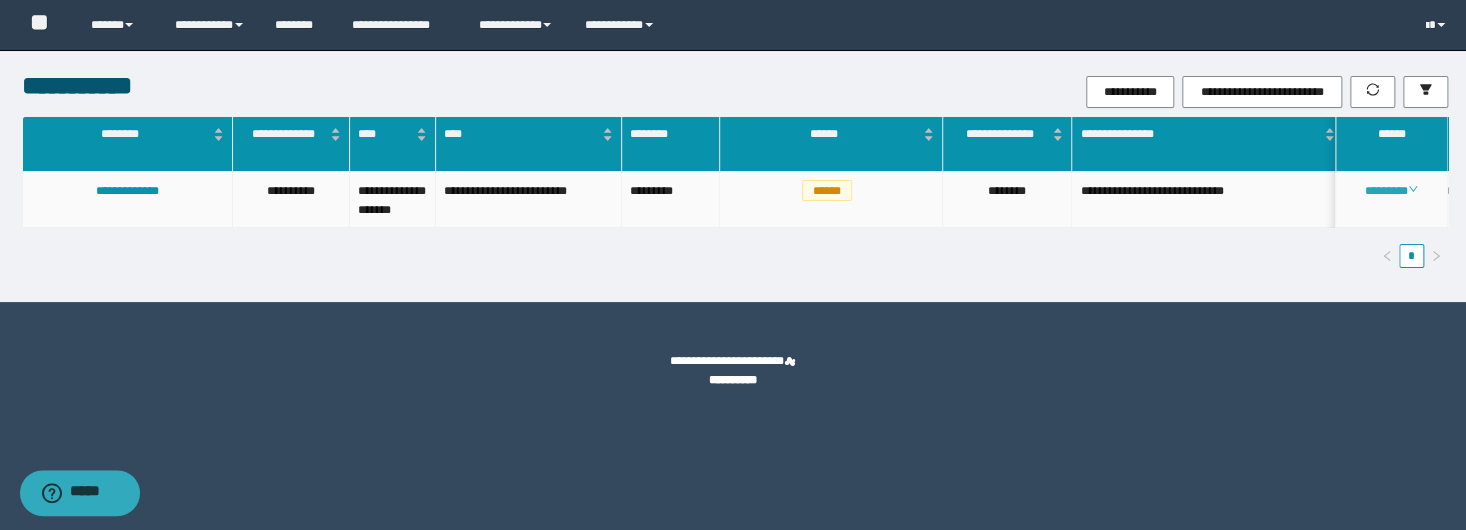 click on "********" at bounding box center [1391, 191] 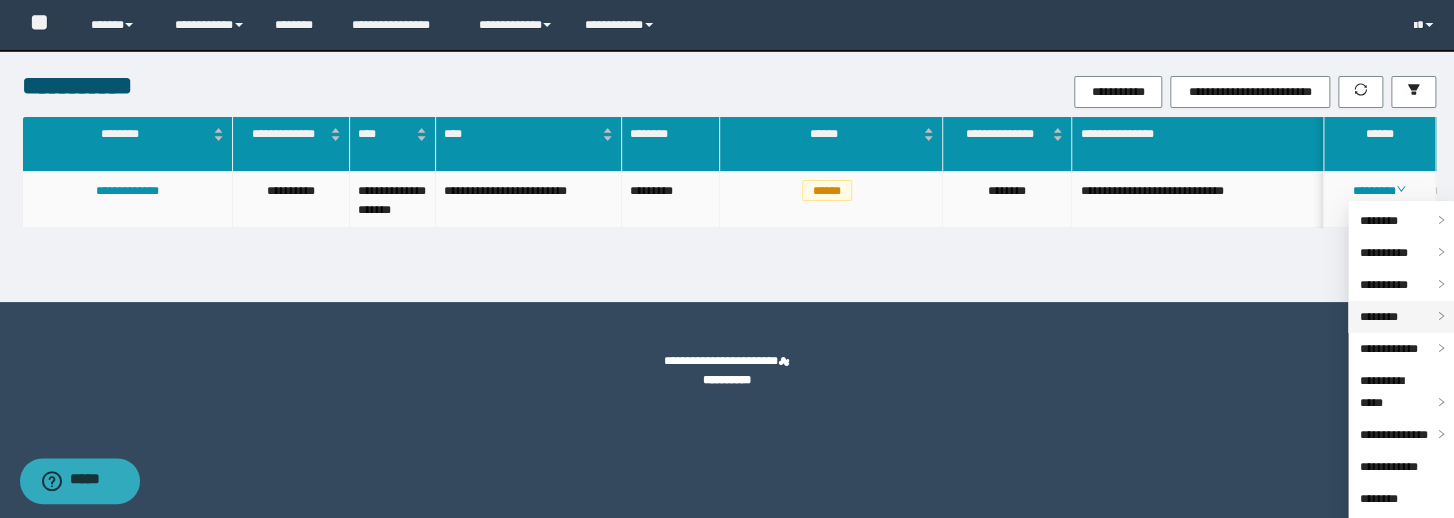 click on "********" at bounding box center (1379, 317) 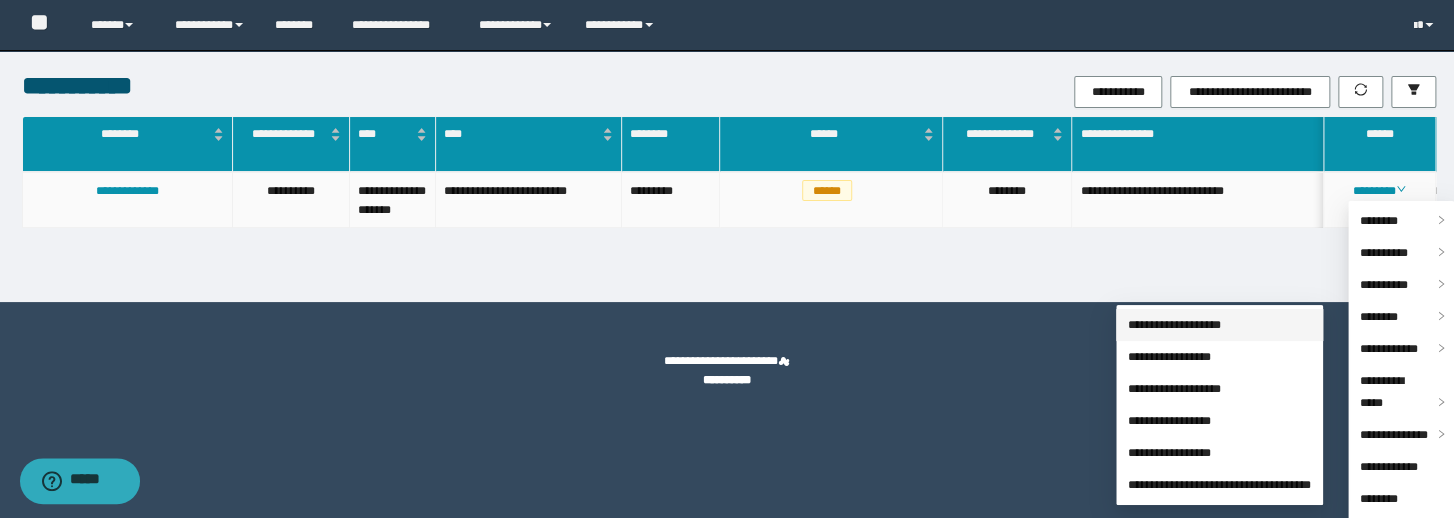 click on "**********" at bounding box center (1174, 325) 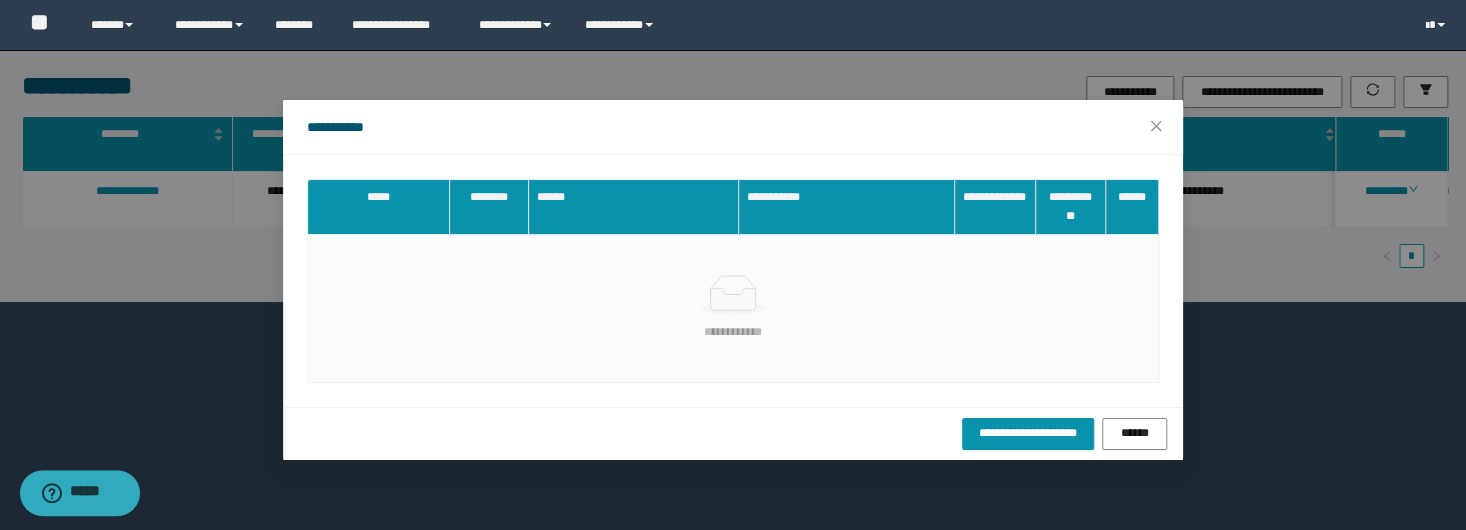 click on "**********" at bounding box center (733, 265) 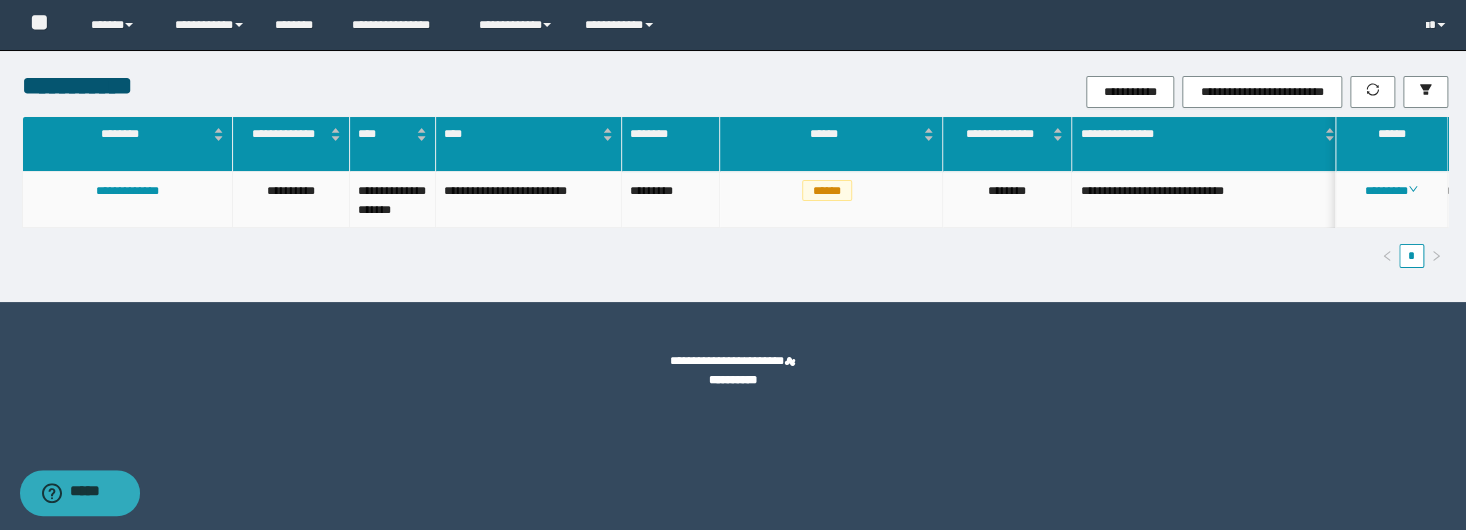 drag, startPoint x: 1303, startPoint y: 386, endPoint x: 1320, endPoint y: 175, distance: 211.68373 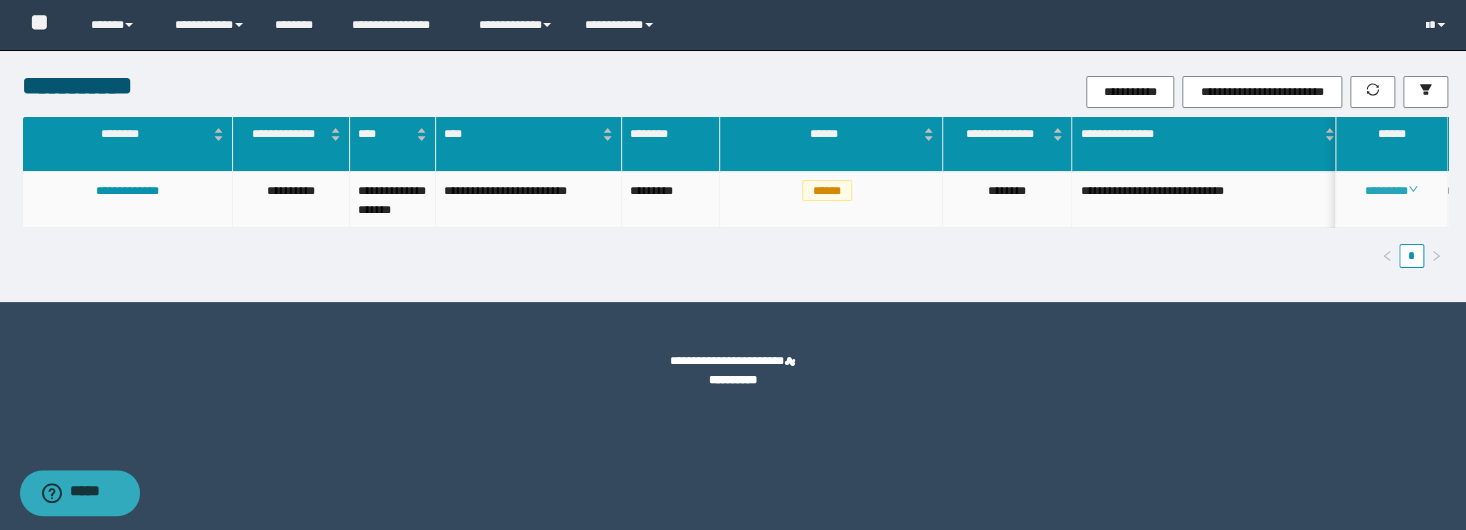 click on "********" at bounding box center [1391, 191] 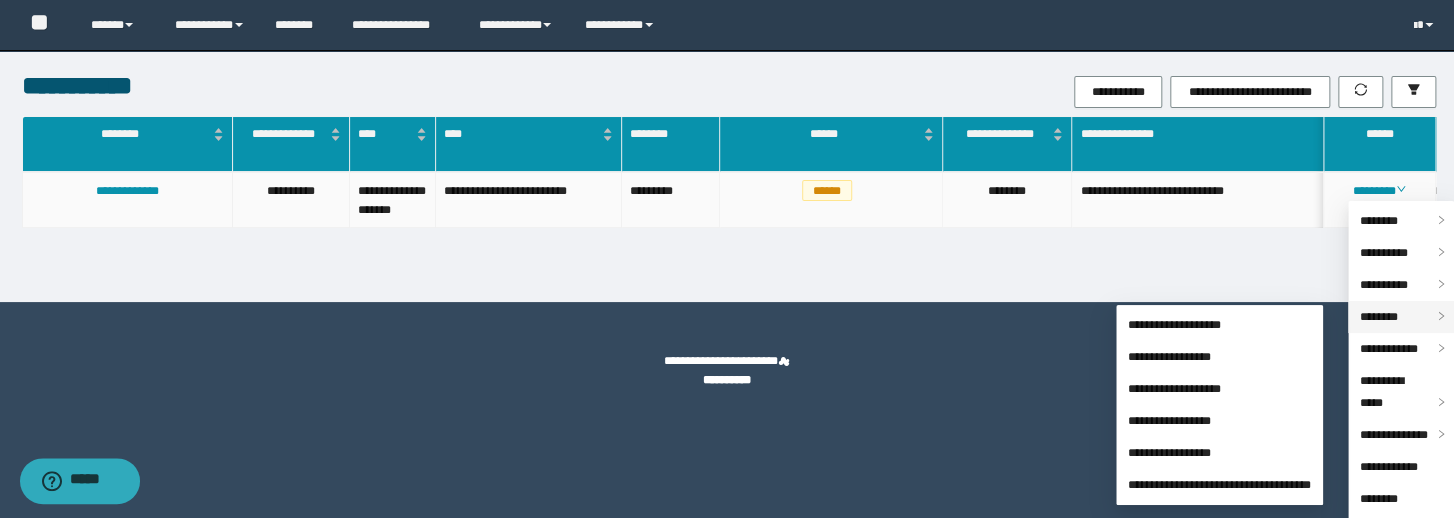 click on "********" at bounding box center [1379, 317] 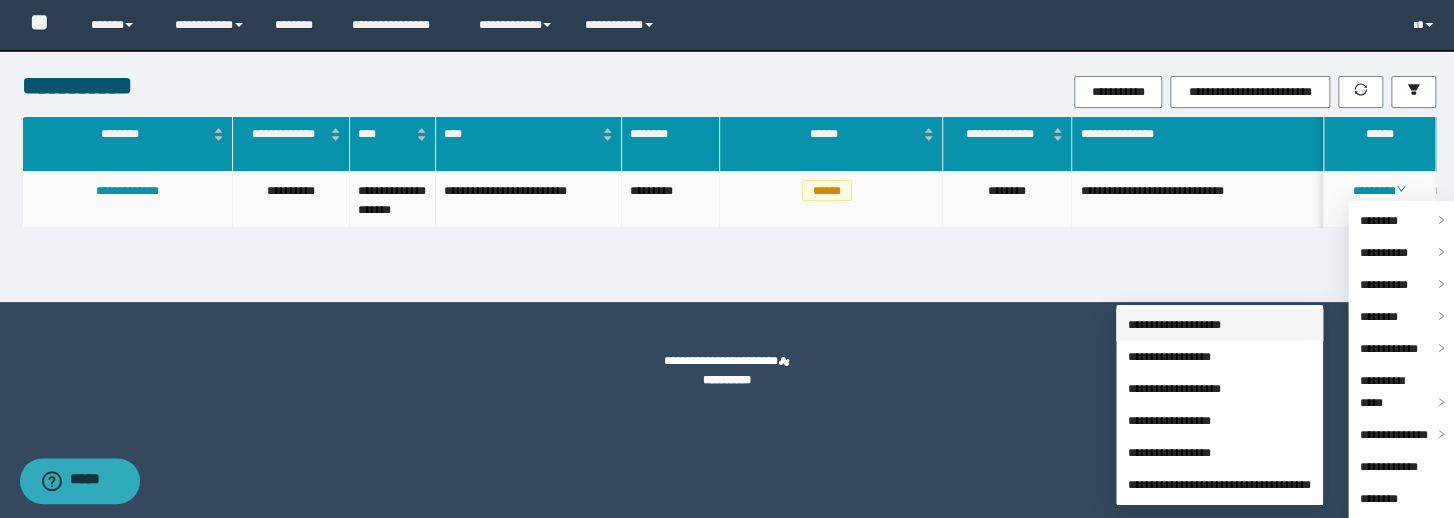 click on "**********" at bounding box center (1174, 325) 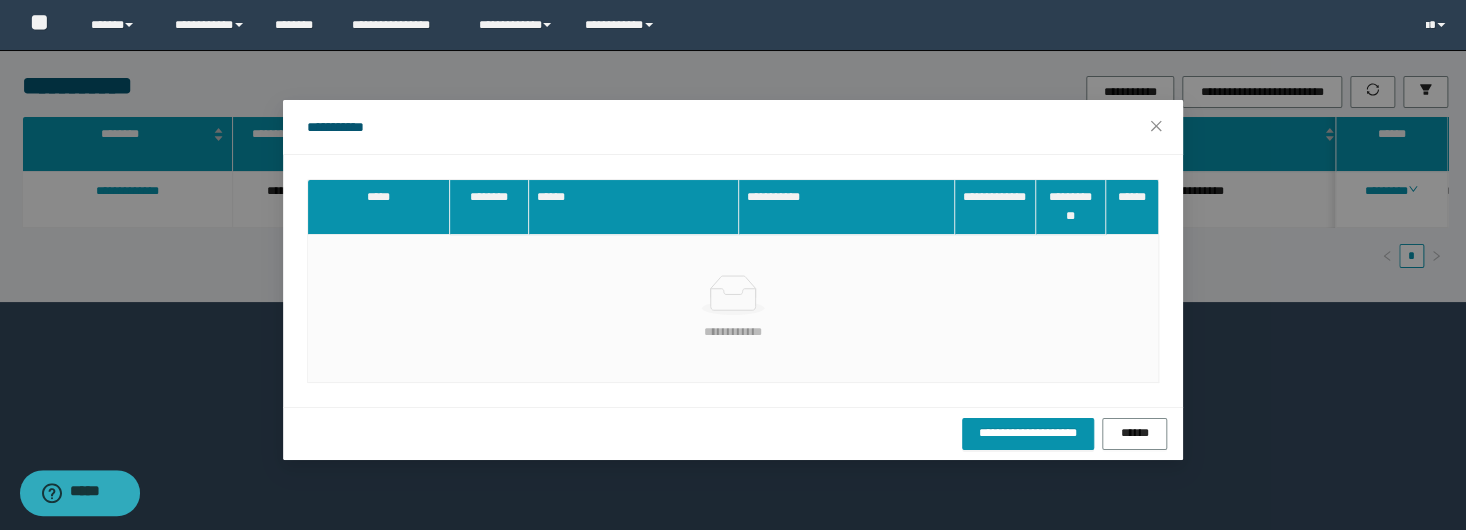 click on "**********" at bounding box center [733, 127] 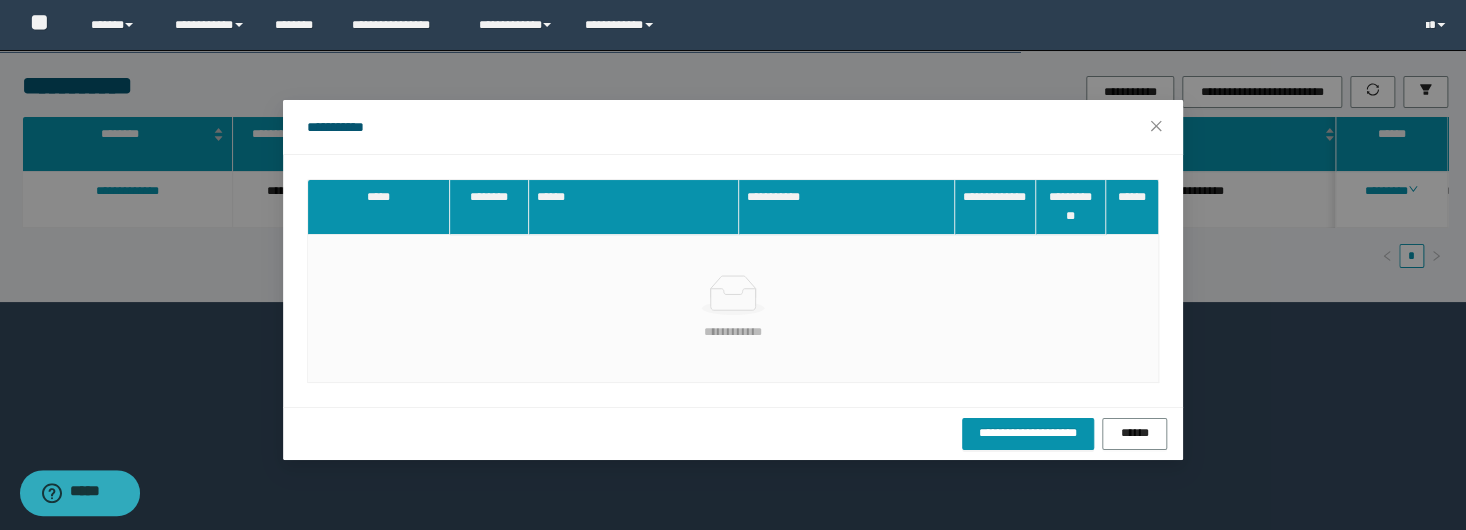 click on "**********" at bounding box center (733, 127) 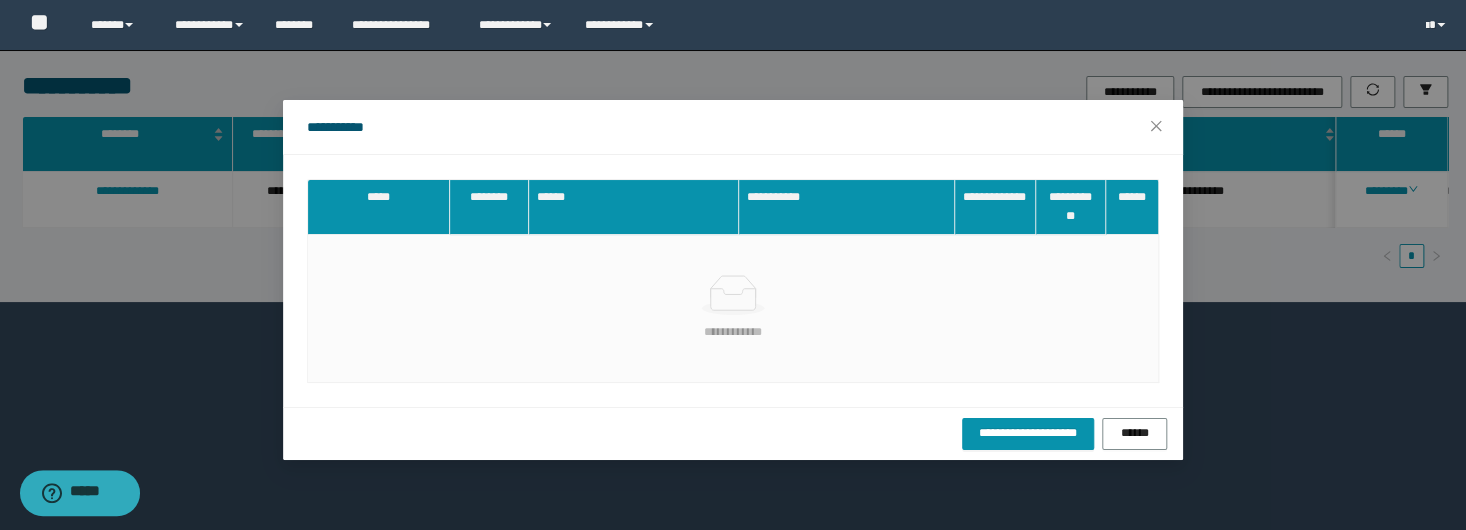 click on "**********" at bounding box center [733, 127] 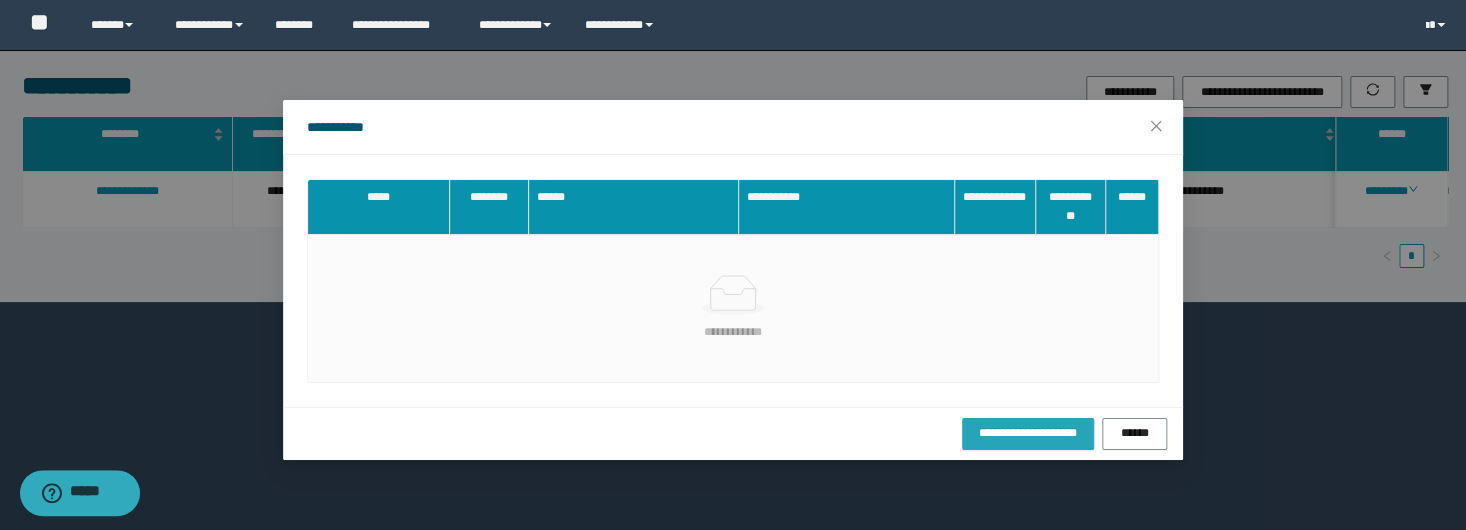 drag, startPoint x: 1030, startPoint y: 435, endPoint x: 962, endPoint y: 395, distance: 78.892334 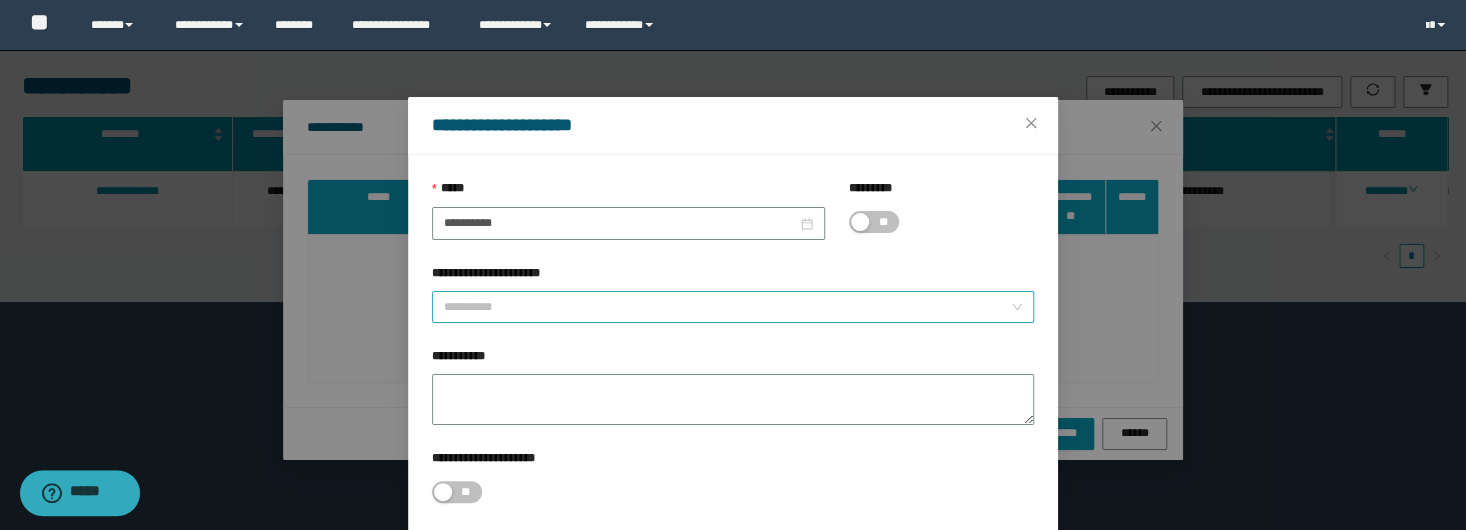 click on "**********" at bounding box center [727, 307] 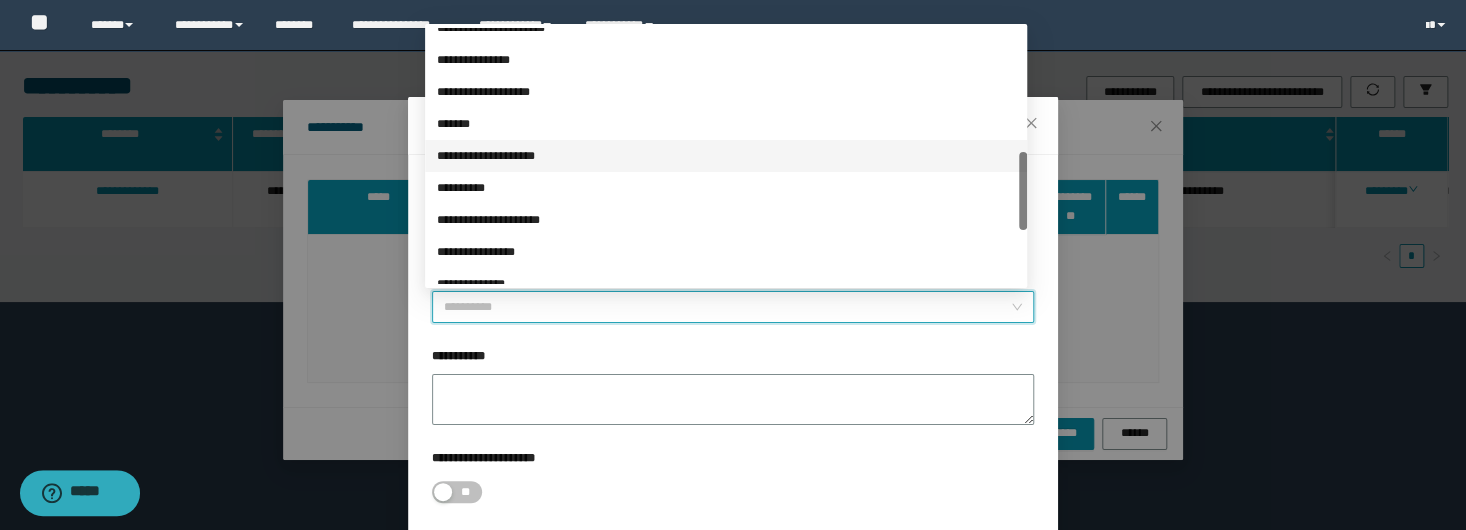scroll, scrollTop: 240, scrollLeft: 0, axis: vertical 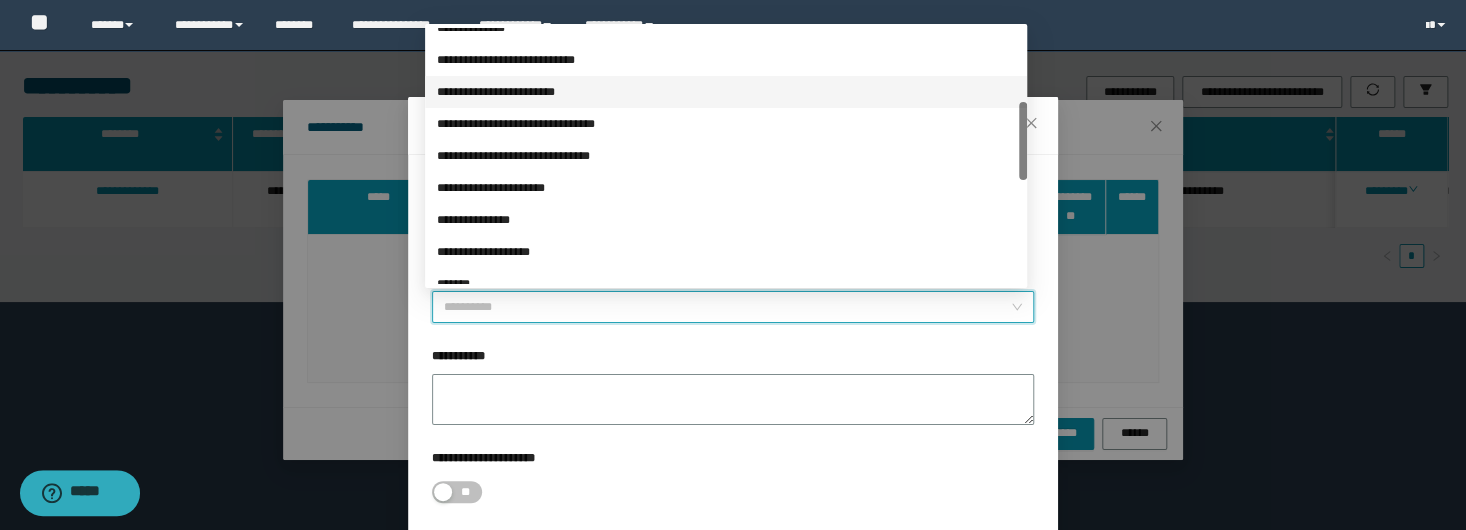 click on "**********" at bounding box center [726, 92] 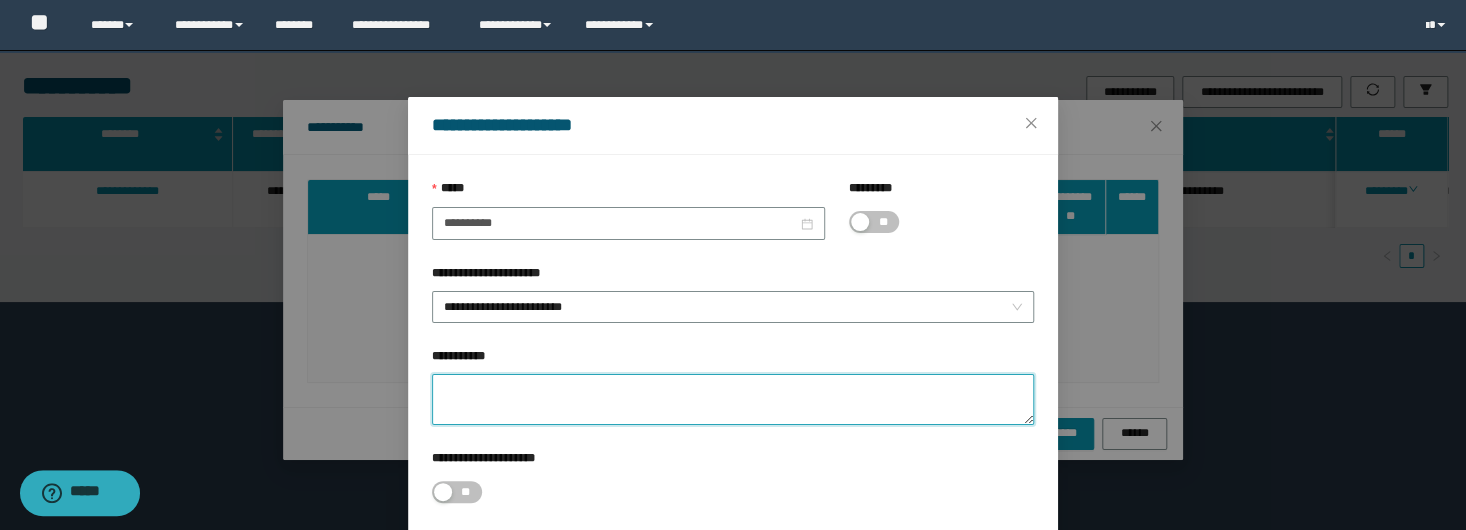 click on "**********" at bounding box center (733, 399) 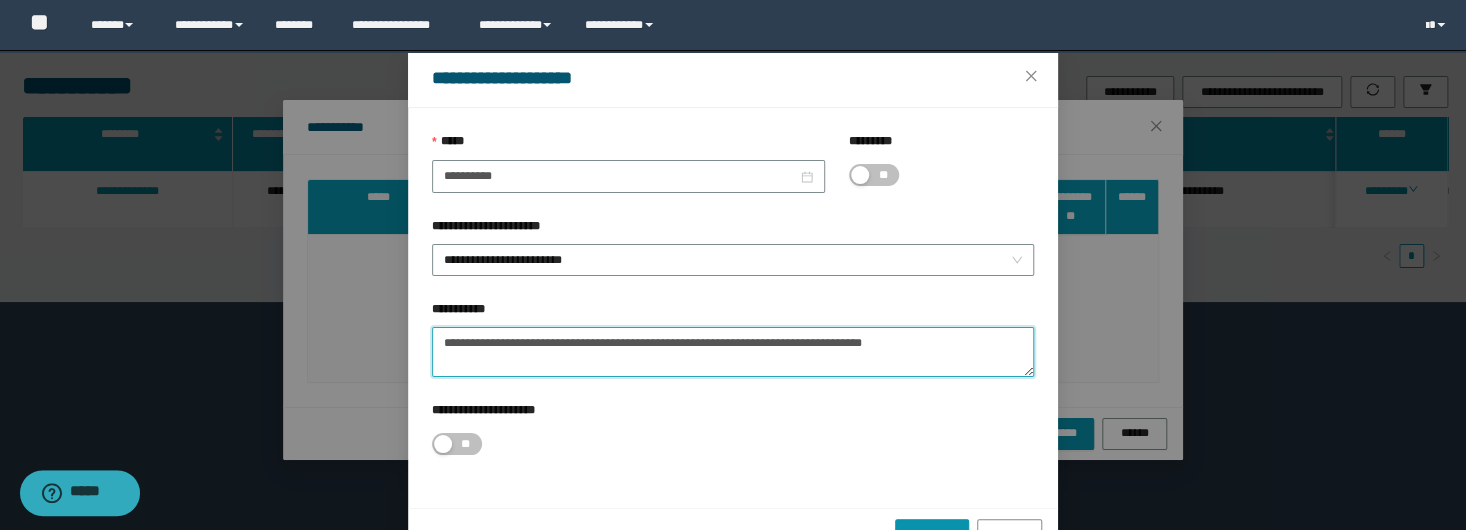 scroll, scrollTop: 103, scrollLeft: 0, axis: vertical 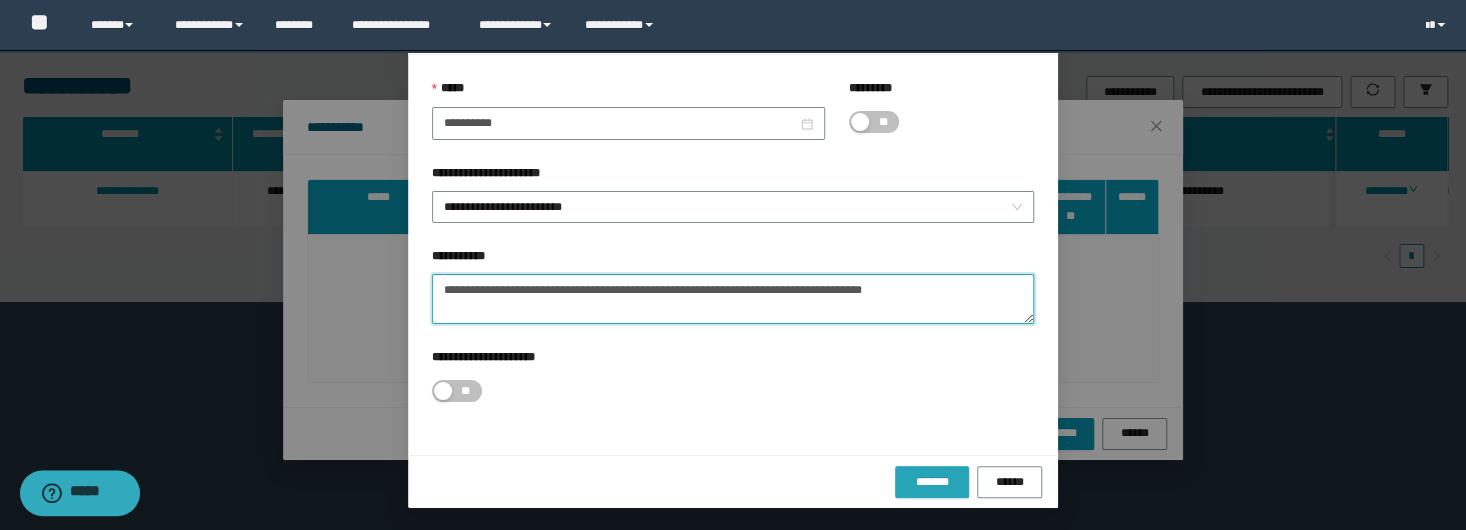 type on "**********" 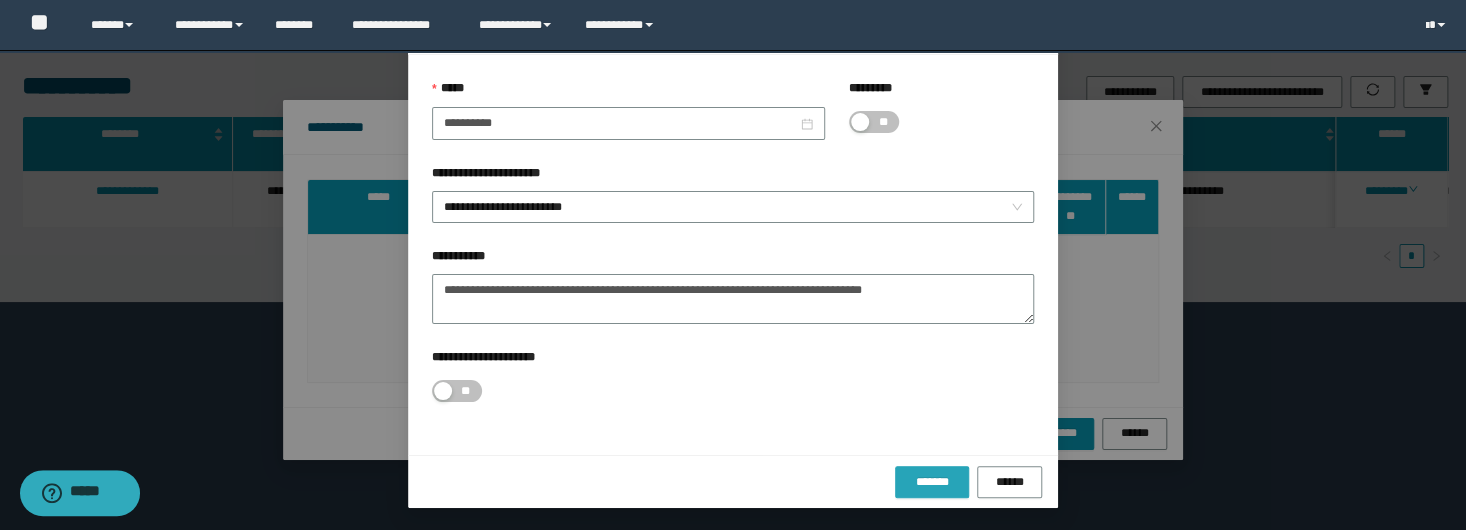 click on "*******" at bounding box center (932, 482) 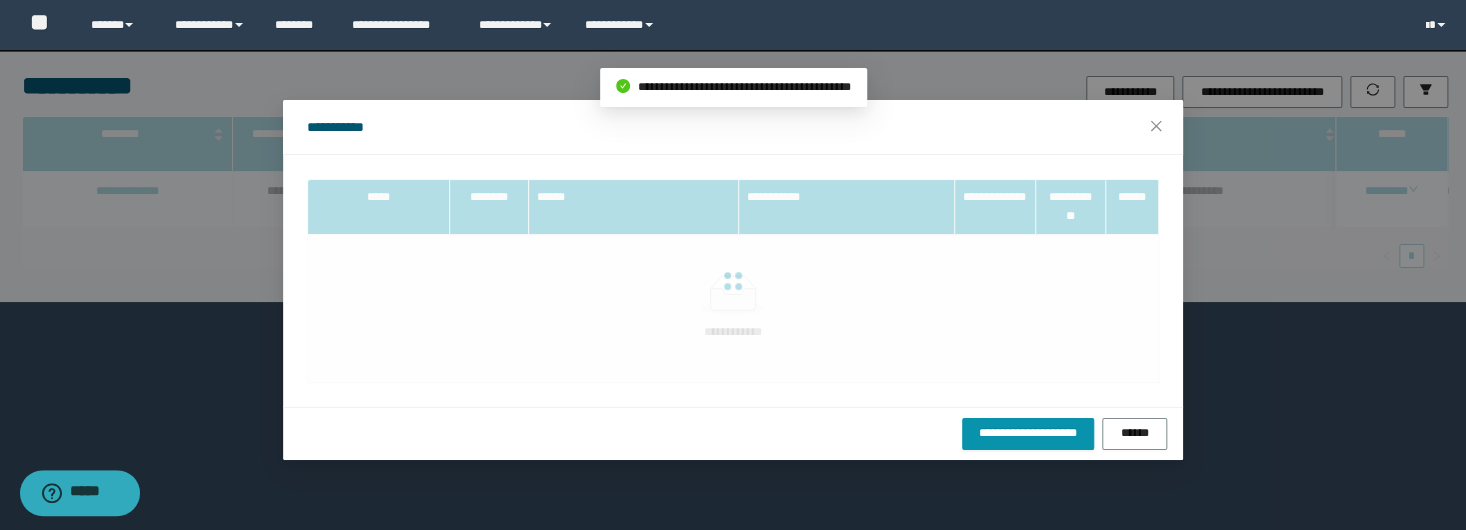scroll, scrollTop: 3, scrollLeft: 0, axis: vertical 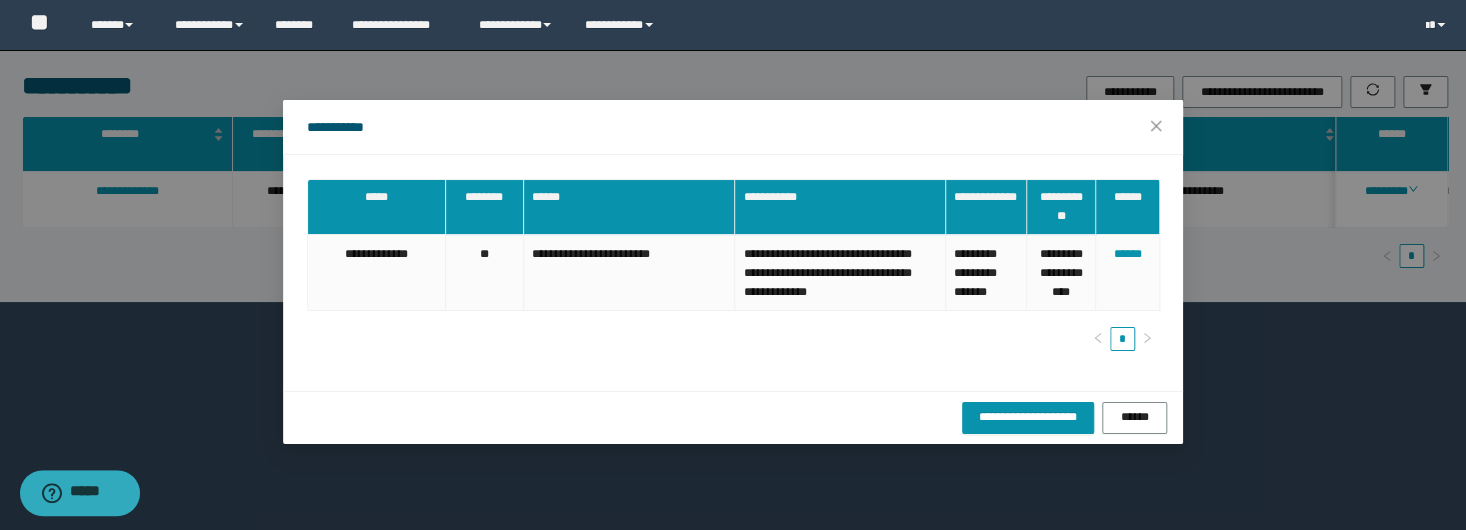 drag, startPoint x: 860, startPoint y: 109, endPoint x: 954, endPoint y: 183, distance: 119.632774 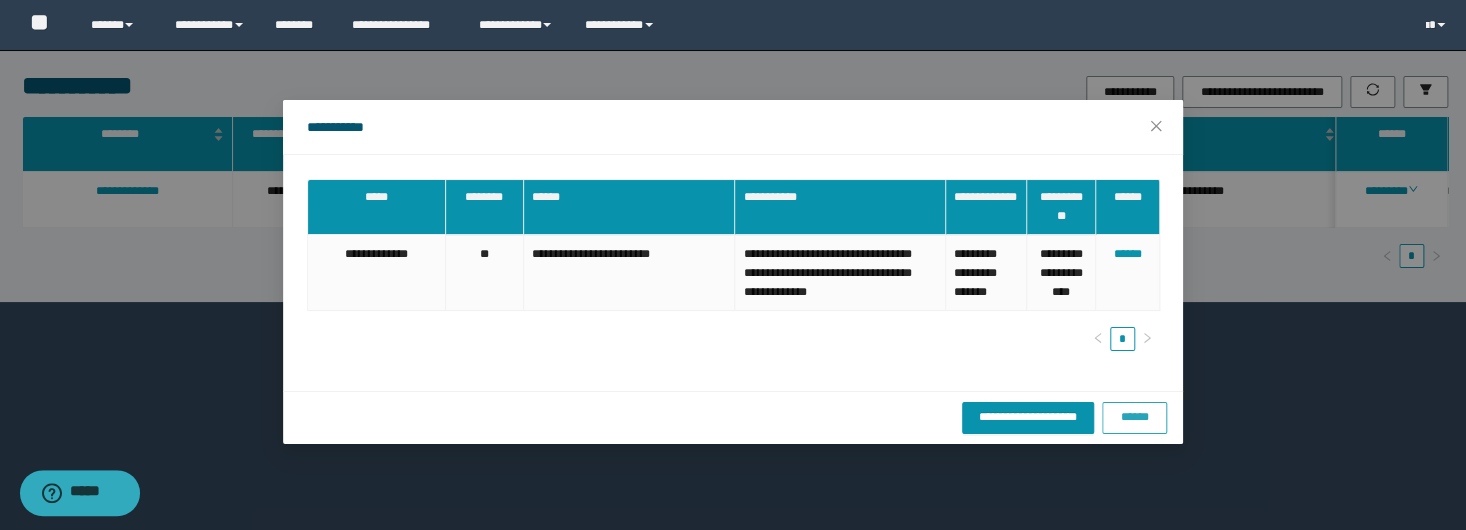 click on "******" at bounding box center [1134, 417] 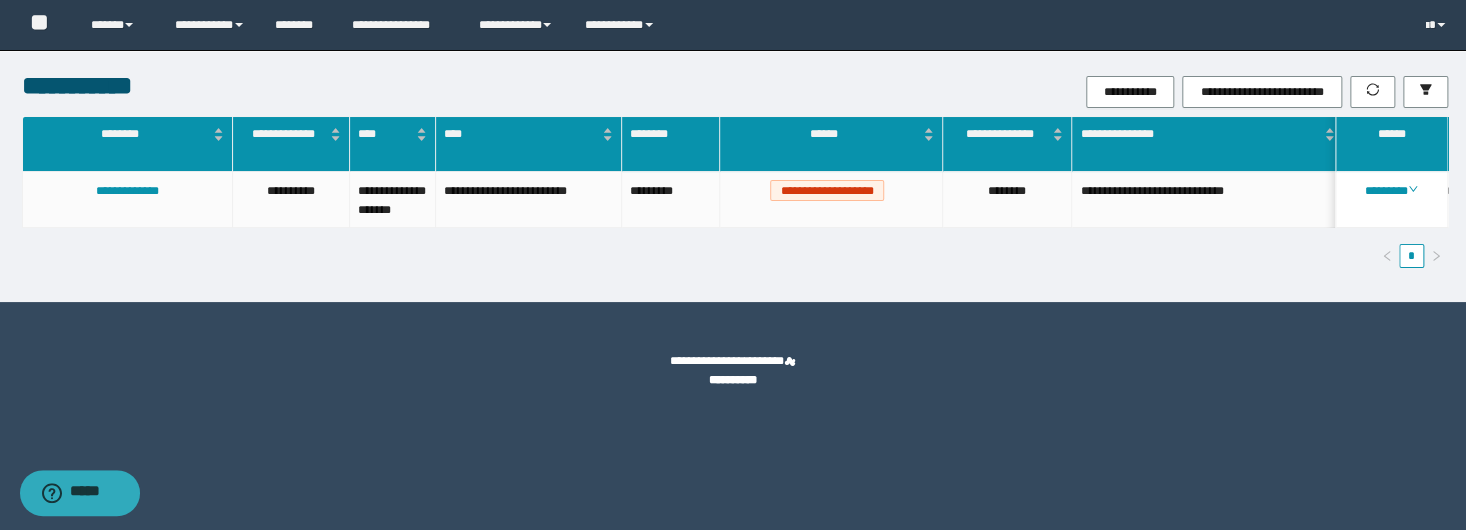 drag, startPoint x: 1281, startPoint y: 432, endPoint x: 1407, endPoint y: 264, distance: 210 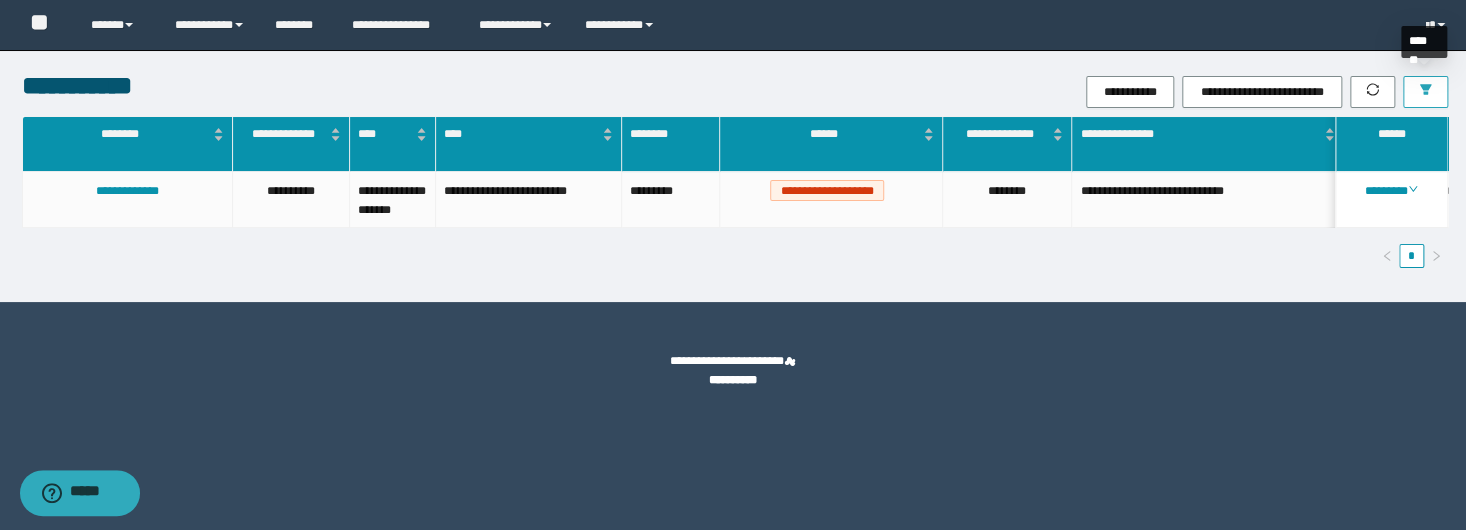 click 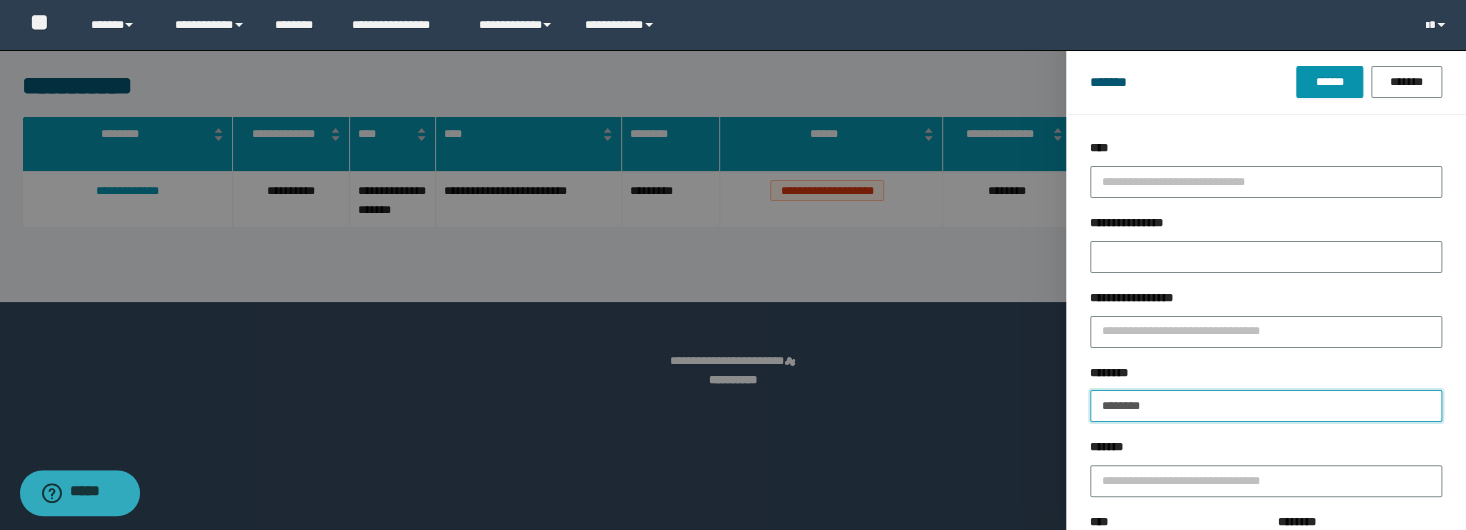 drag, startPoint x: 1164, startPoint y: 397, endPoint x: 899, endPoint y: 384, distance: 265.31866 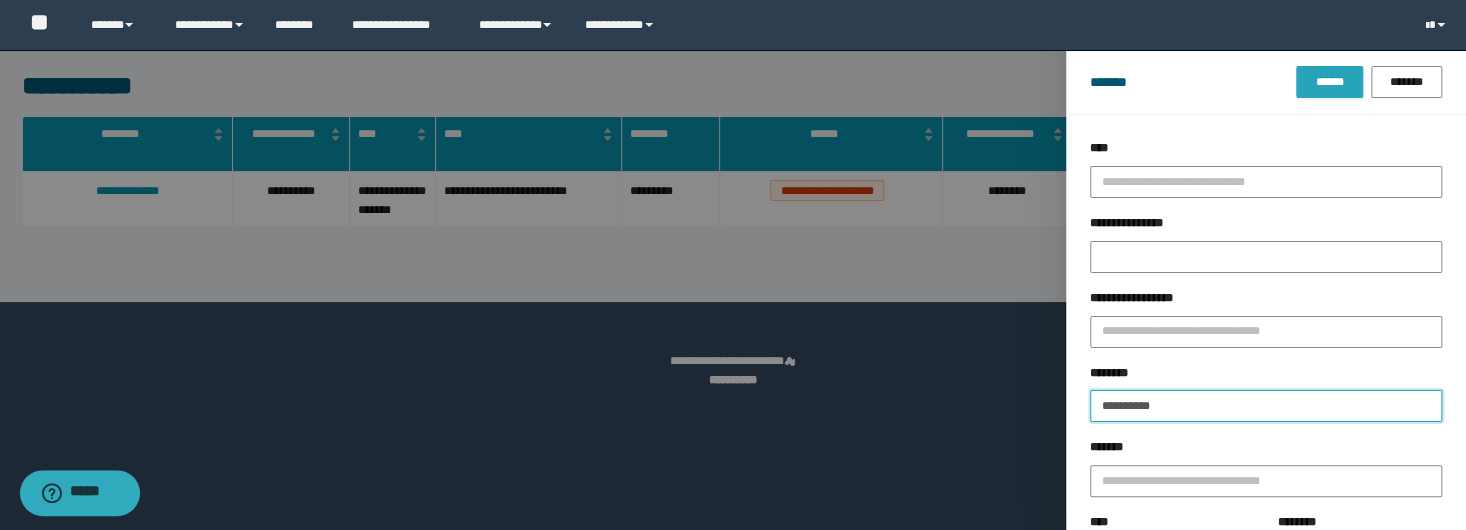 type on "**********" 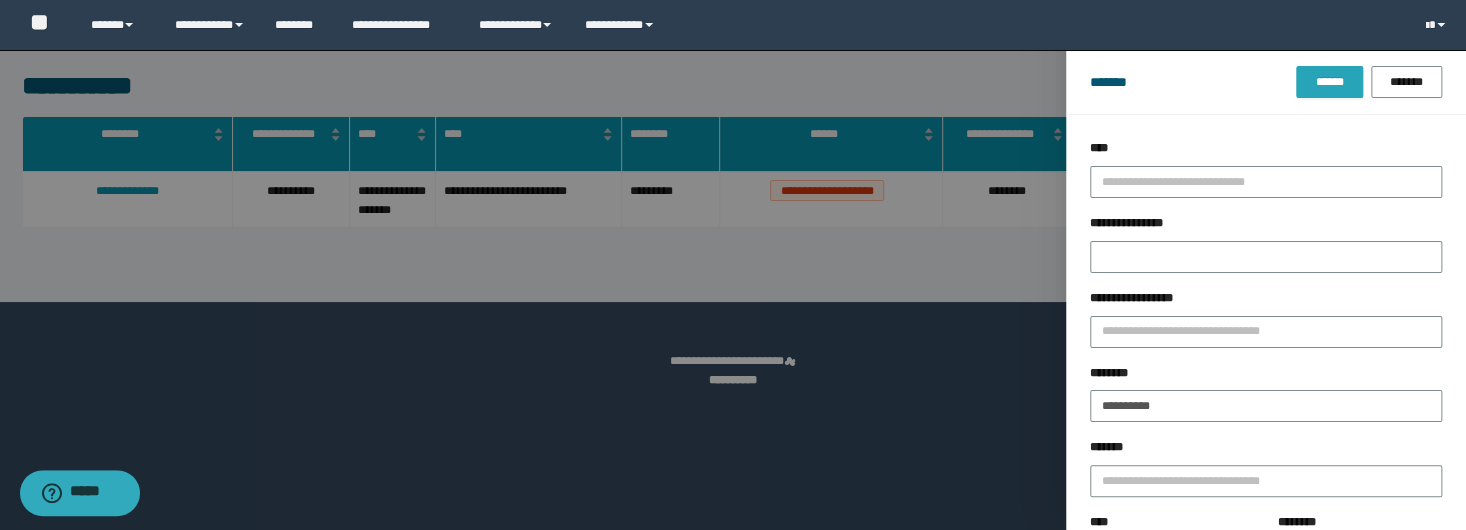 click on "******" at bounding box center [1329, 82] 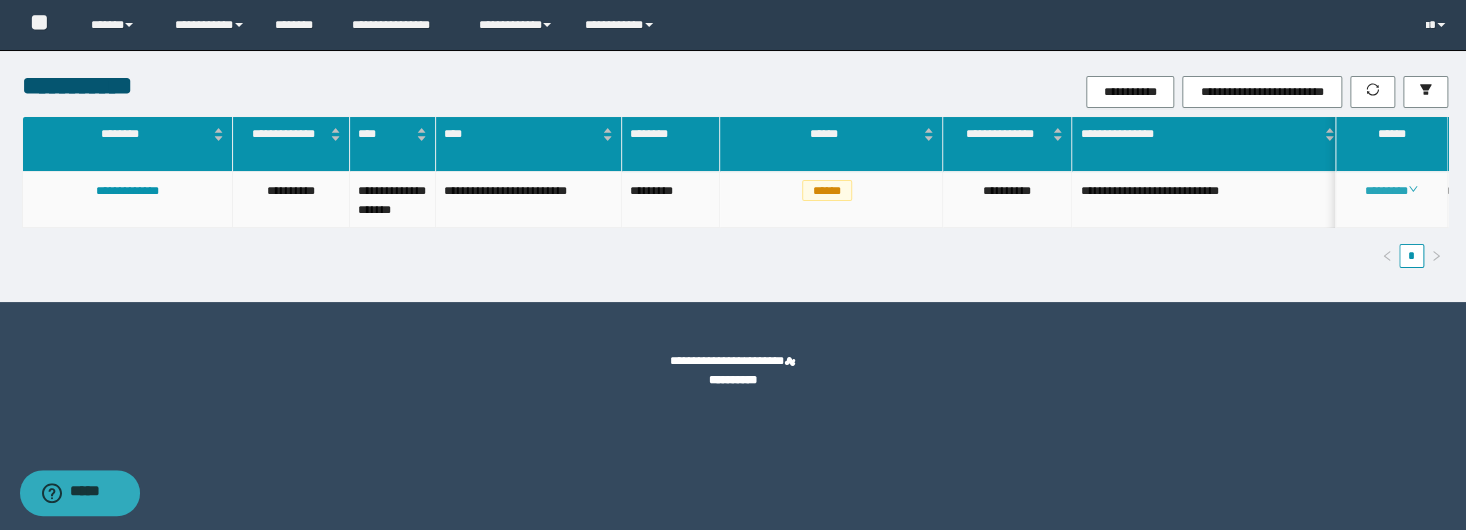click on "********" at bounding box center [1391, 191] 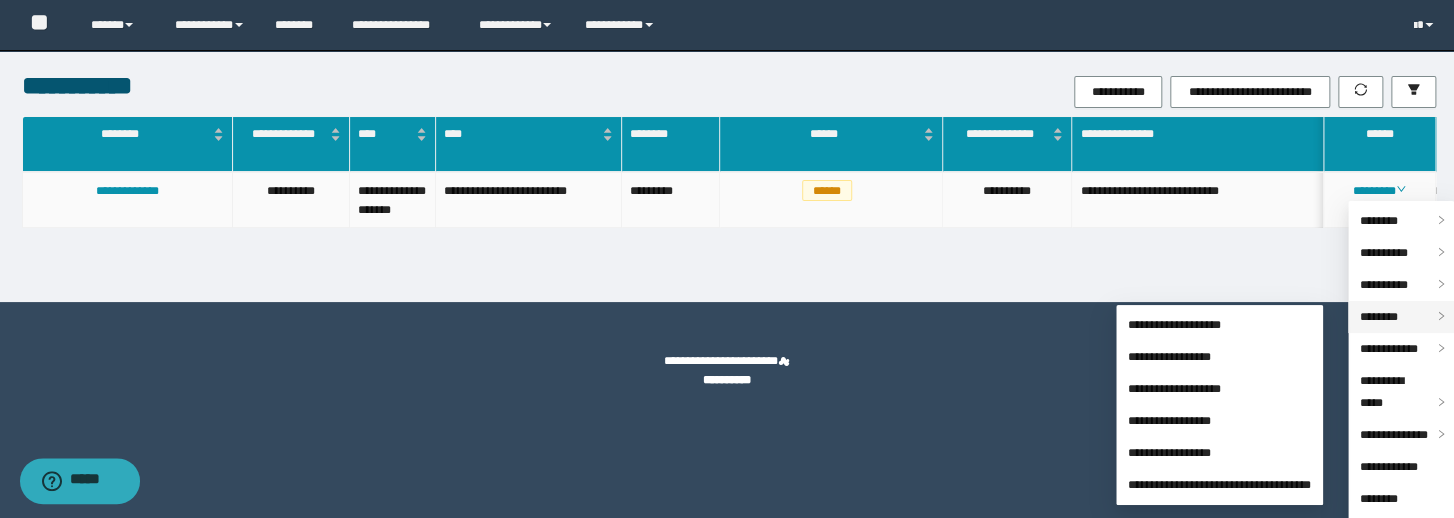 click on "********" at bounding box center (1379, 317) 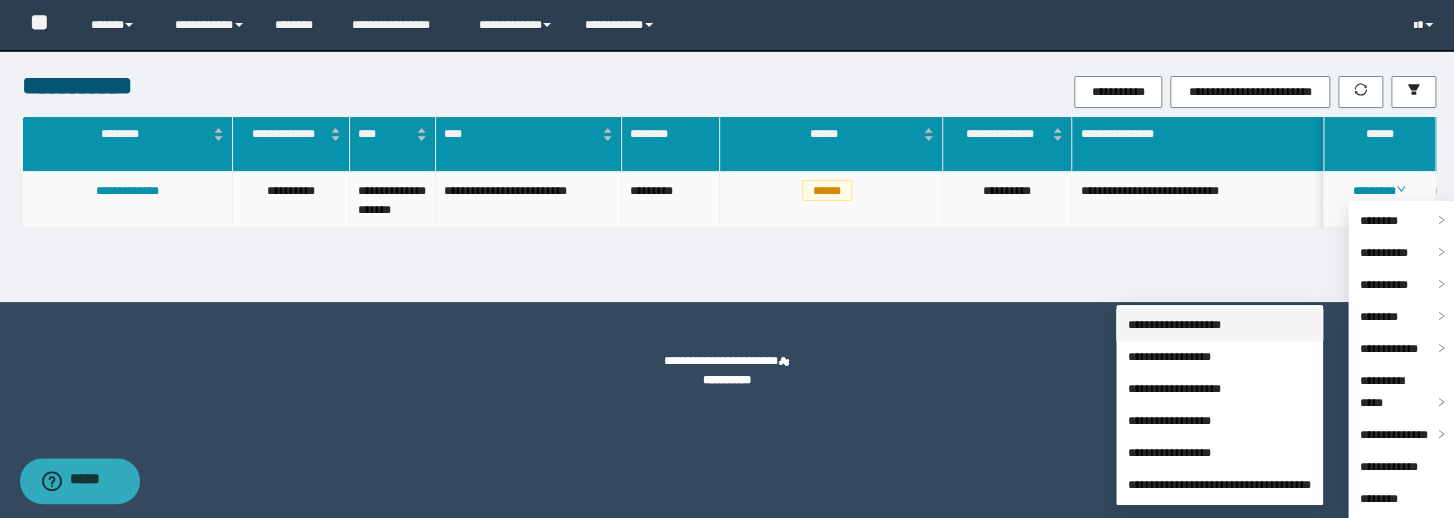 click on "**********" at bounding box center [1174, 325] 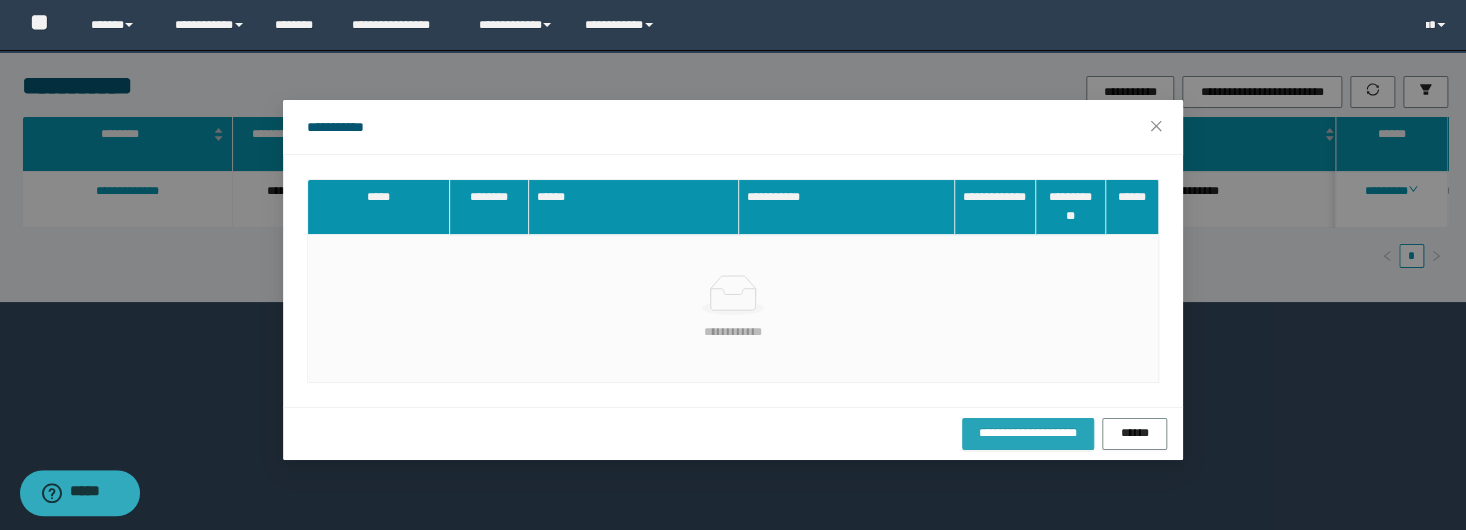 click on "**********" at bounding box center [1028, 433] 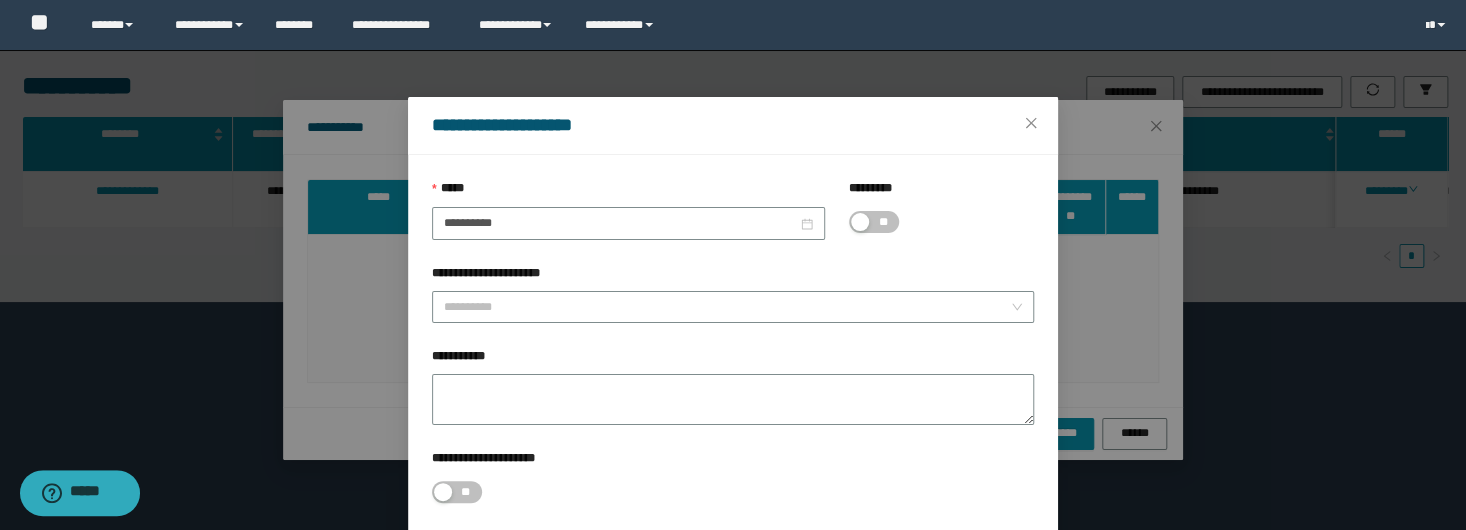 click on "**********" at bounding box center (733, 125) 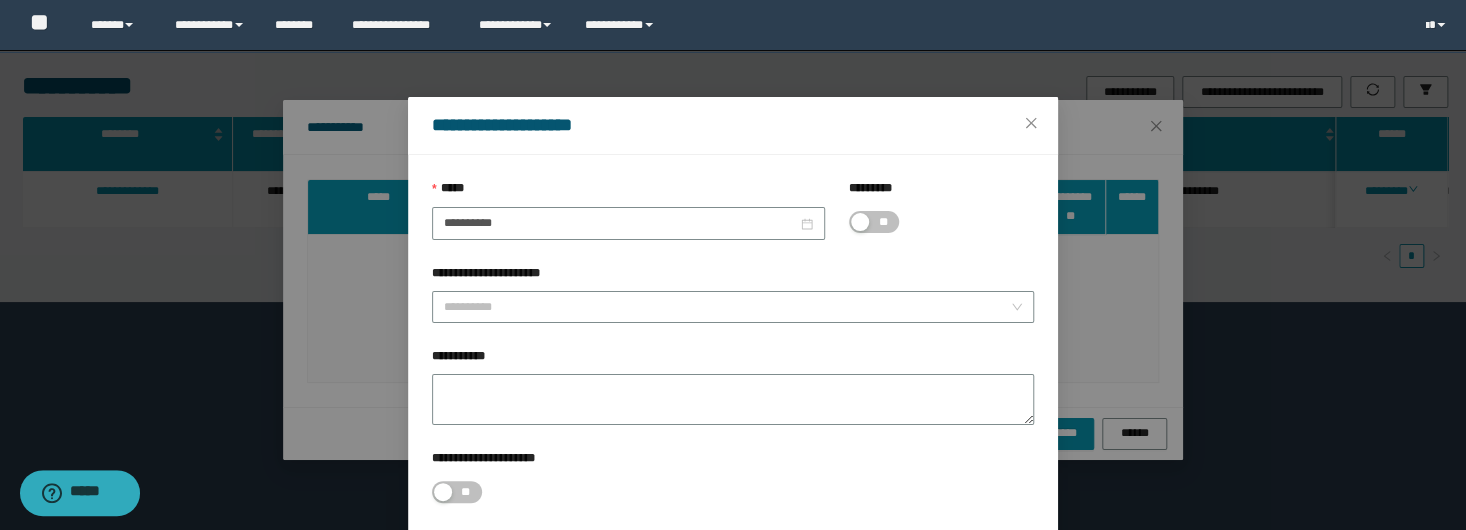 click on "**********" at bounding box center (733, 125) 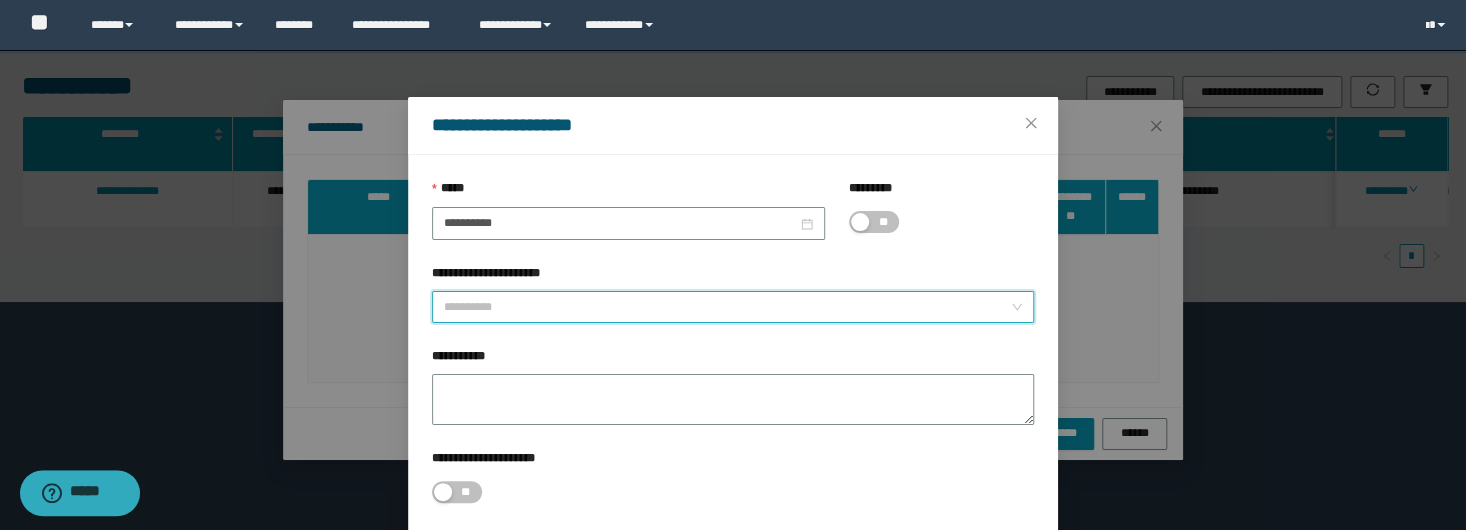 click on "**********" at bounding box center (727, 307) 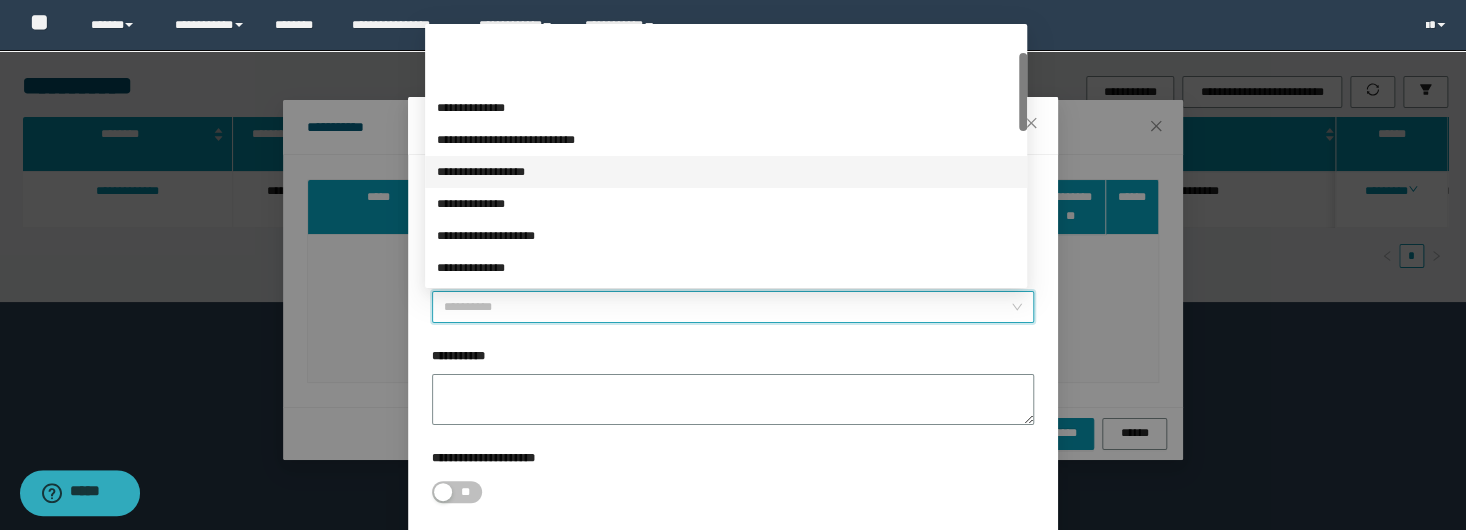 scroll, scrollTop: 80, scrollLeft: 0, axis: vertical 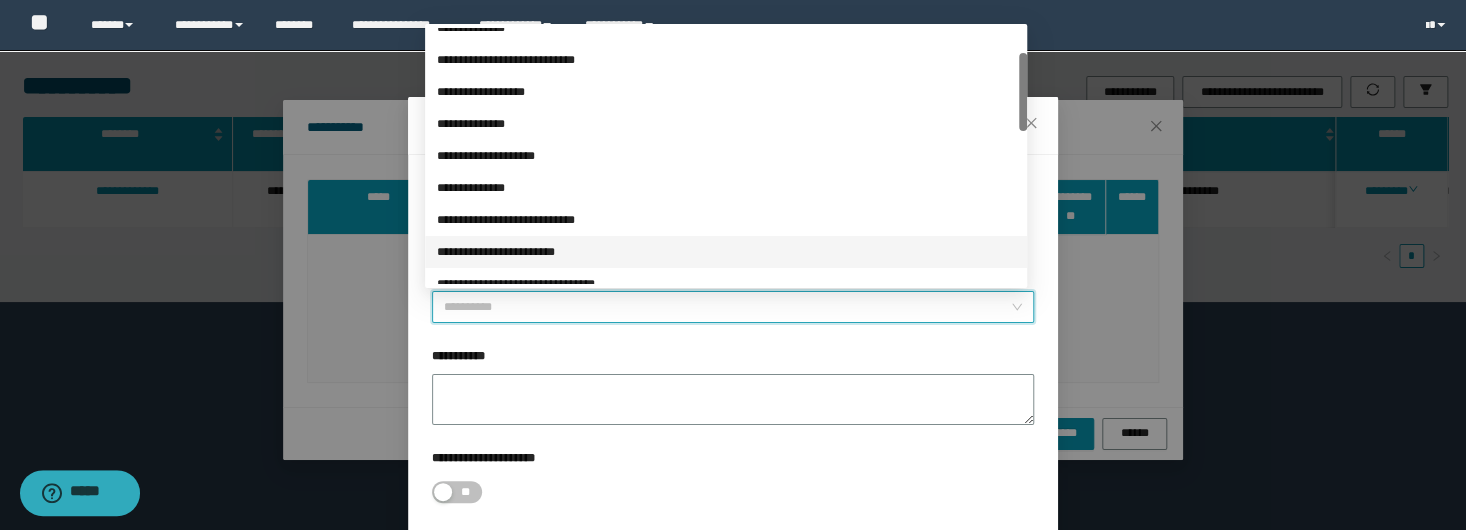 click on "**********" at bounding box center [726, 252] 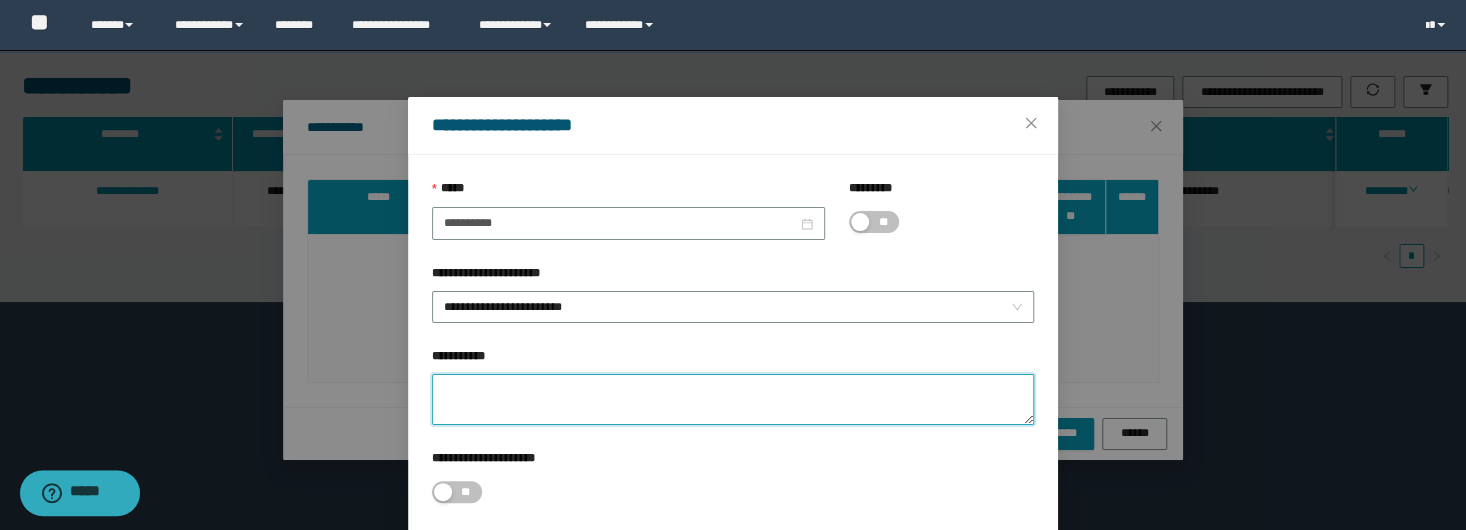 click on "**********" at bounding box center [733, 399] 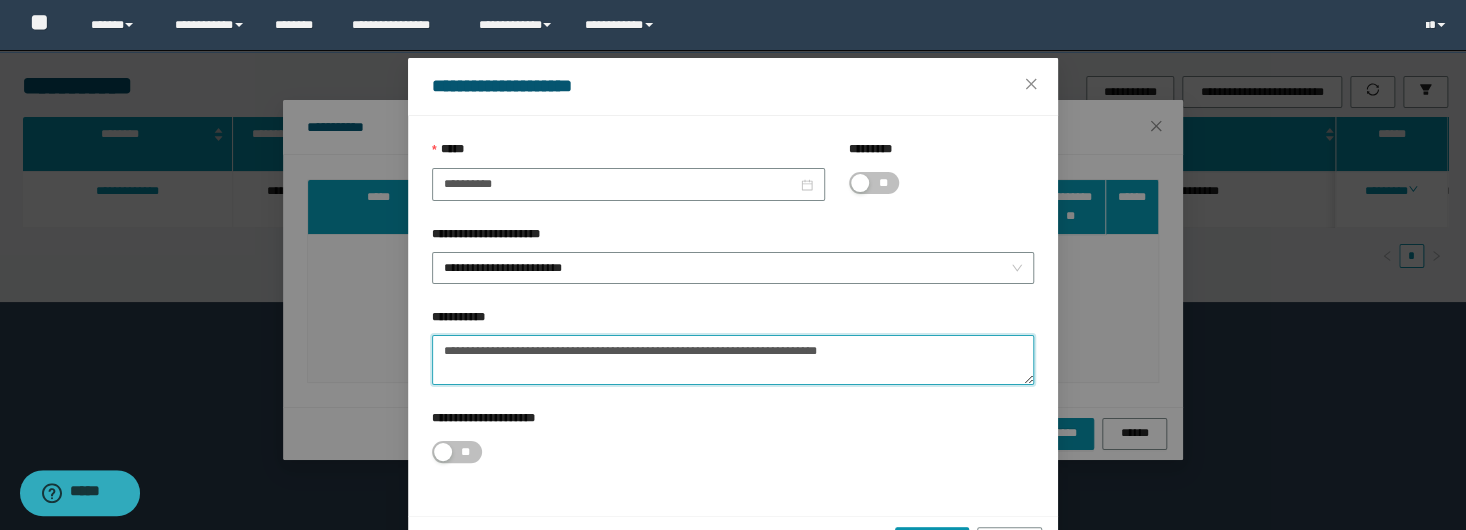 scroll, scrollTop: 103, scrollLeft: 0, axis: vertical 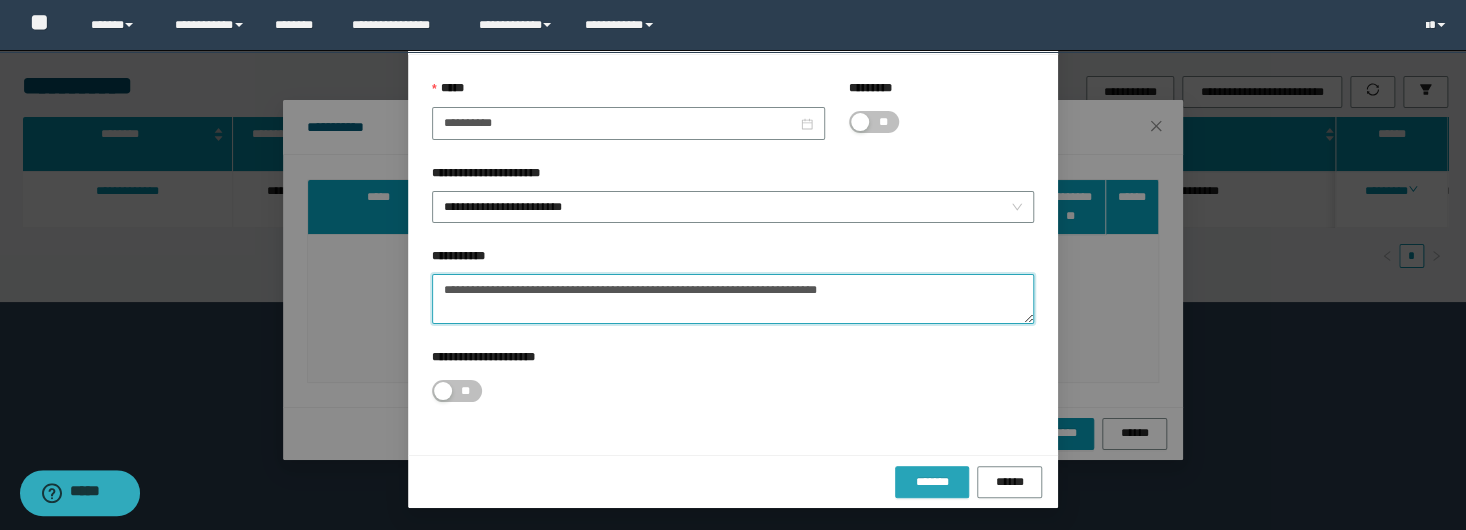 type on "**********" 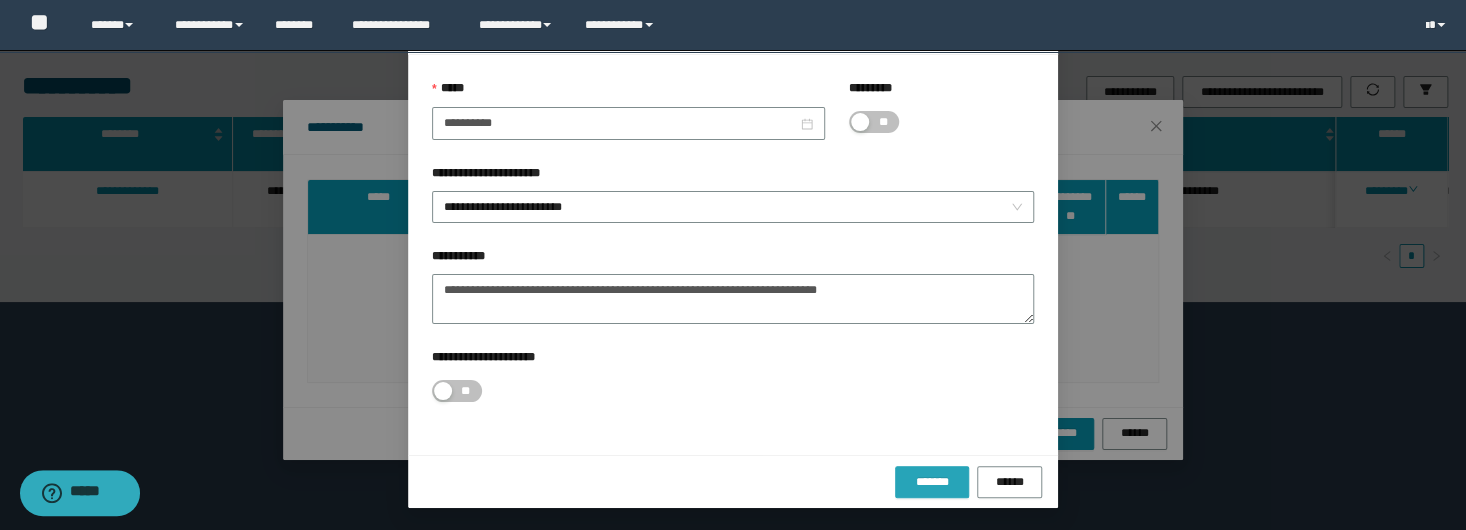 click on "*******" at bounding box center (932, 482) 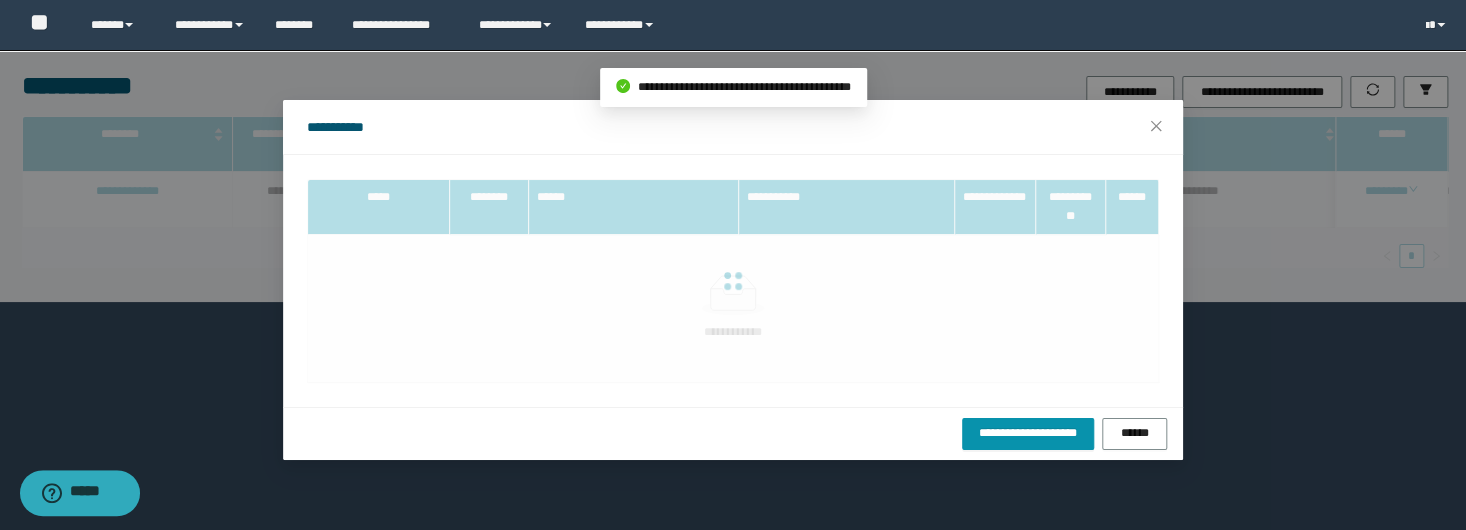 scroll, scrollTop: 3, scrollLeft: 0, axis: vertical 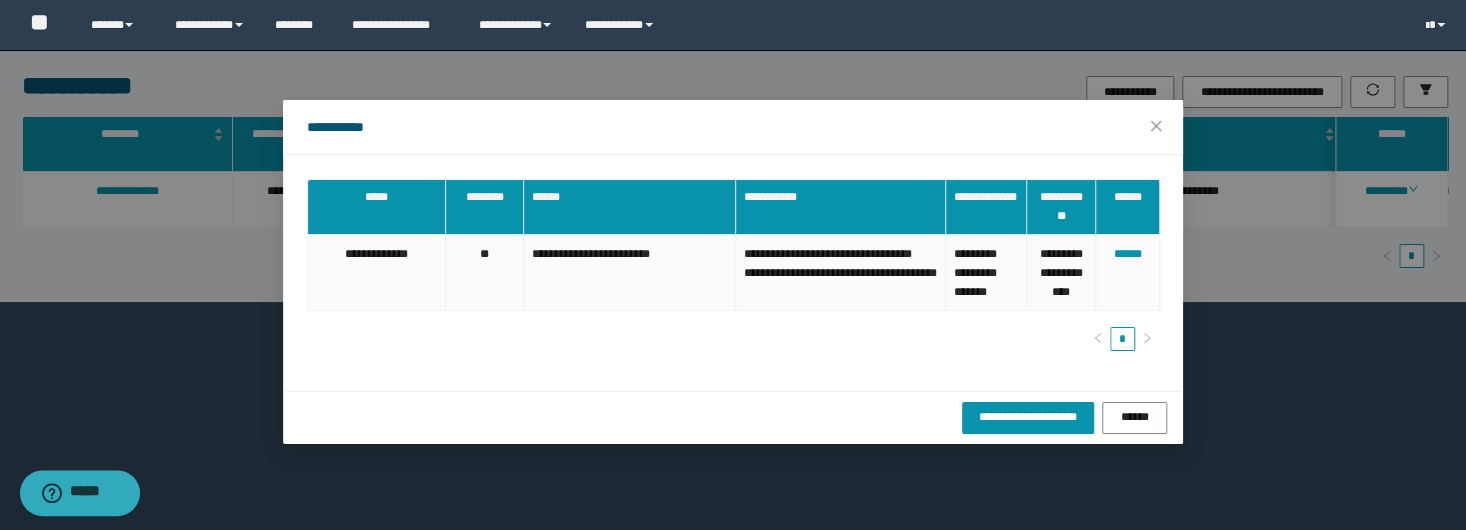 click on "**********" at bounding box center (733, 273) 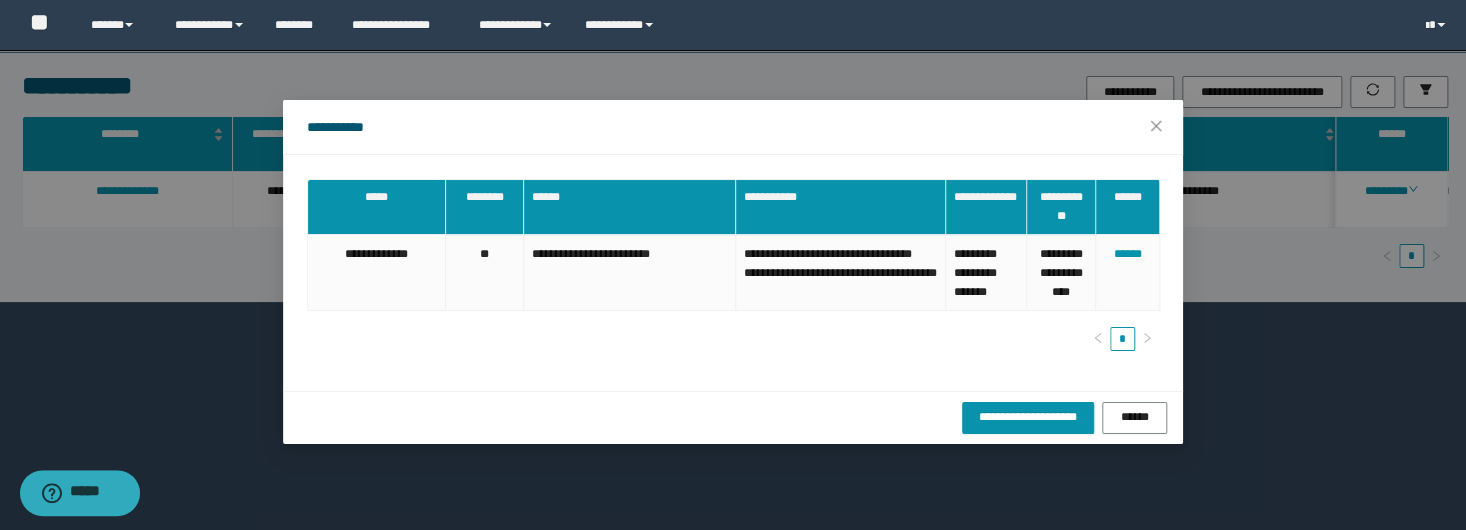 drag, startPoint x: 884, startPoint y: 121, endPoint x: 893, endPoint y: 140, distance: 21.023796 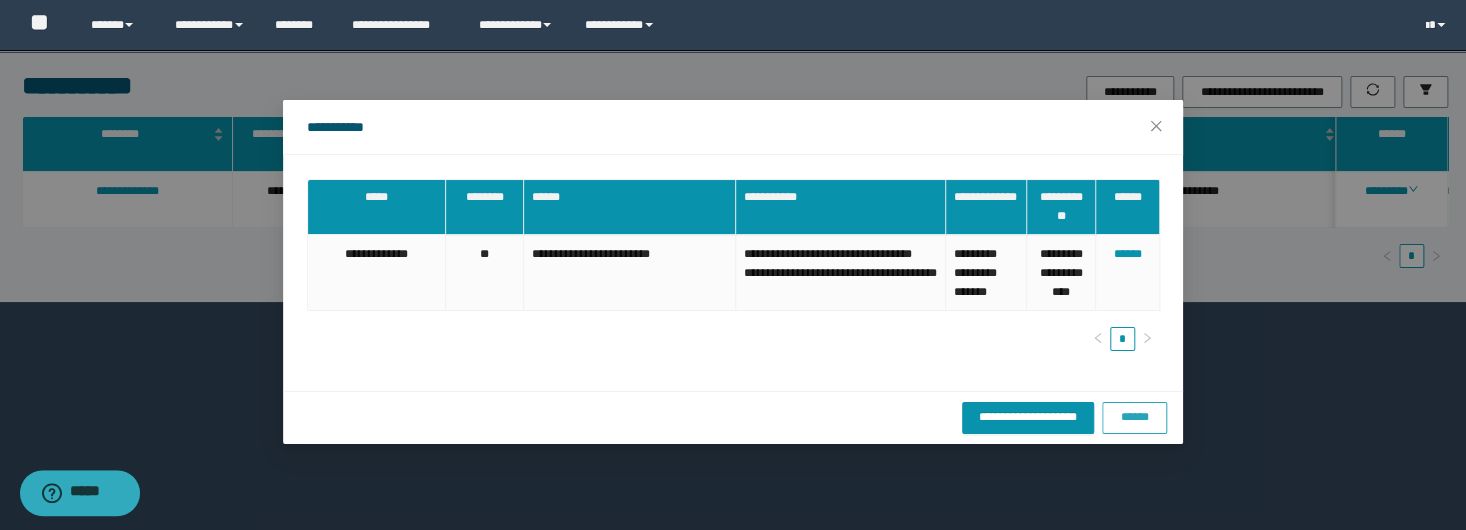 click on "******" at bounding box center (1134, 417) 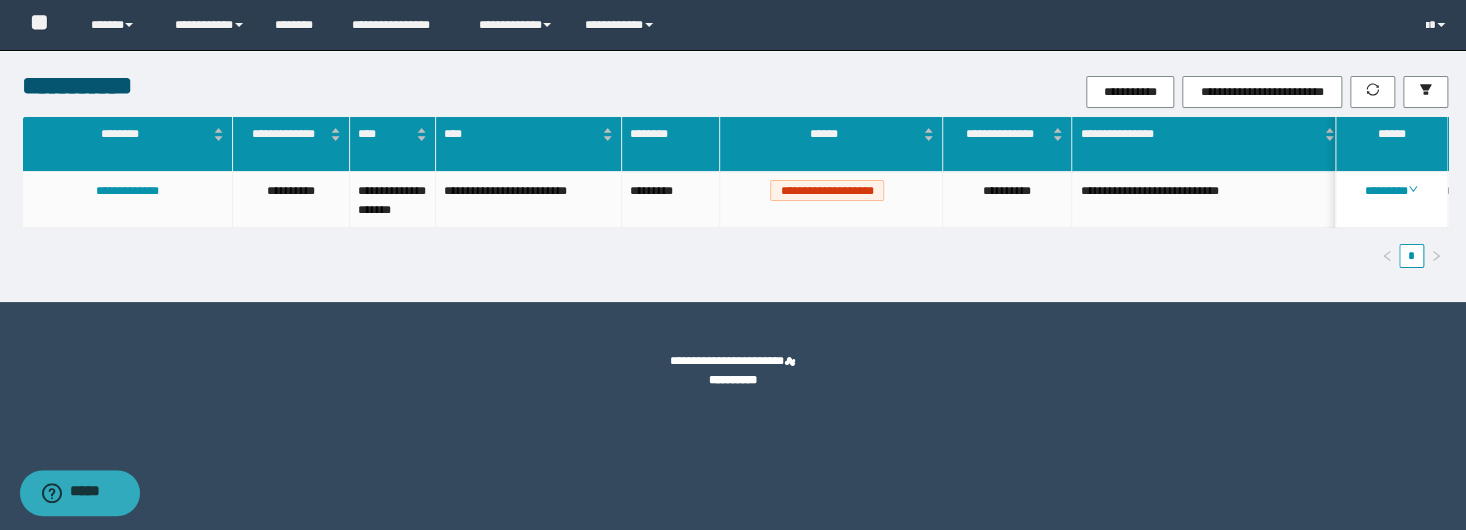 click on "**********" at bounding box center (733, 371) 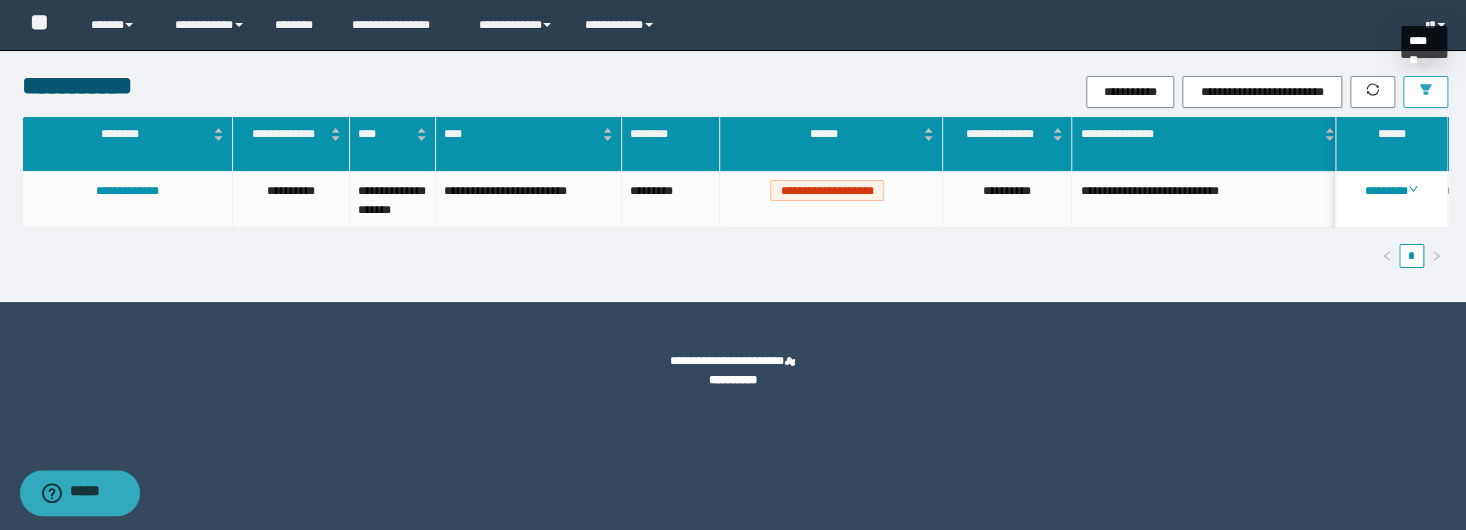 click at bounding box center (1425, 92) 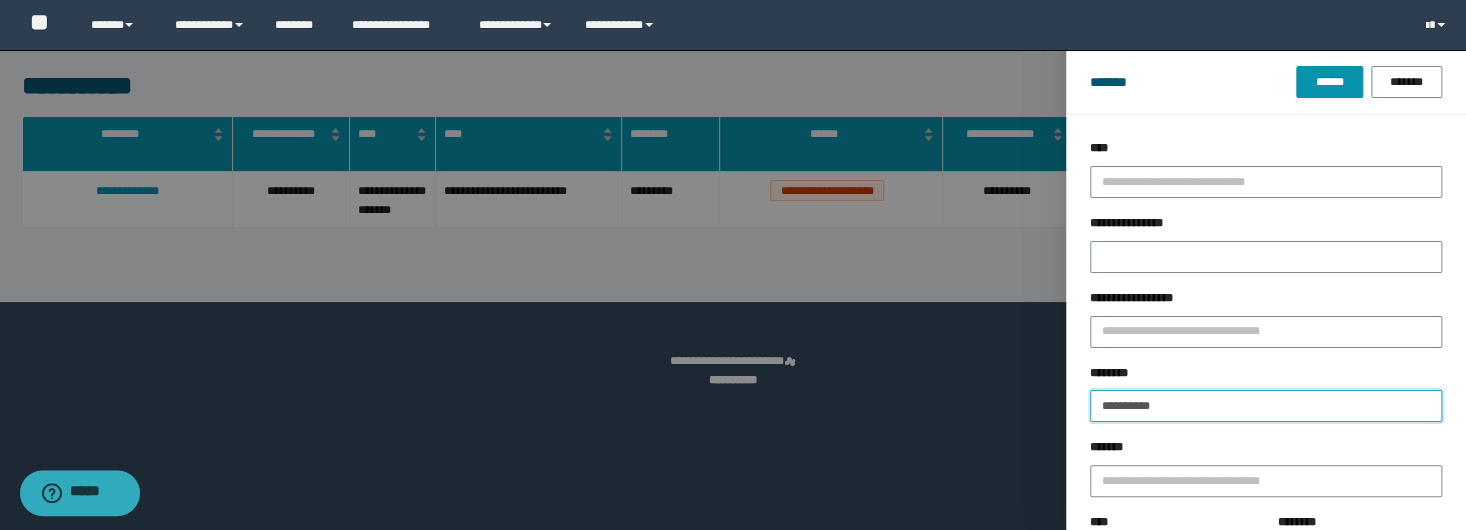 drag, startPoint x: 1180, startPoint y: 402, endPoint x: 929, endPoint y: 397, distance: 251.04979 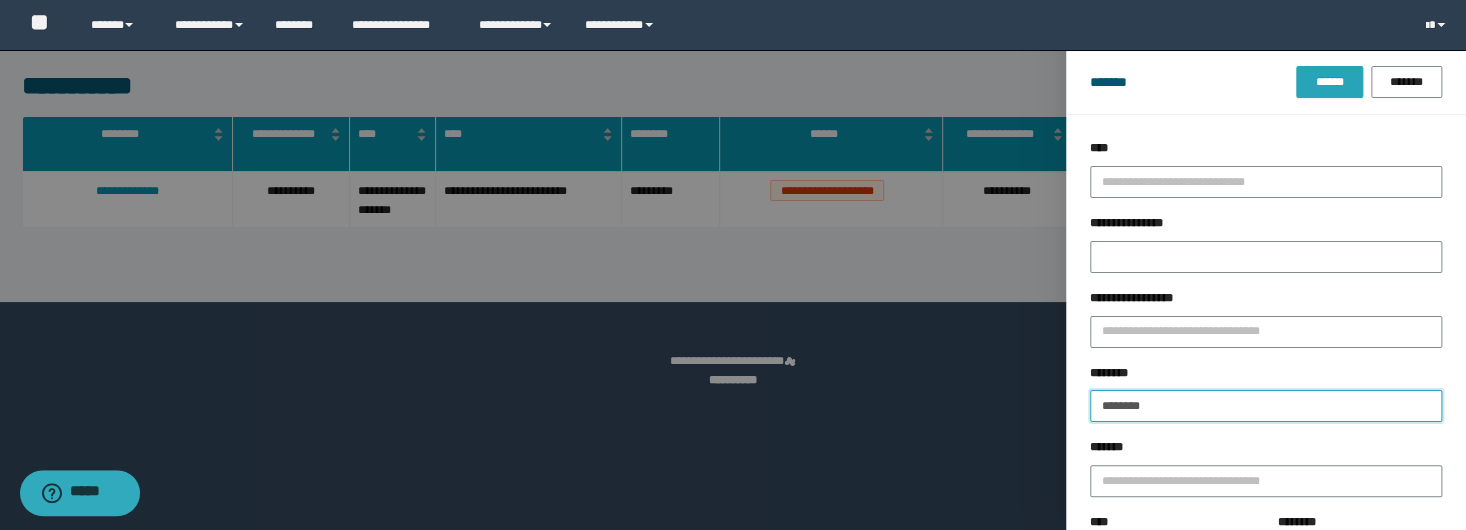 type on "********" 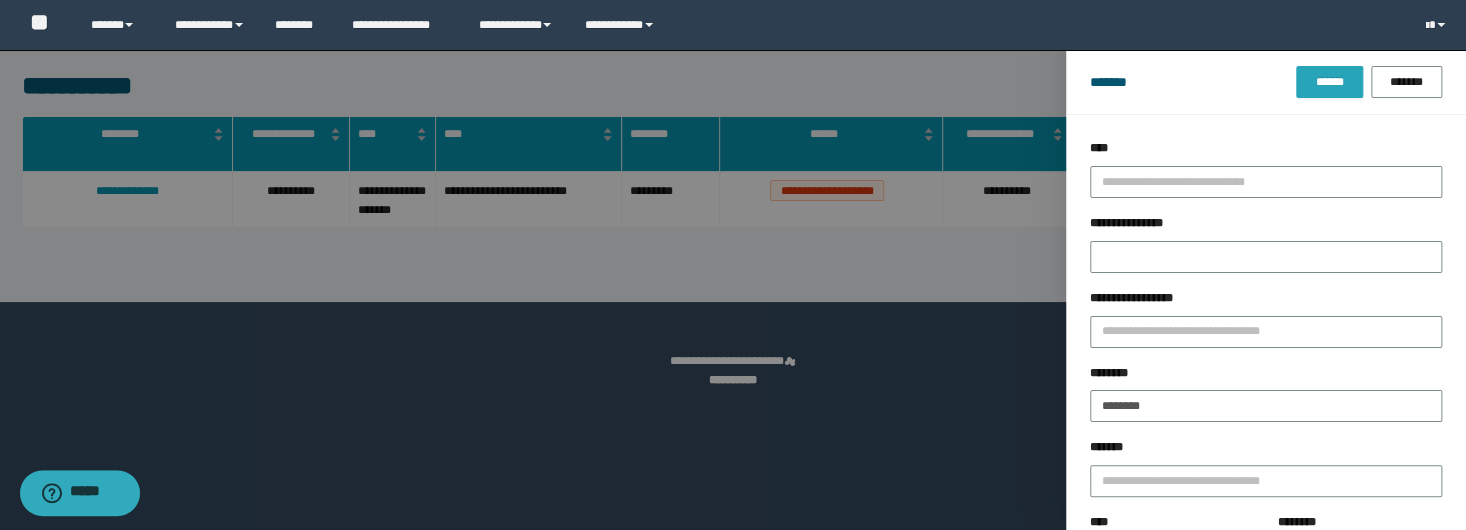 click on "******" at bounding box center [1329, 82] 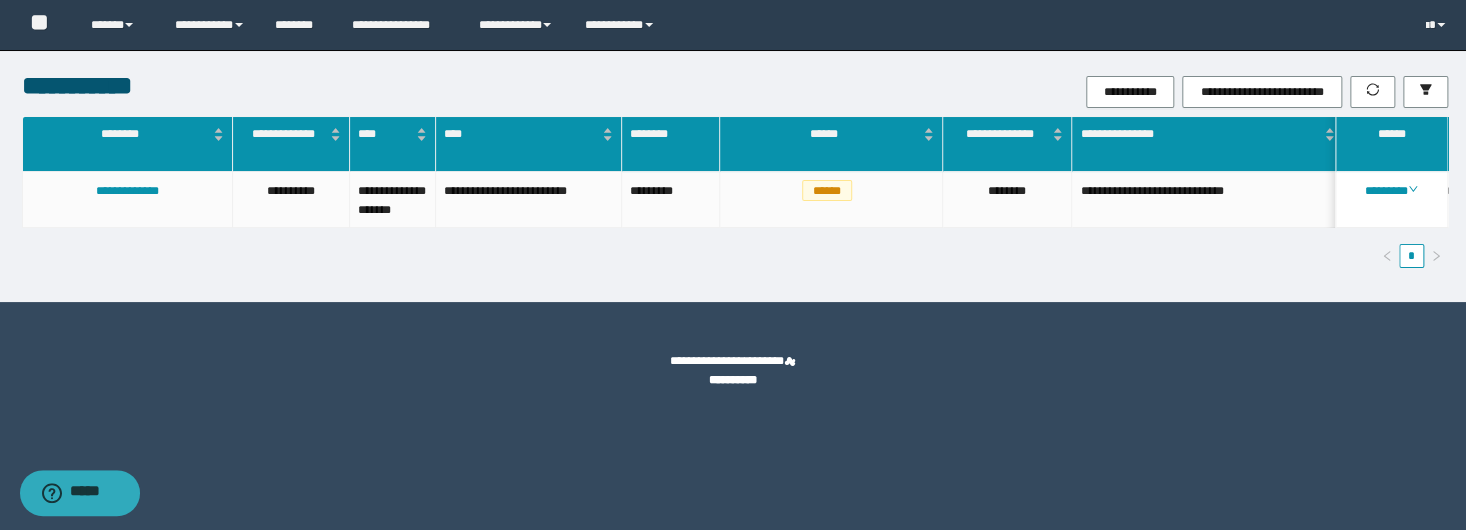 click on "**********" at bounding box center (733, 371) 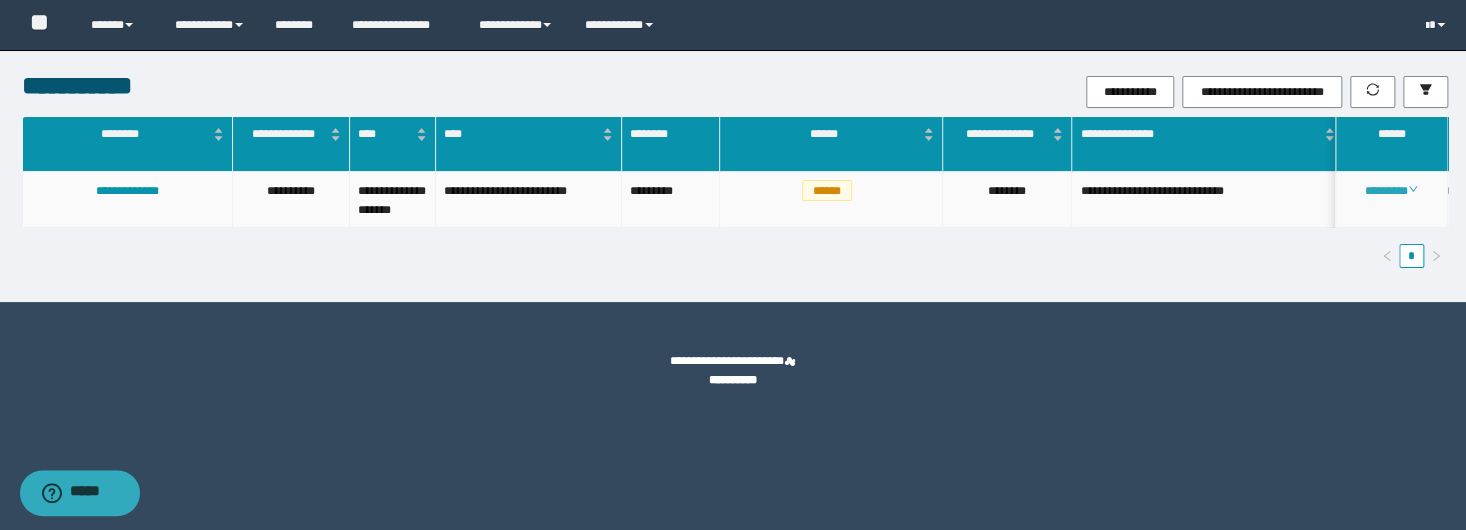 click 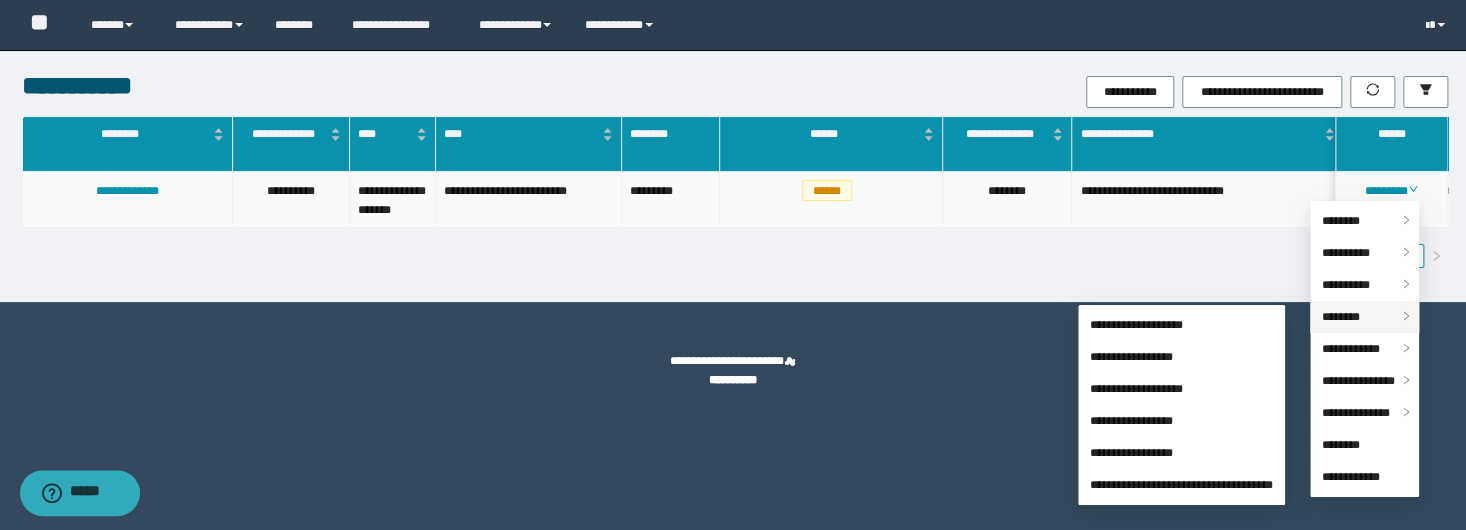 click on "********" at bounding box center (1364, 317) 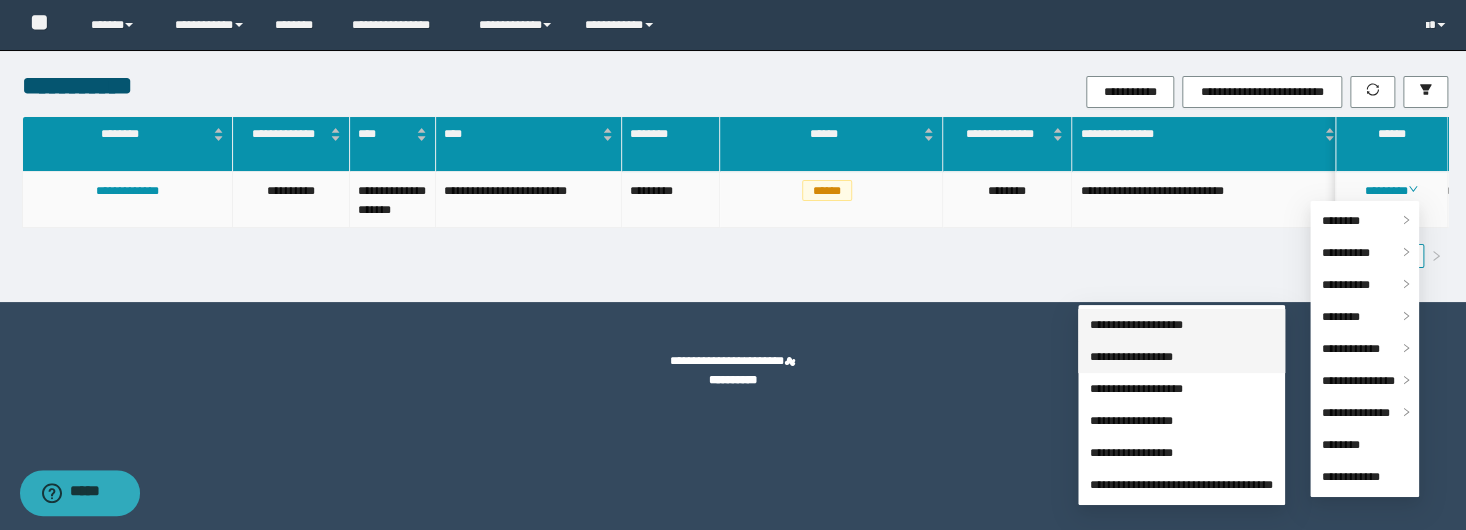 click on "**********" at bounding box center [1136, 325] 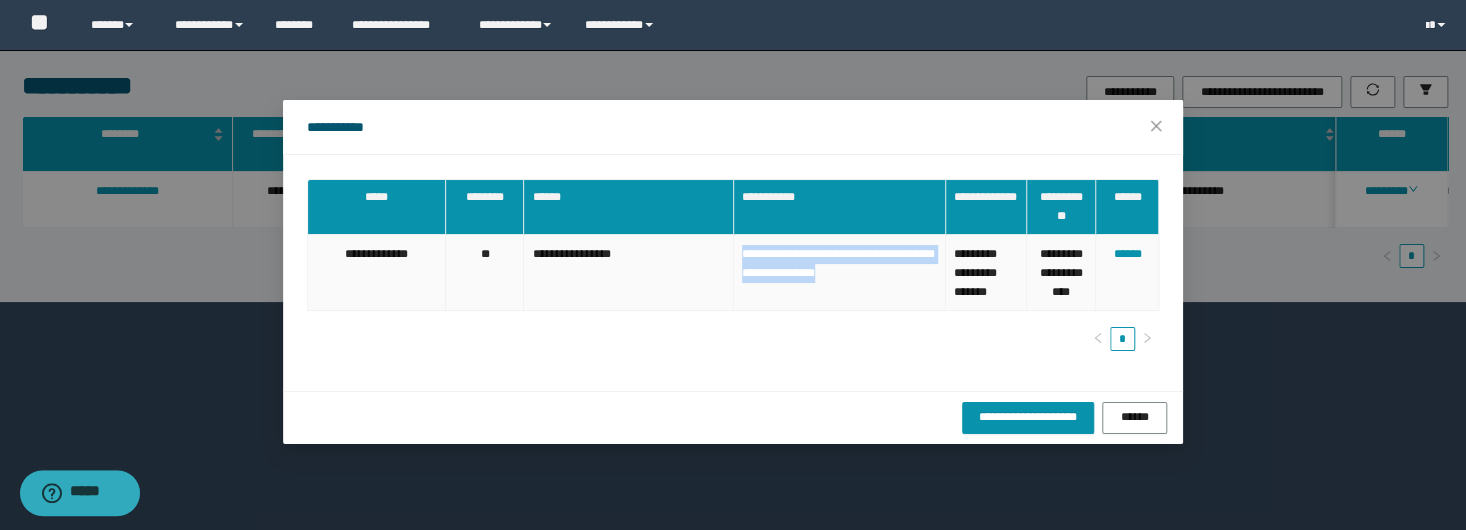 drag, startPoint x: 924, startPoint y: 271, endPoint x: 738, endPoint y: 252, distance: 186.96791 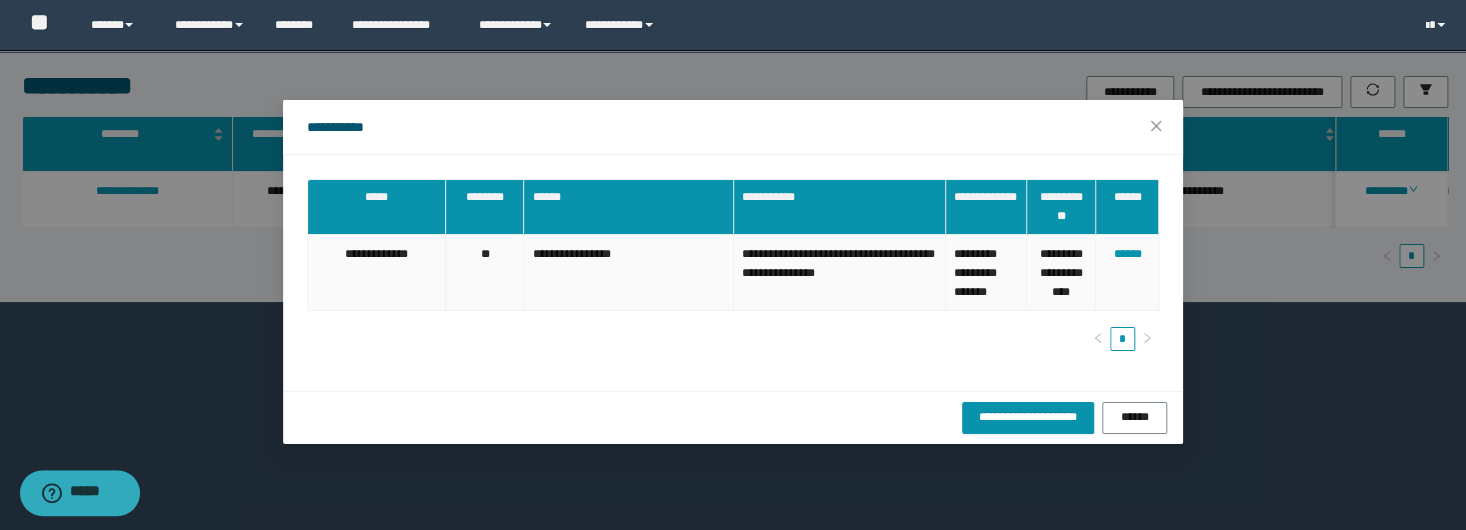 drag, startPoint x: 767, startPoint y: 135, endPoint x: 1112, endPoint y: 284, distance: 375.80048 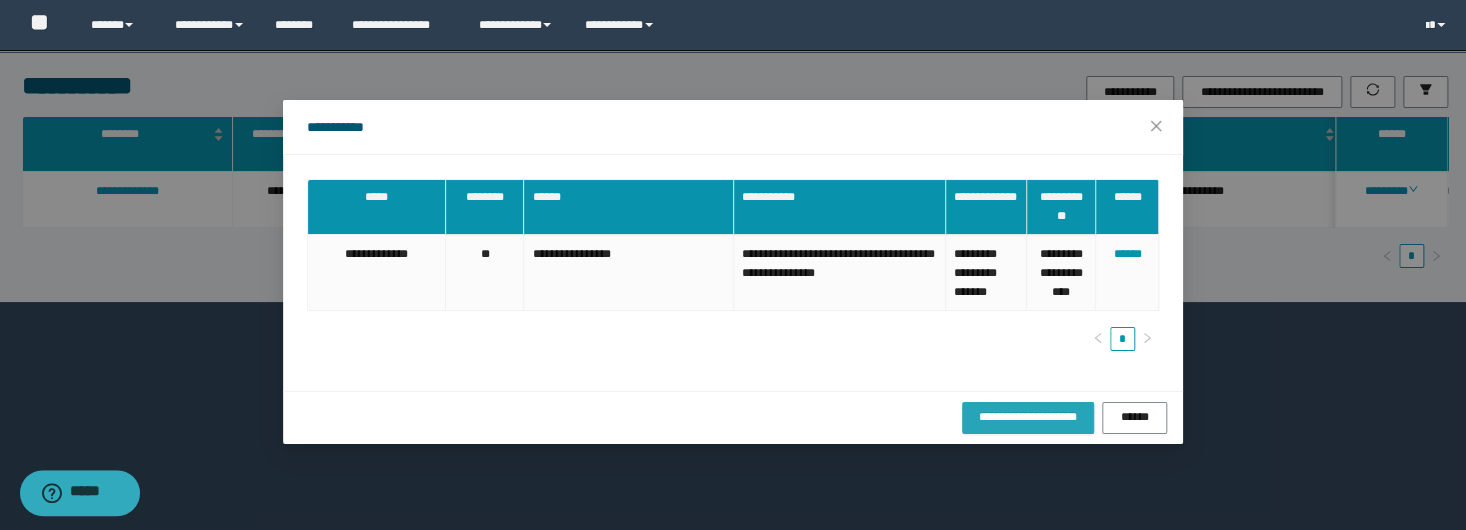 click on "**********" at bounding box center (1028, 417) 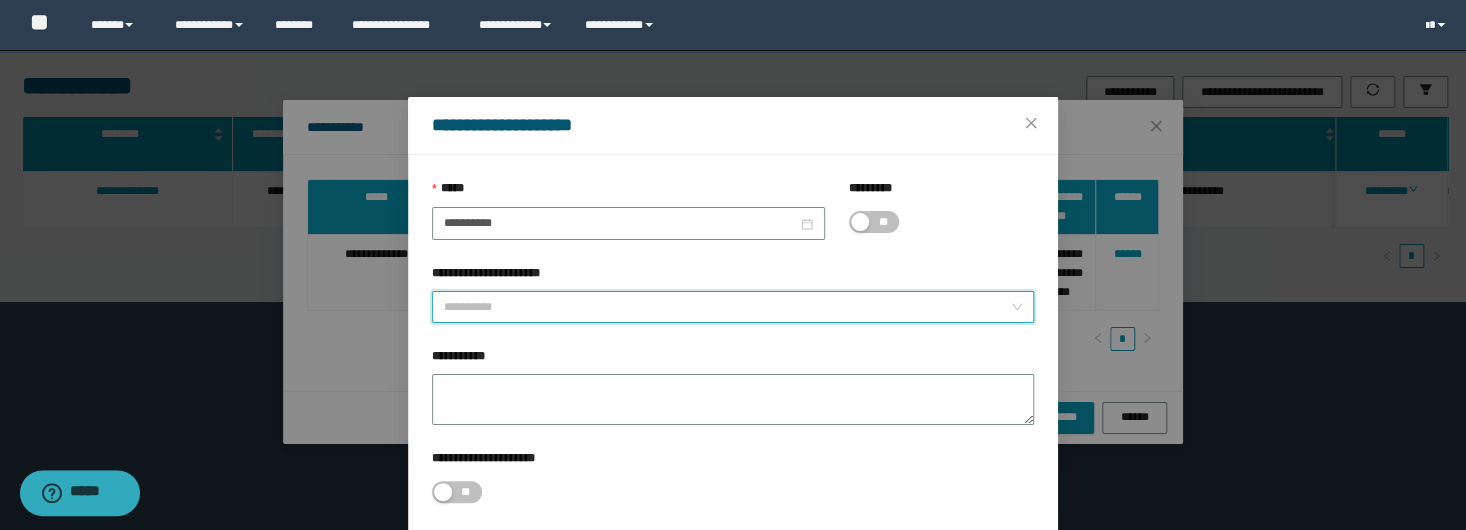 drag, startPoint x: 604, startPoint y: 309, endPoint x: 593, endPoint y: 331, distance: 24.596748 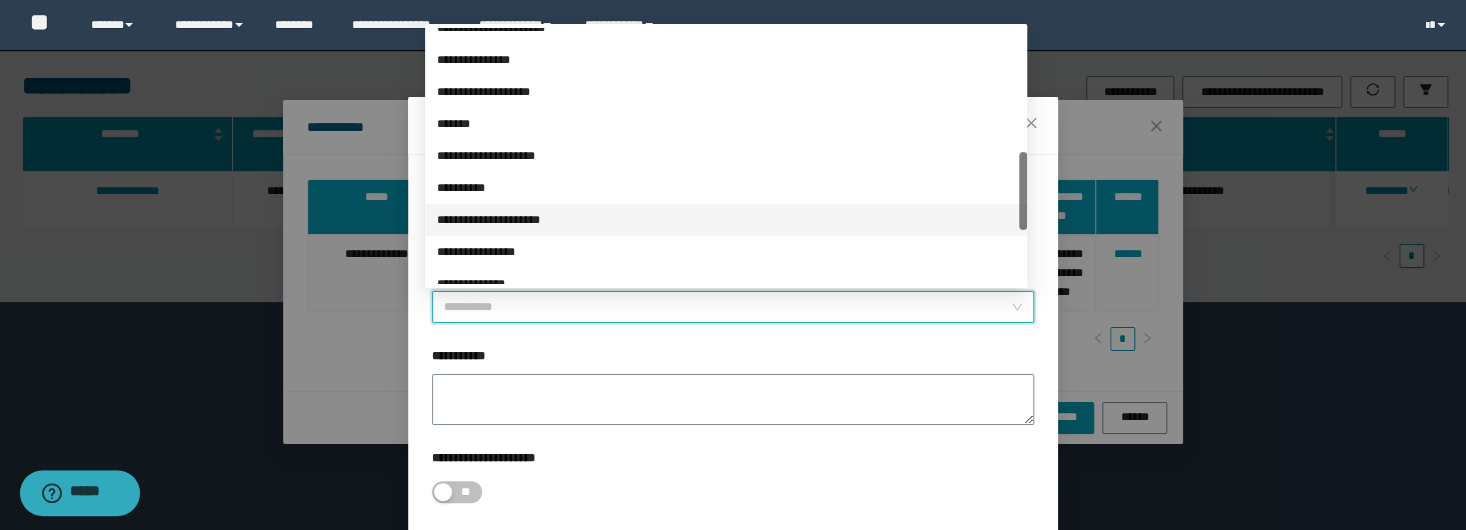 scroll, scrollTop: 576, scrollLeft: 0, axis: vertical 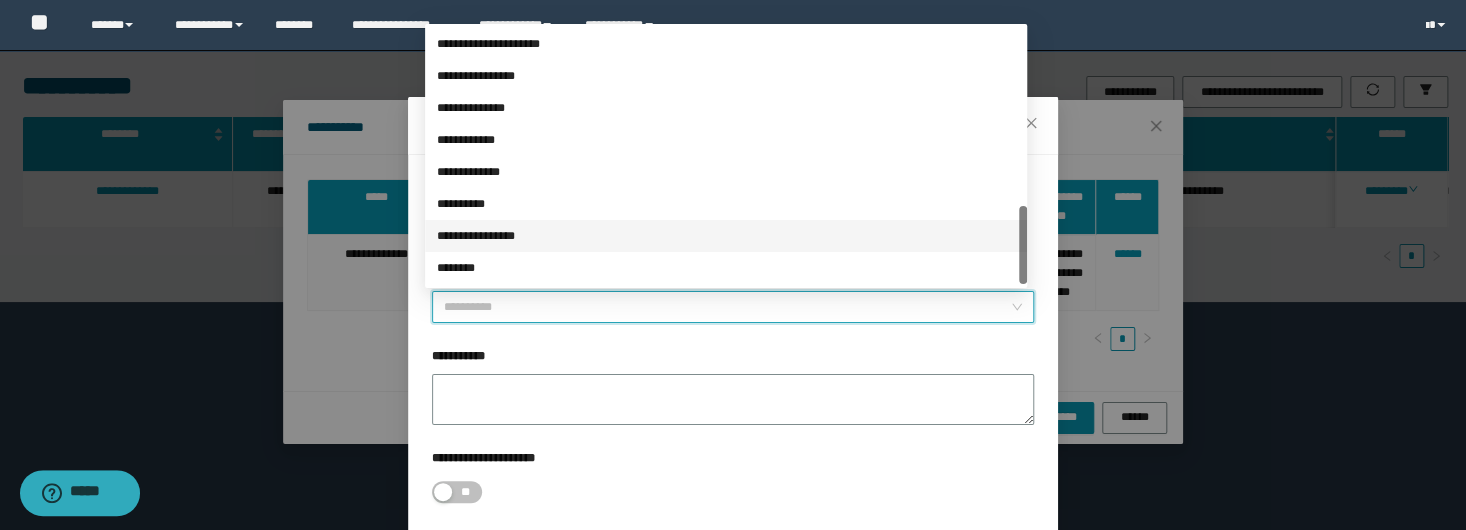 click on "**********" at bounding box center [726, 236] 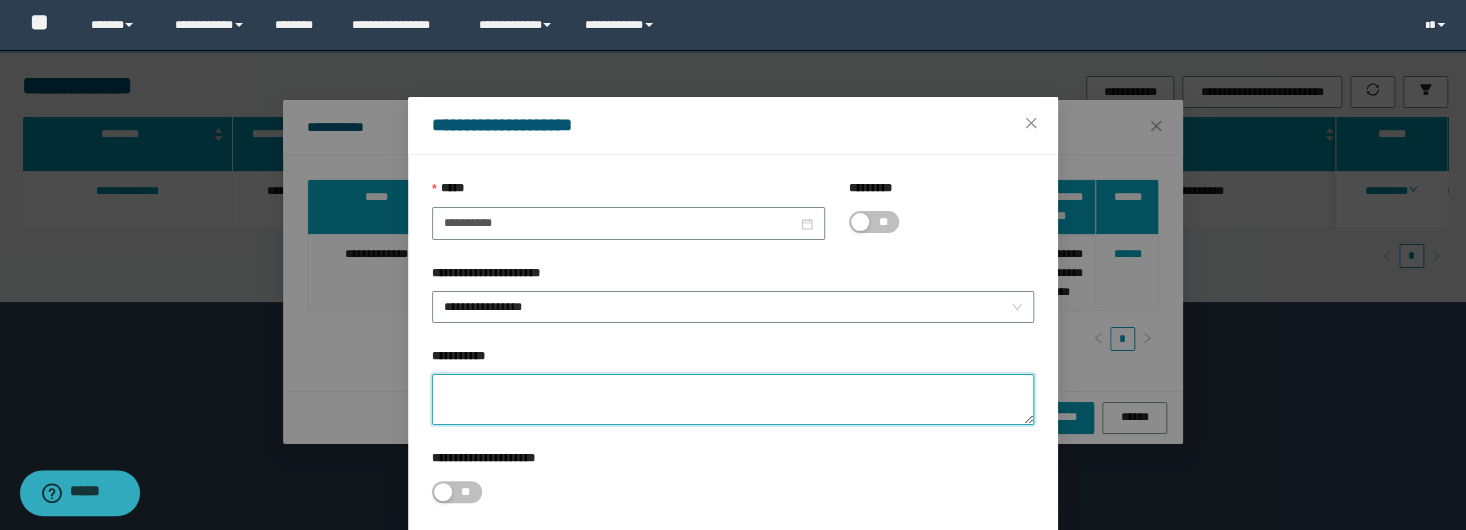 click on "**********" at bounding box center (733, 399) 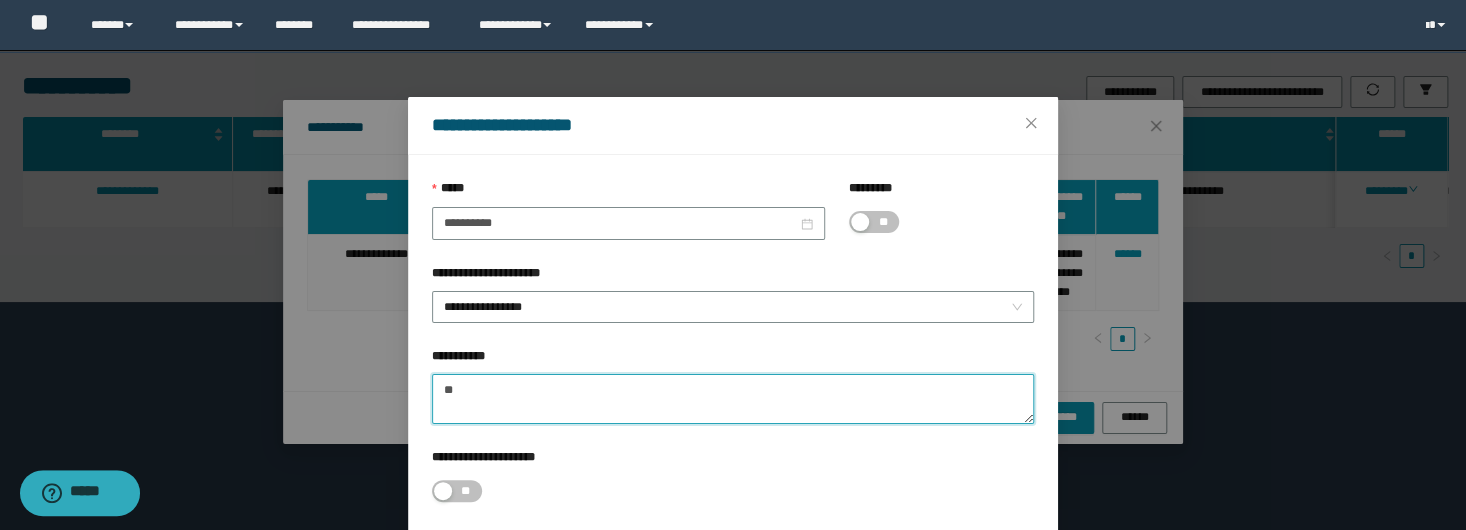 type on "*" 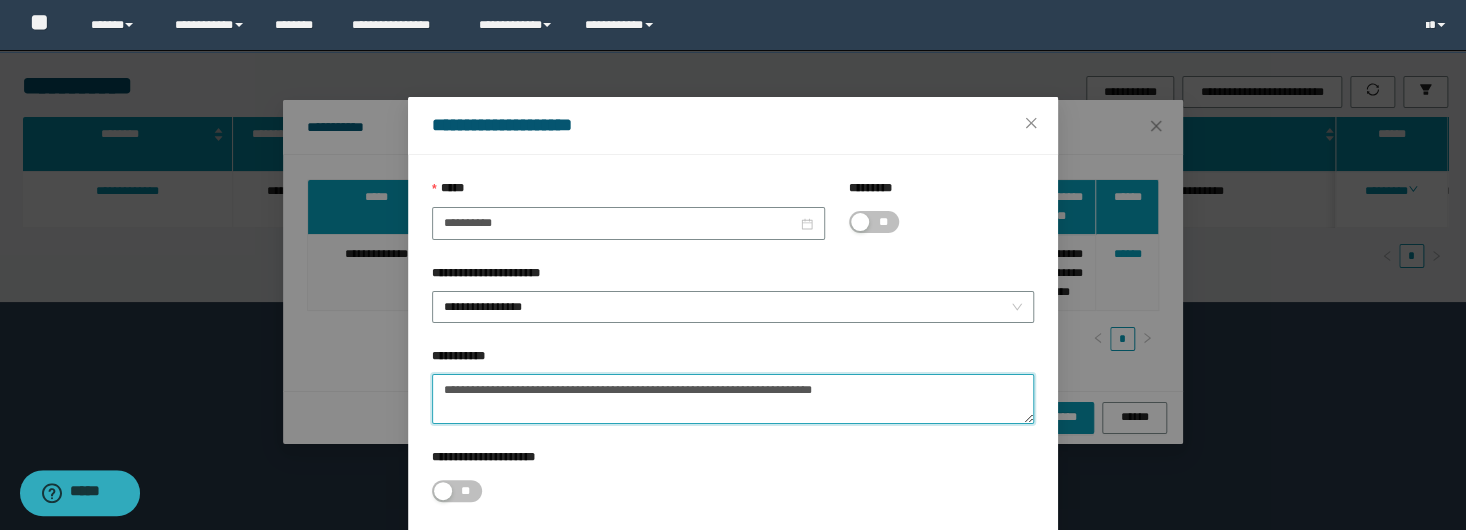 drag, startPoint x: 981, startPoint y: 391, endPoint x: 284, endPoint y: 401, distance: 697.0717 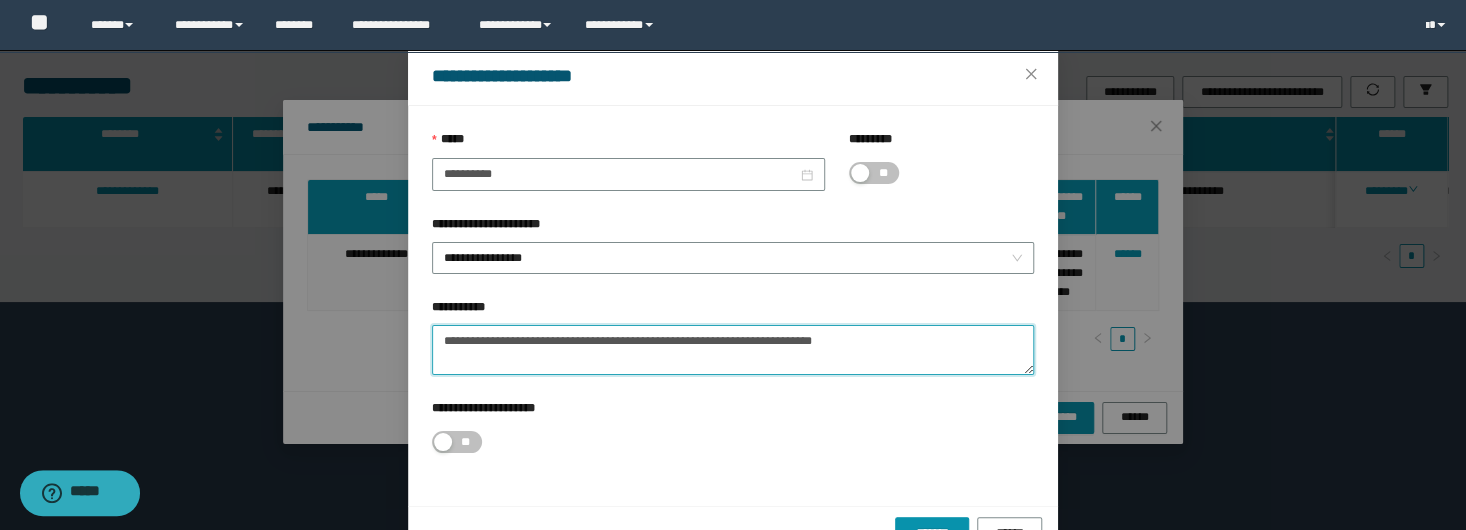 scroll, scrollTop: 103, scrollLeft: 0, axis: vertical 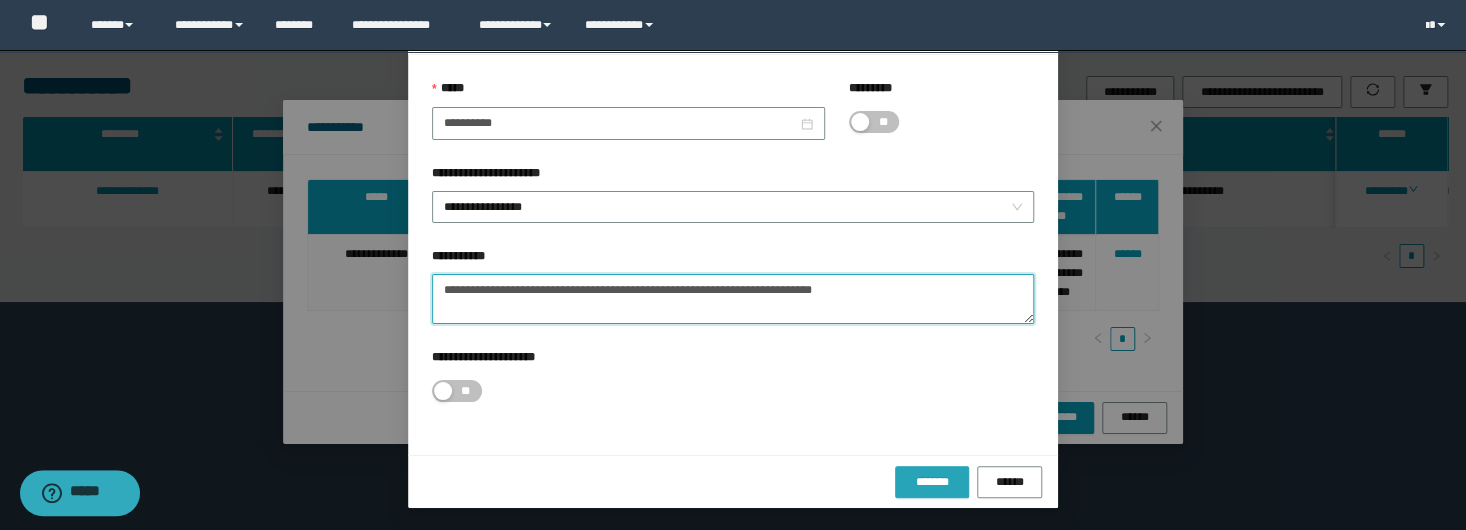 type on "**********" 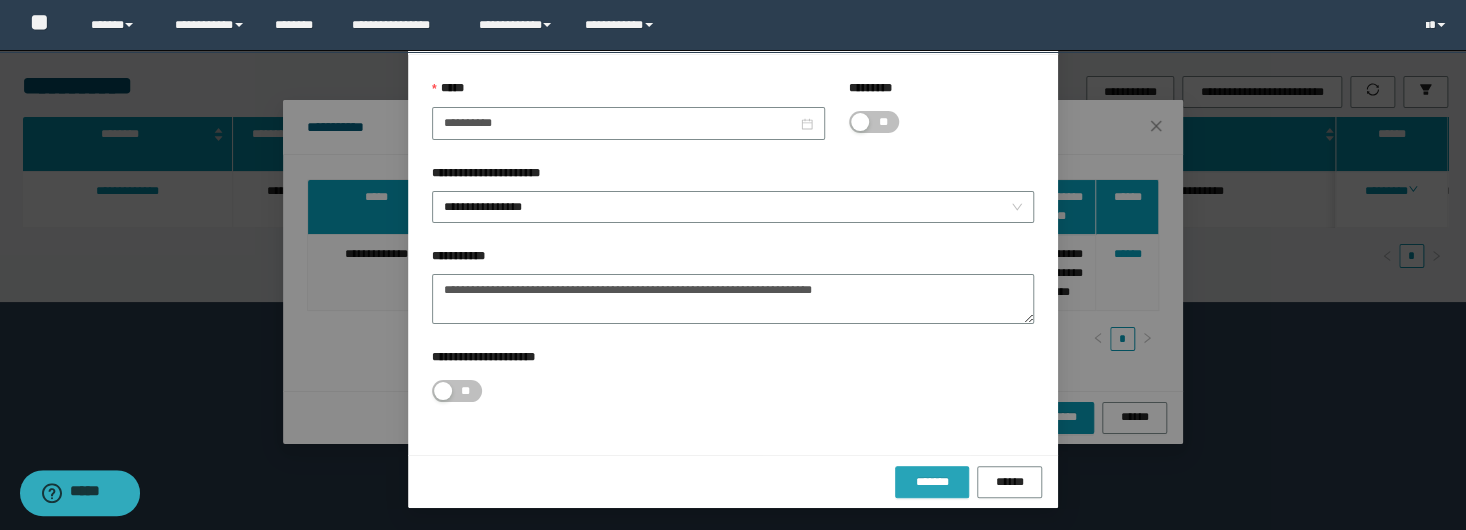 click on "*******" at bounding box center [932, 482] 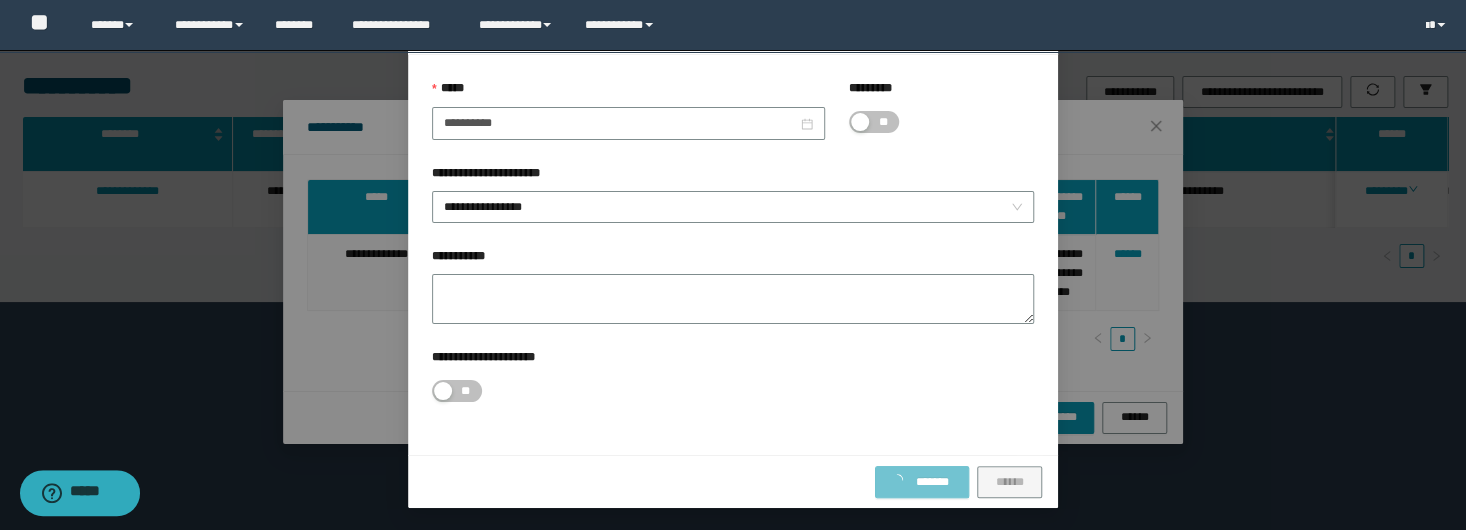 scroll, scrollTop: 3, scrollLeft: 0, axis: vertical 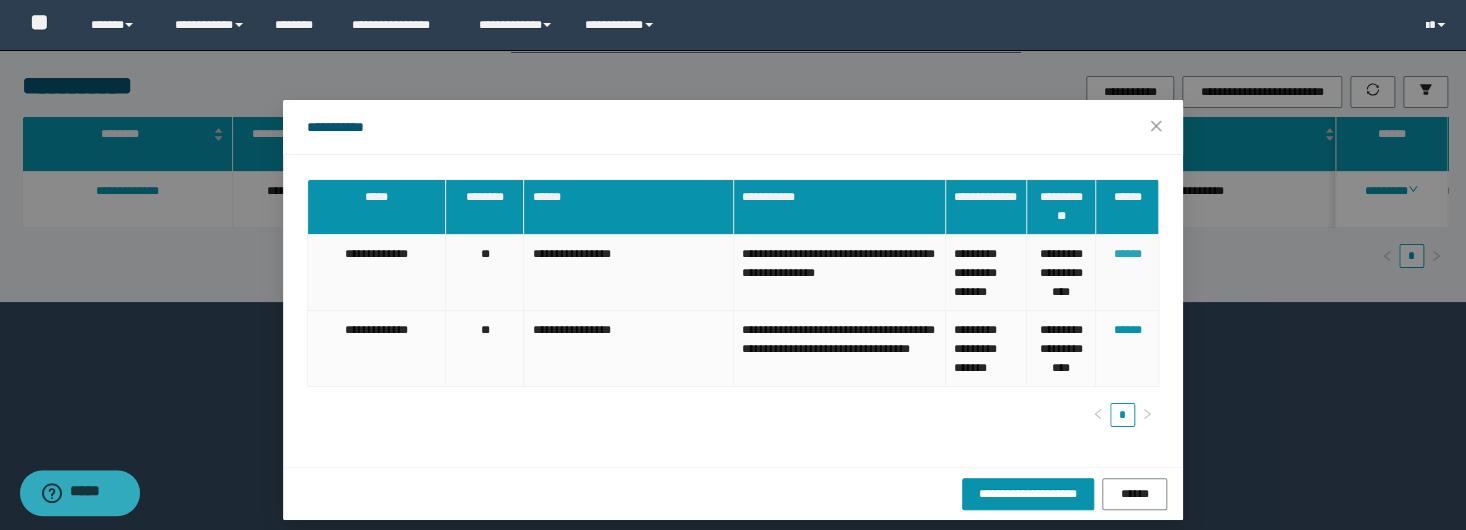 drag, startPoint x: 960, startPoint y: 140, endPoint x: 1105, endPoint y: 247, distance: 180.20544 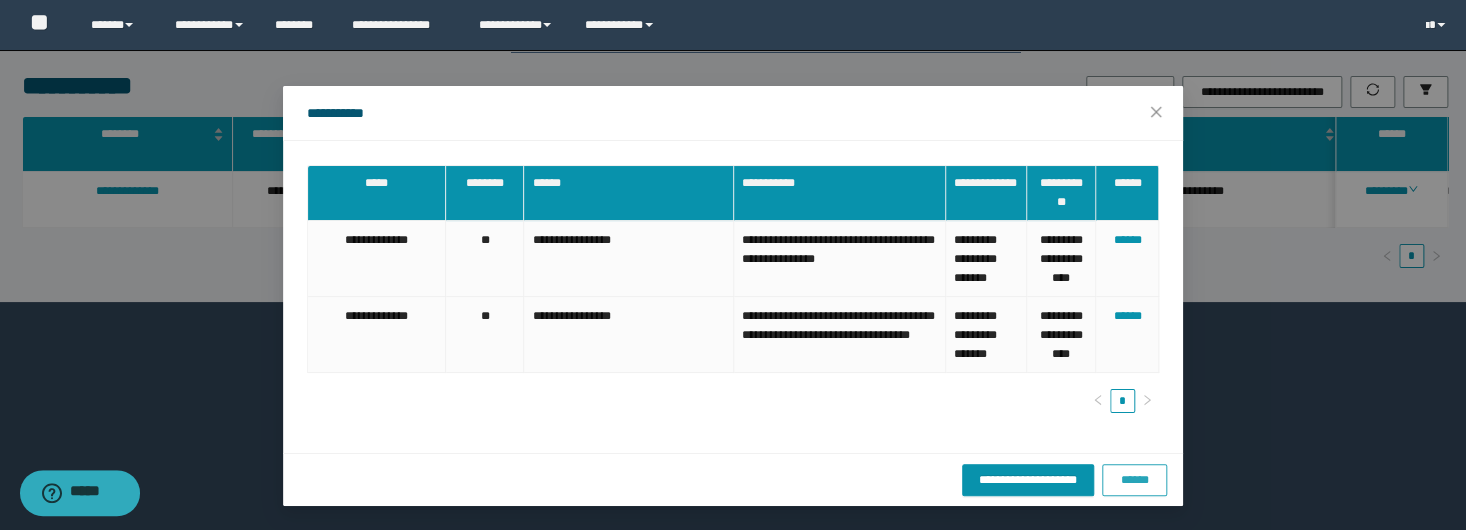 scroll, scrollTop: 50, scrollLeft: 0, axis: vertical 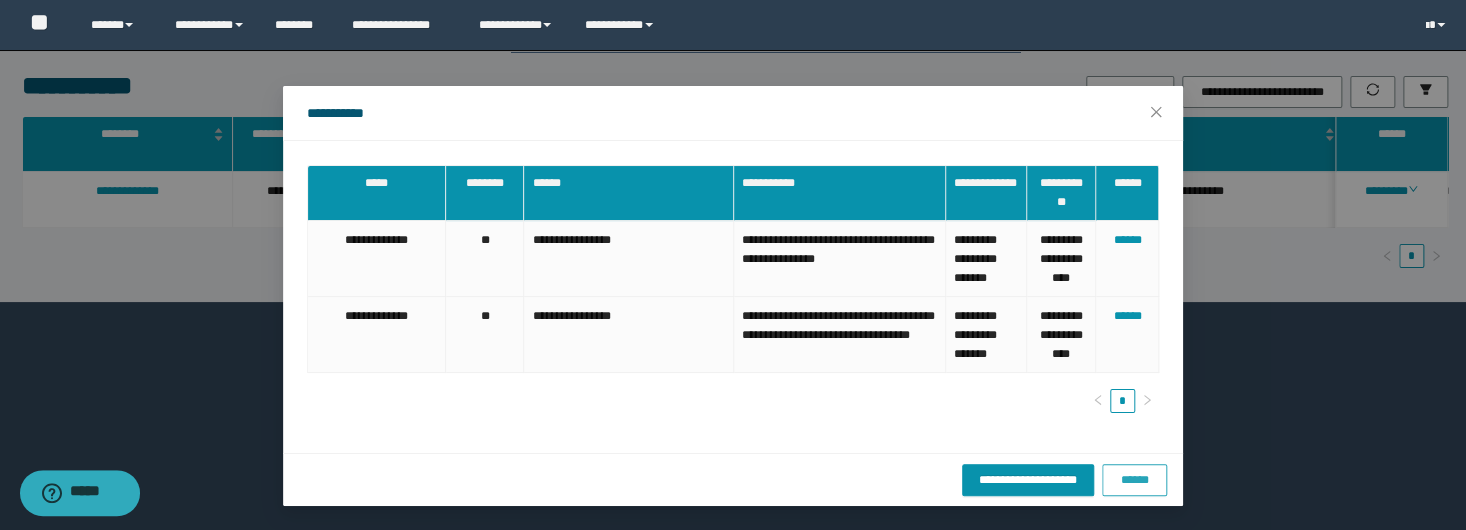 click on "******" at bounding box center [1134, 480] 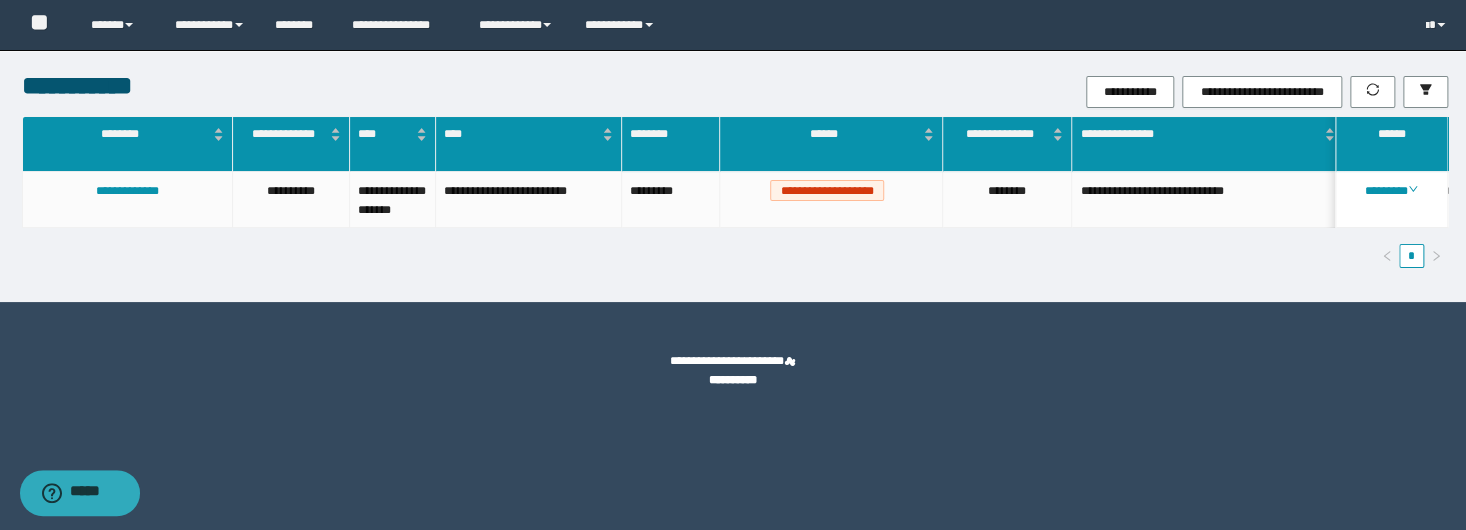 scroll, scrollTop: 0, scrollLeft: 0, axis: both 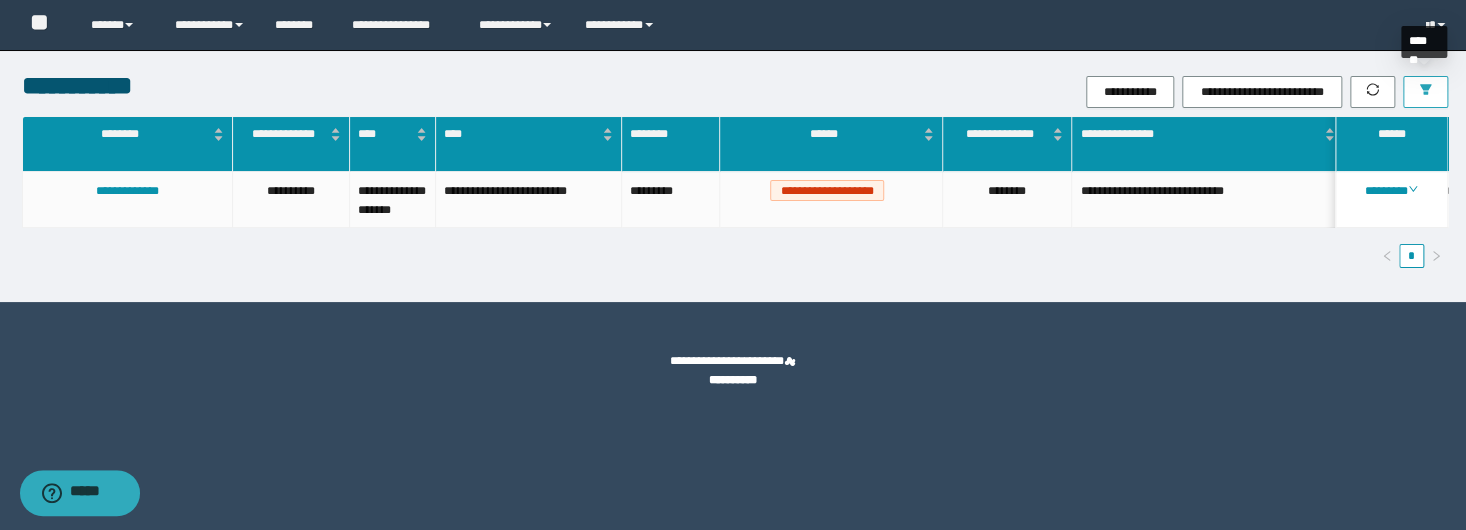 click at bounding box center (1425, 92) 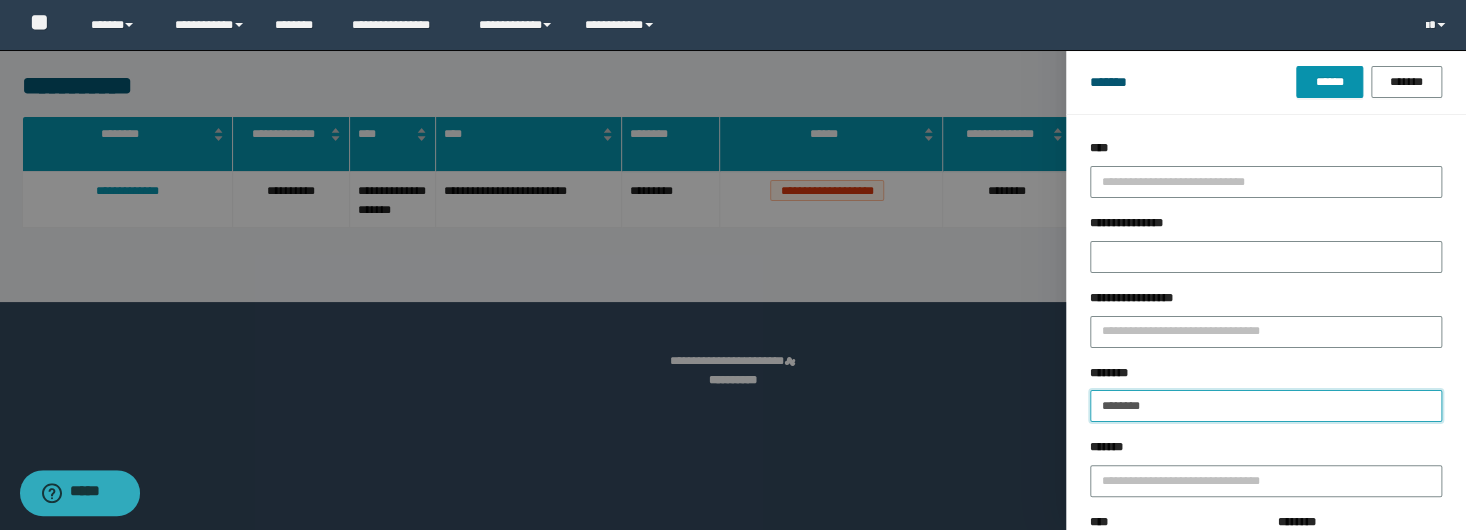 drag, startPoint x: 1192, startPoint y: 410, endPoint x: 998, endPoint y: 377, distance: 196.78668 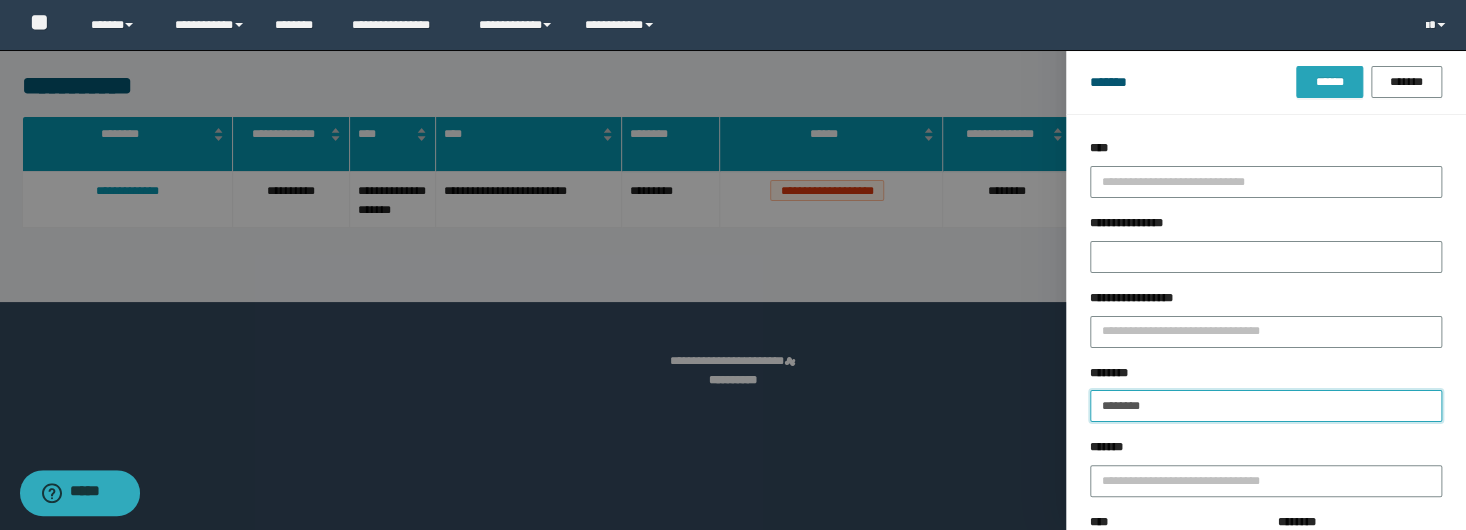 type on "********" 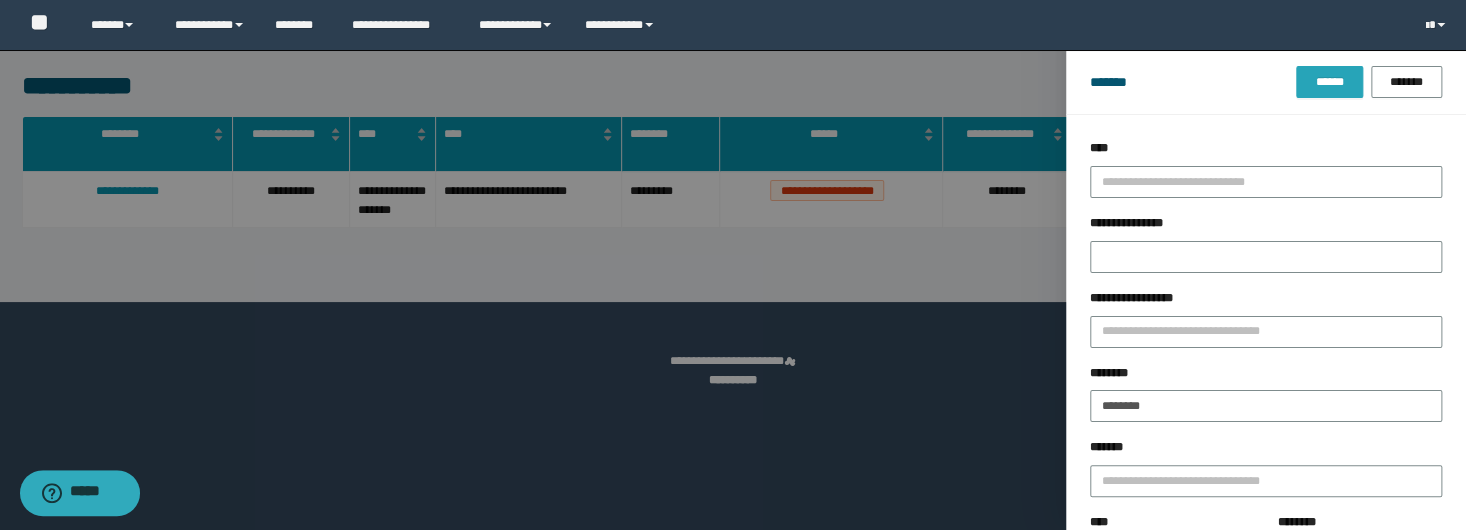 click on "******" at bounding box center (1329, 82) 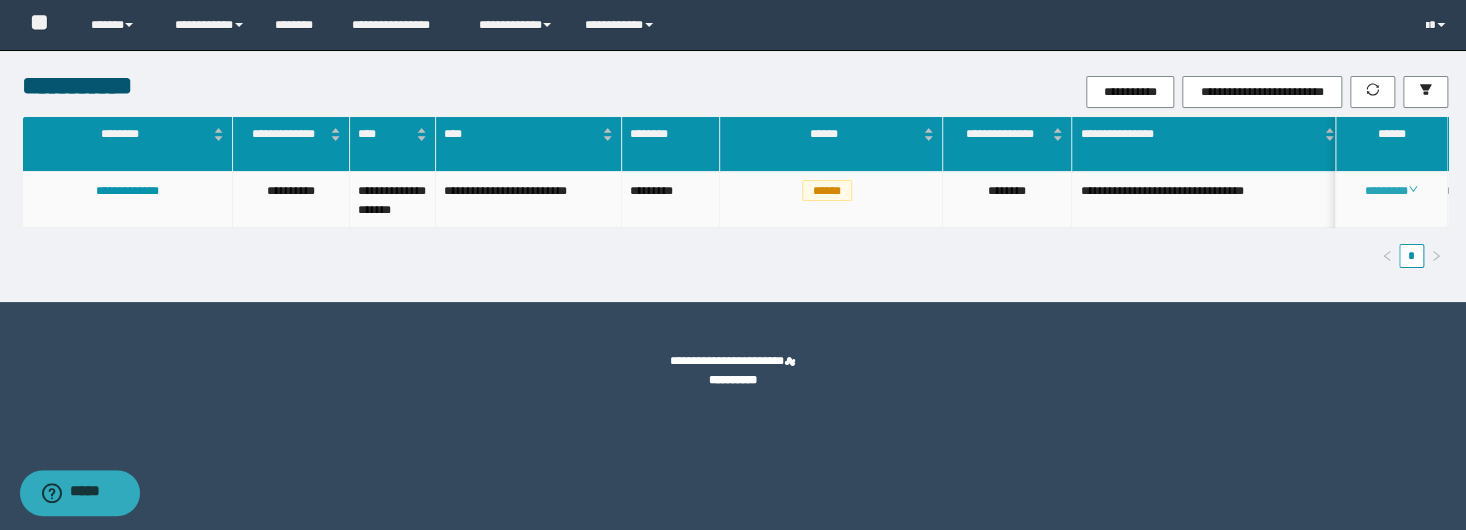 click on "********" at bounding box center (1391, 191) 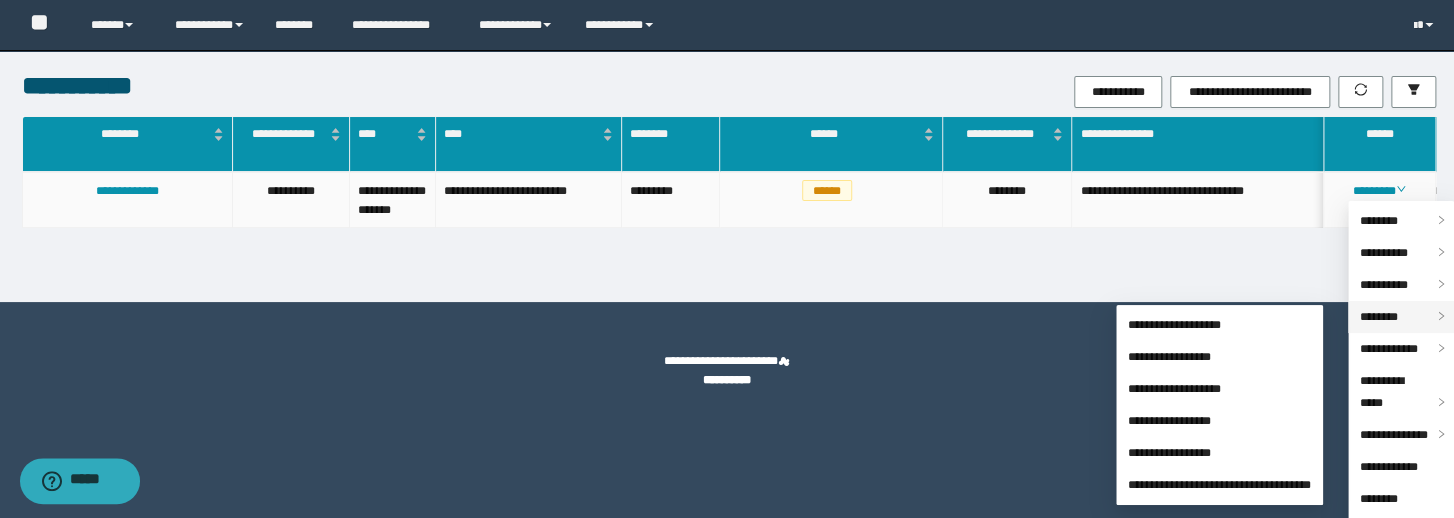 click on "********" at bounding box center [1379, 317] 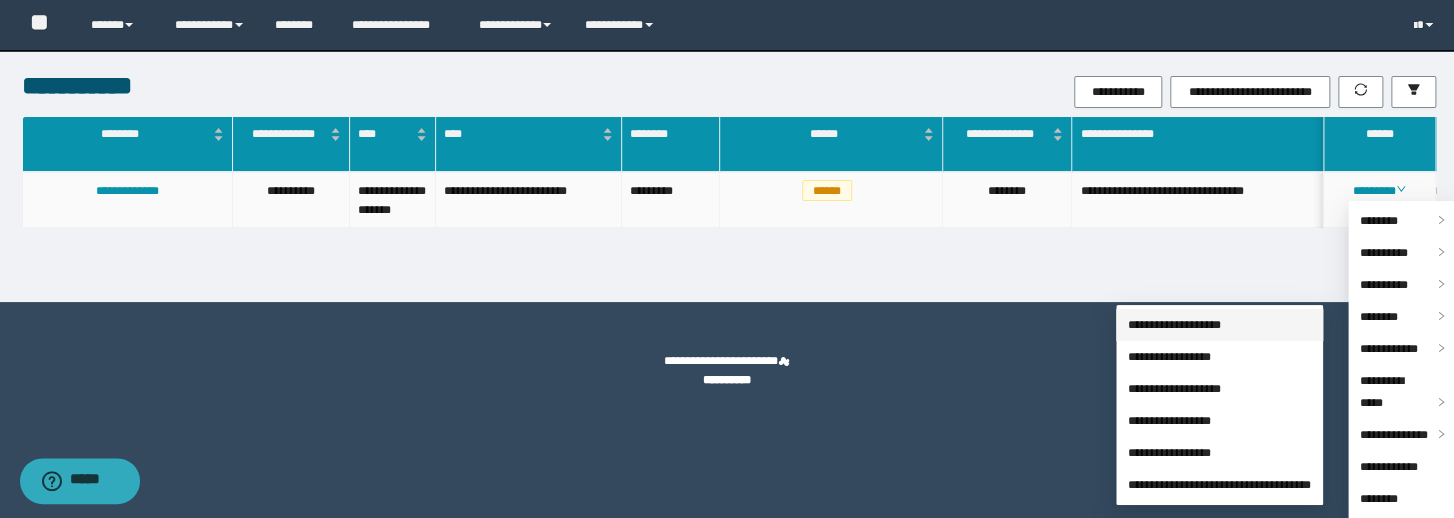 click on "**********" at bounding box center (1174, 325) 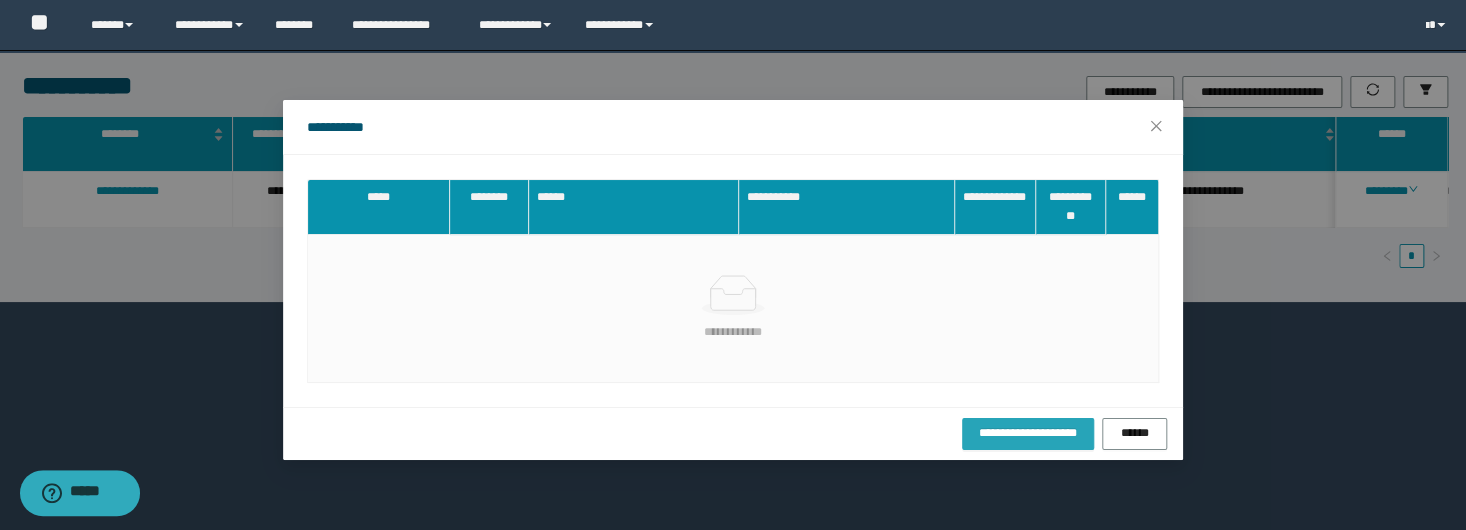 click on "**********" at bounding box center [1028, 433] 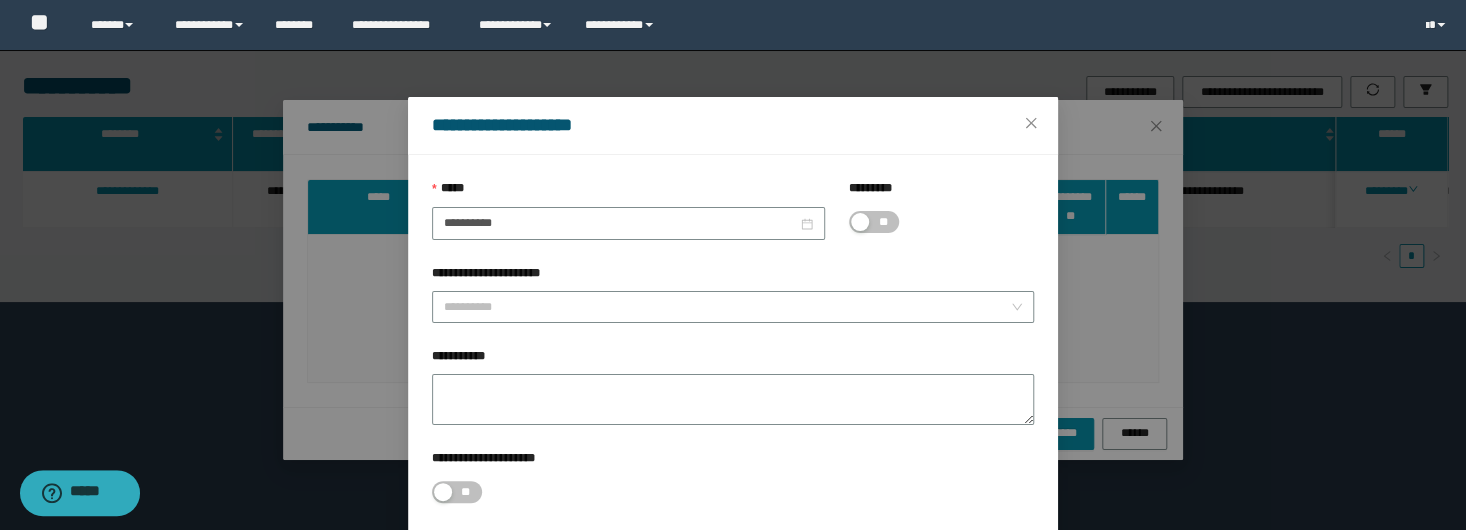 click on "**********" at bounding box center [733, 126] 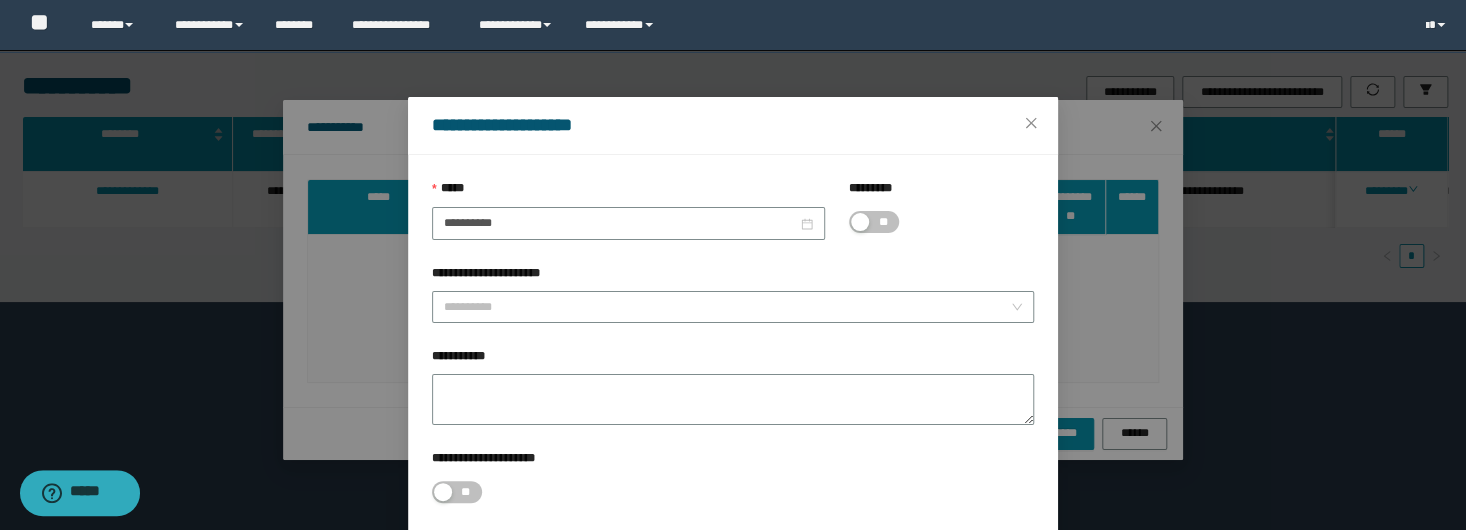 click on "**********" at bounding box center [733, 126] 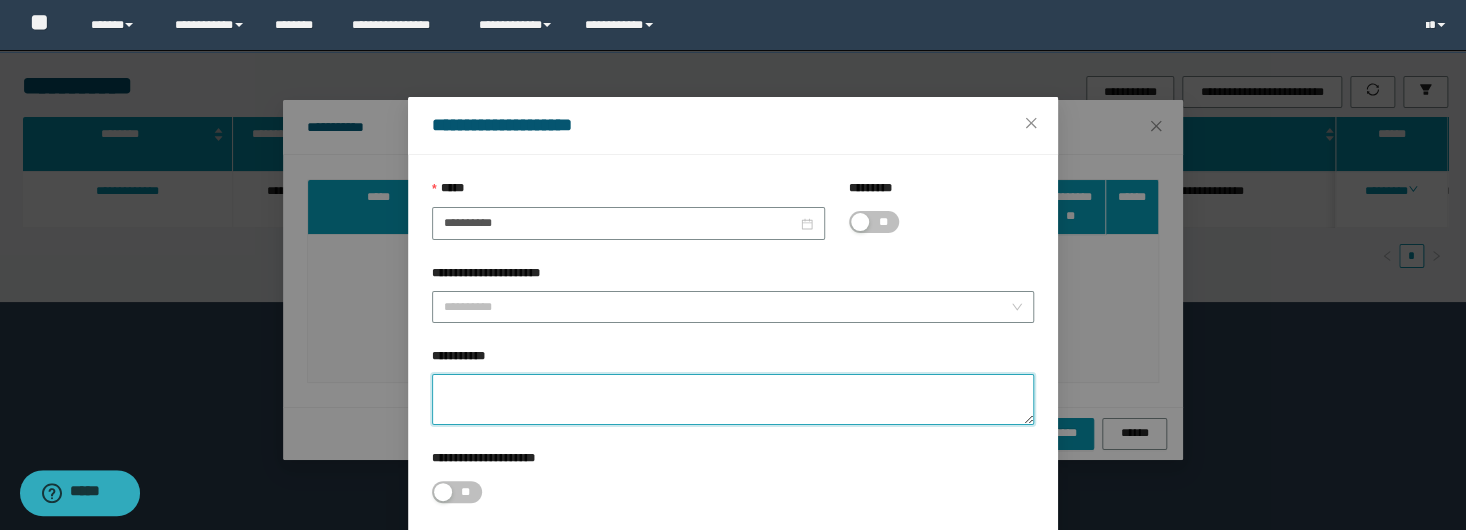 click on "**********" at bounding box center (733, 399) 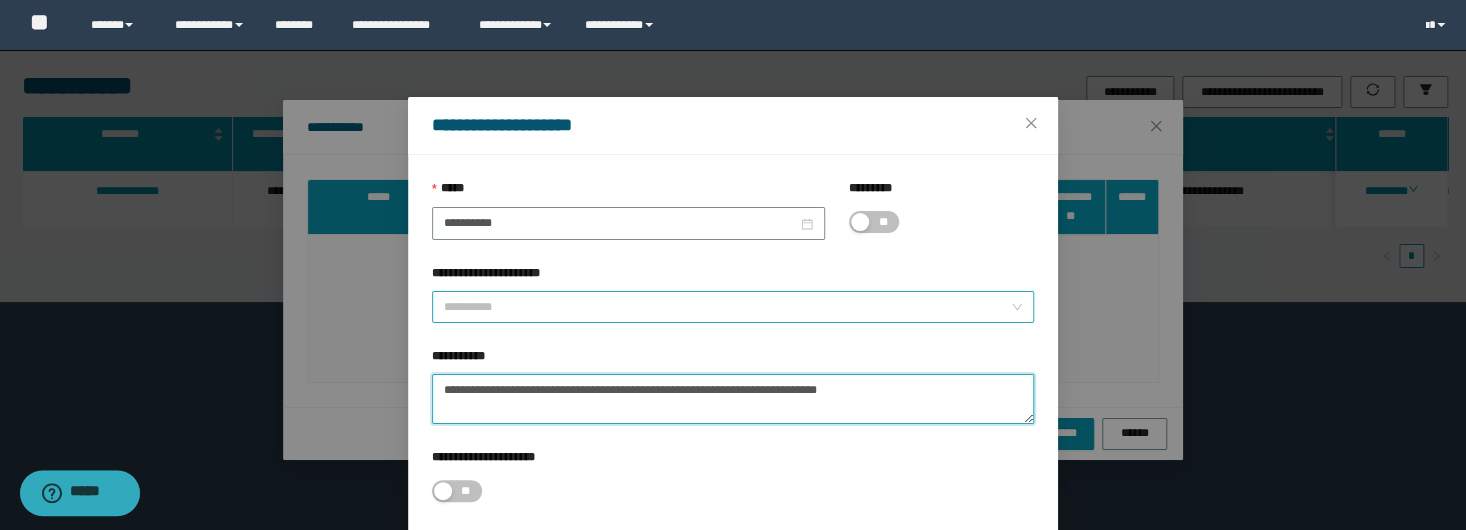 type on "**********" 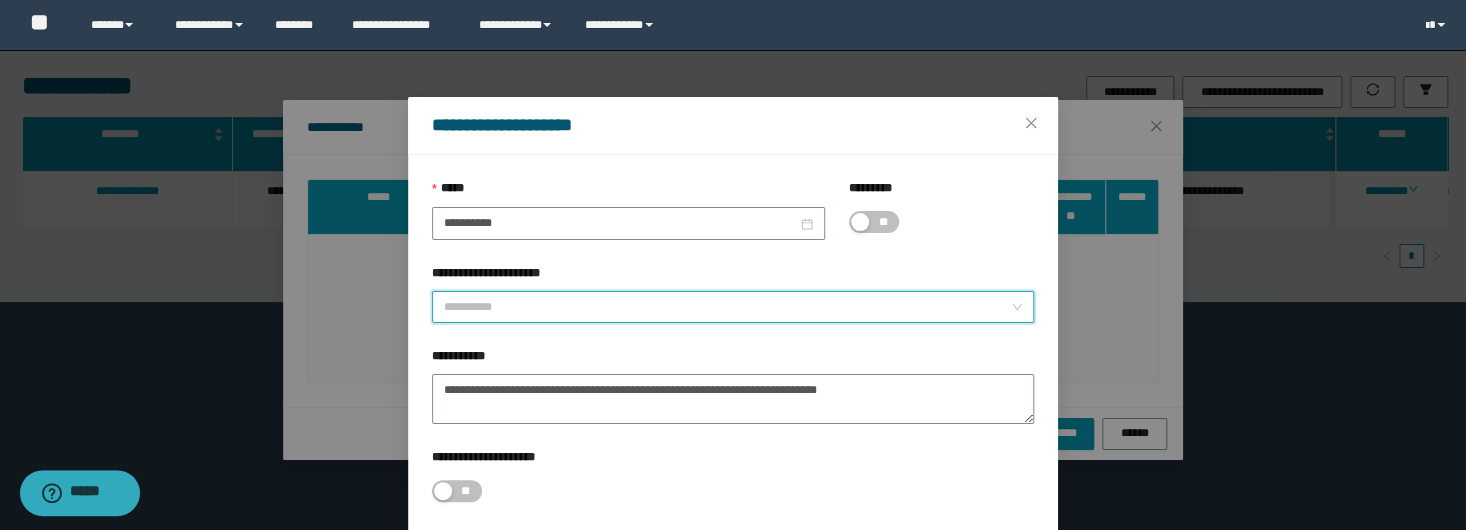 click on "**********" at bounding box center (727, 307) 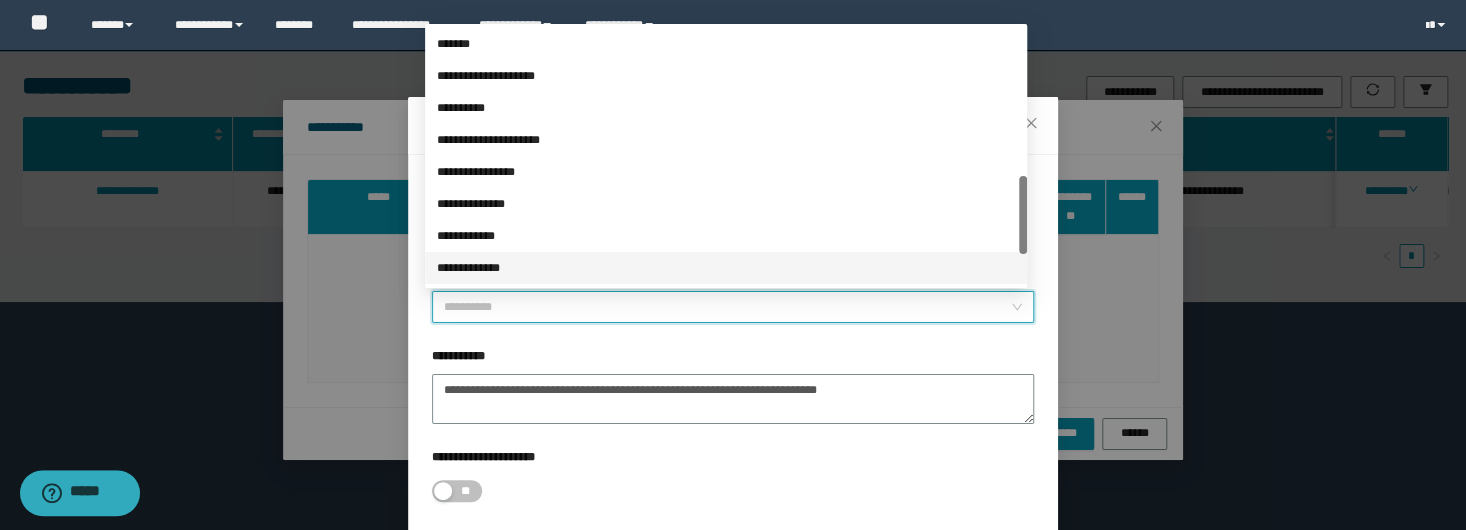 scroll, scrollTop: 576, scrollLeft: 0, axis: vertical 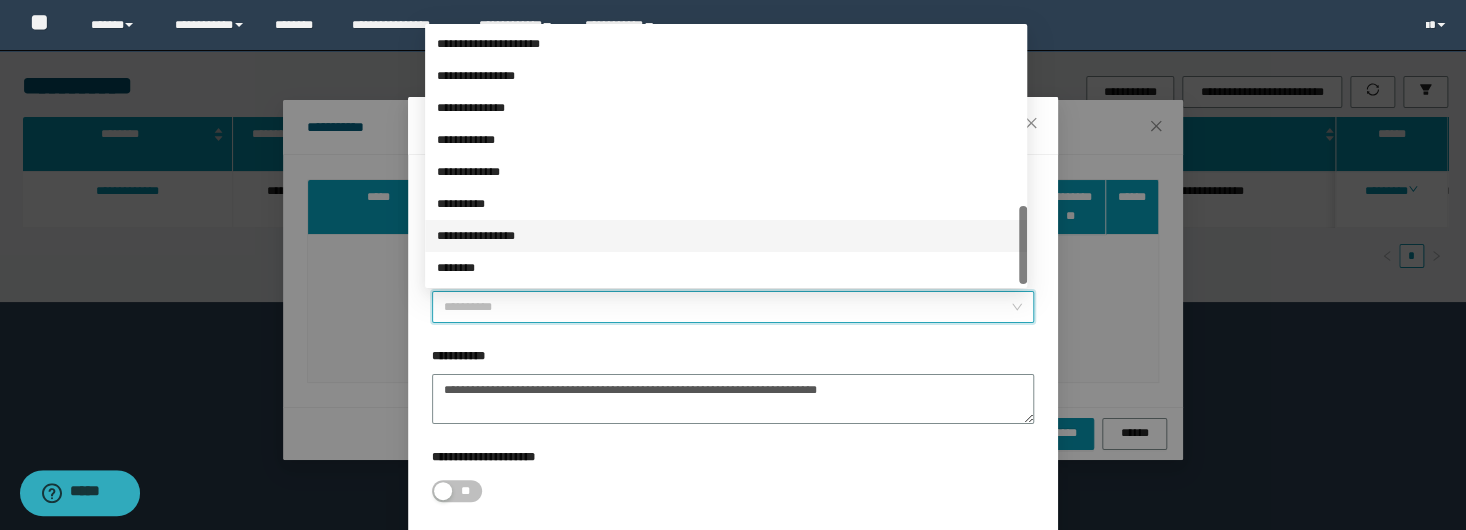 click on "**********" at bounding box center (726, 236) 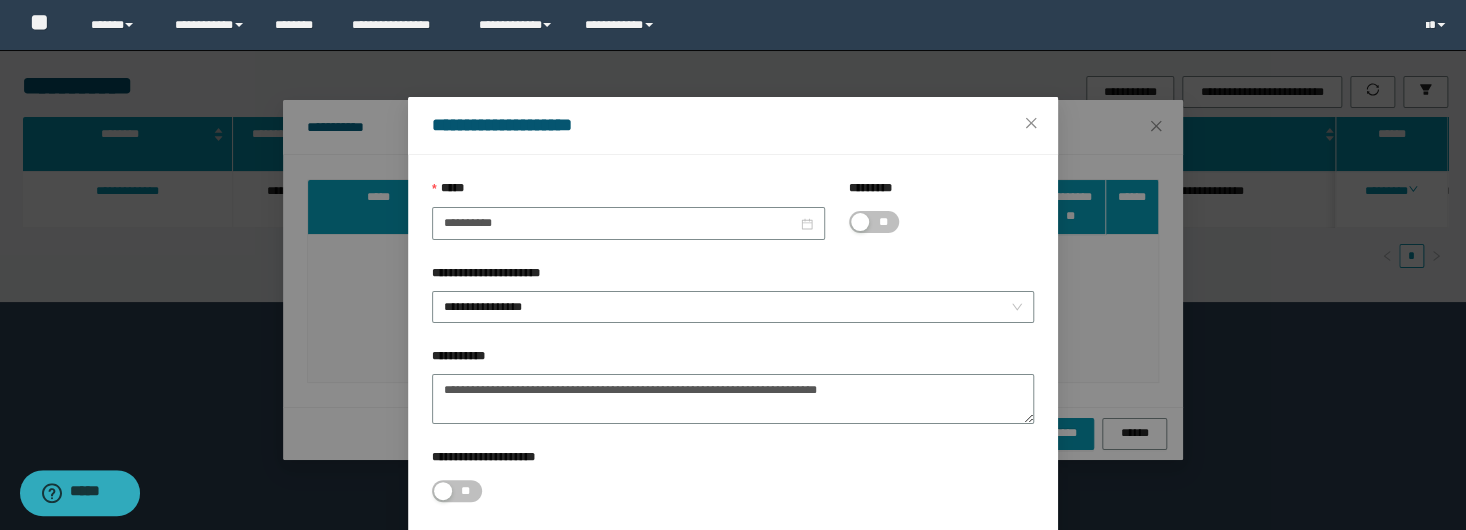 drag, startPoint x: 934, startPoint y: 460, endPoint x: 921, endPoint y: 459, distance: 13.038404 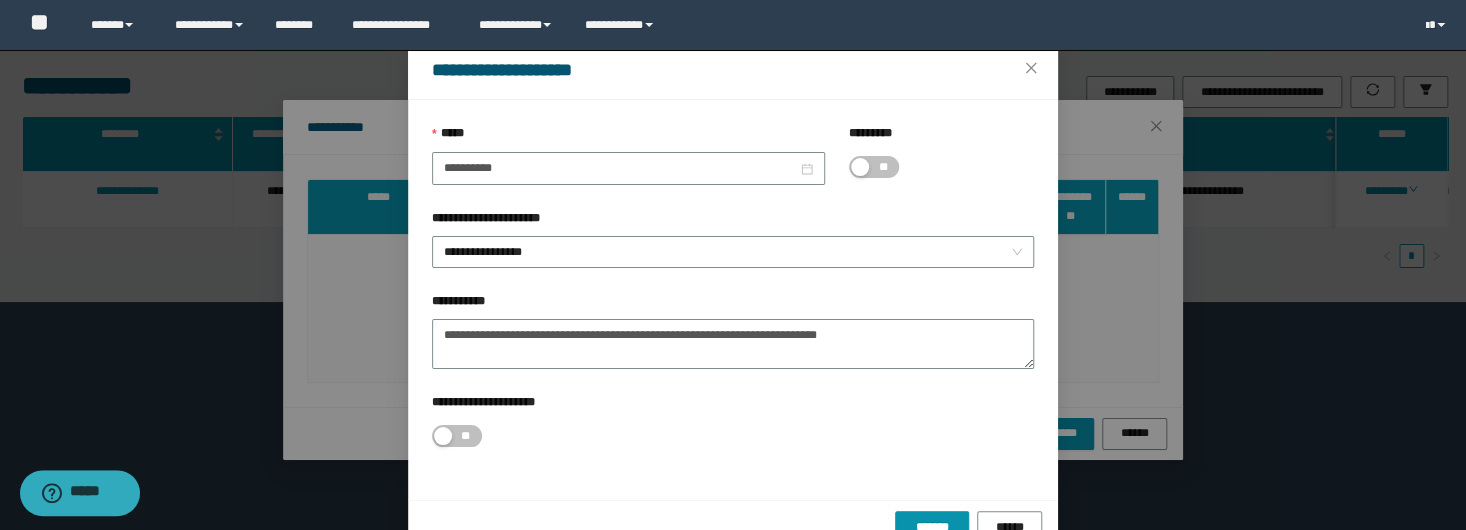 scroll, scrollTop: 103, scrollLeft: 0, axis: vertical 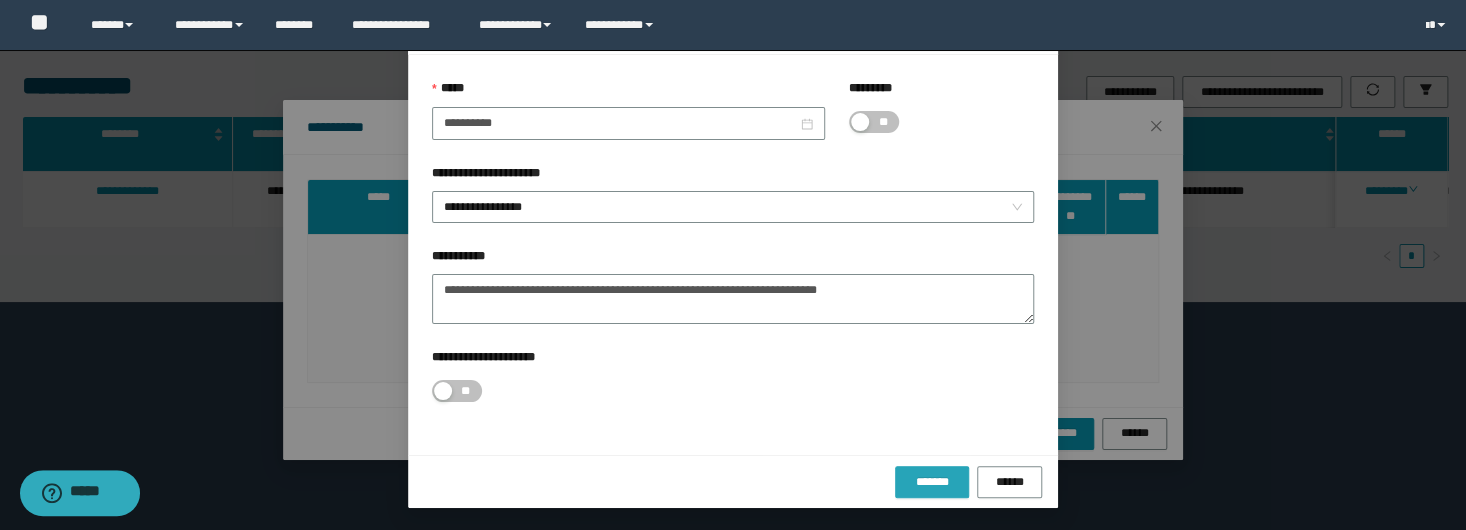click on "*******" at bounding box center (932, 482) 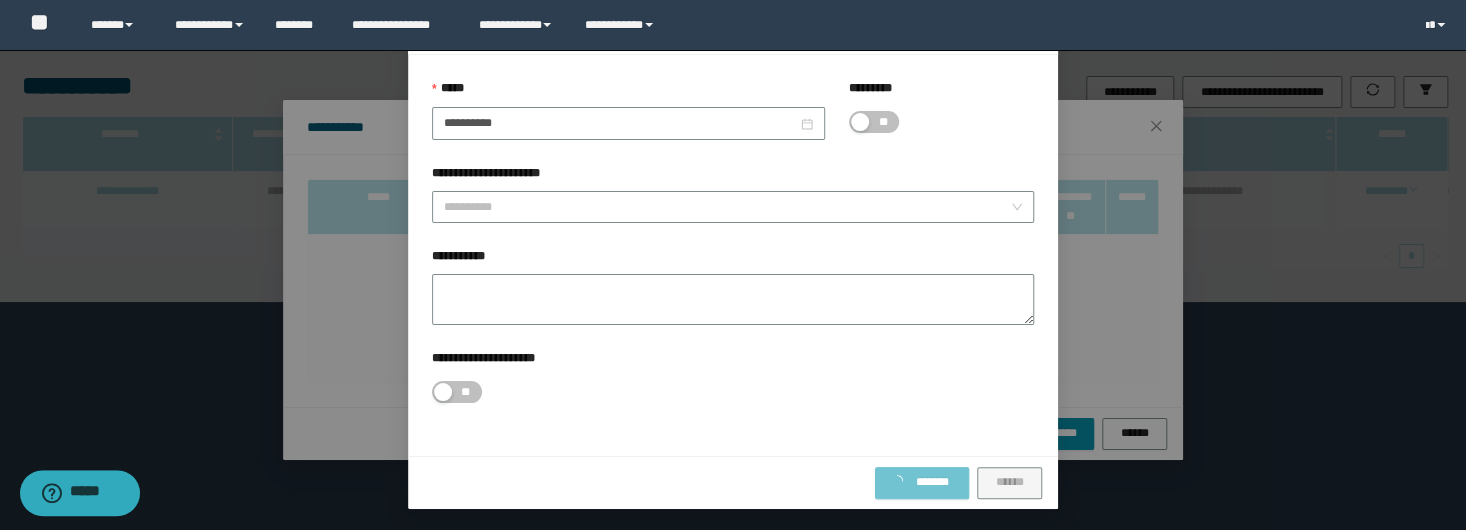 scroll, scrollTop: 3, scrollLeft: 0, axis: vertical 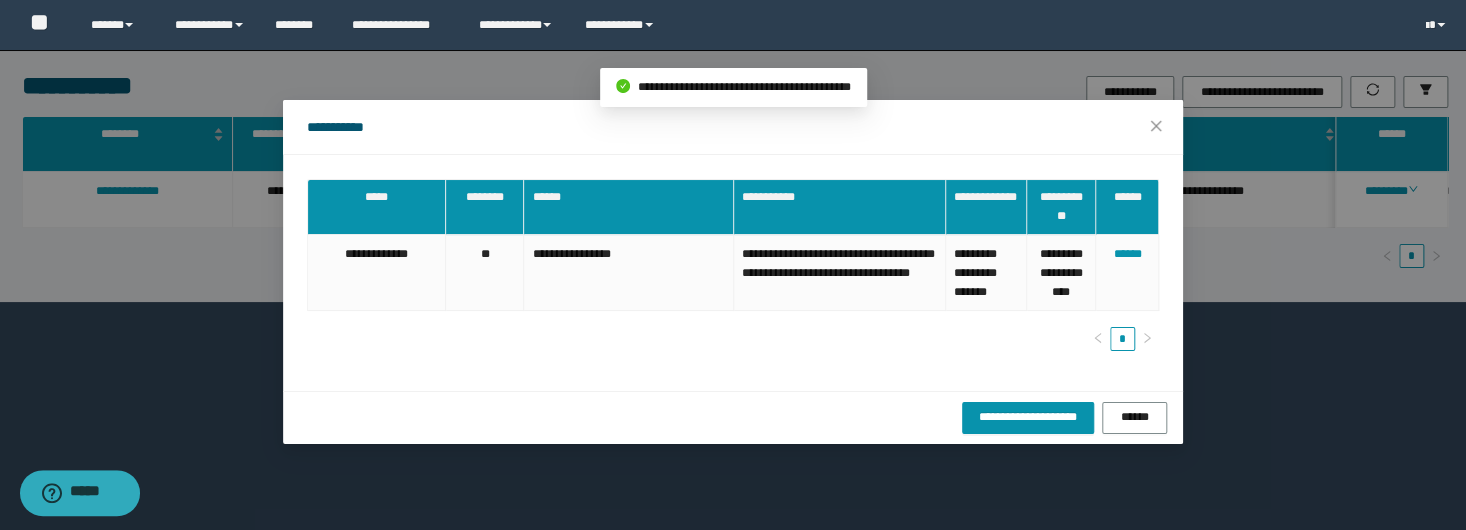 drag, startPoint x: 595, startPoint y: 125, endPoint x: 1398, endPoint y: 161, distance: 803.8066 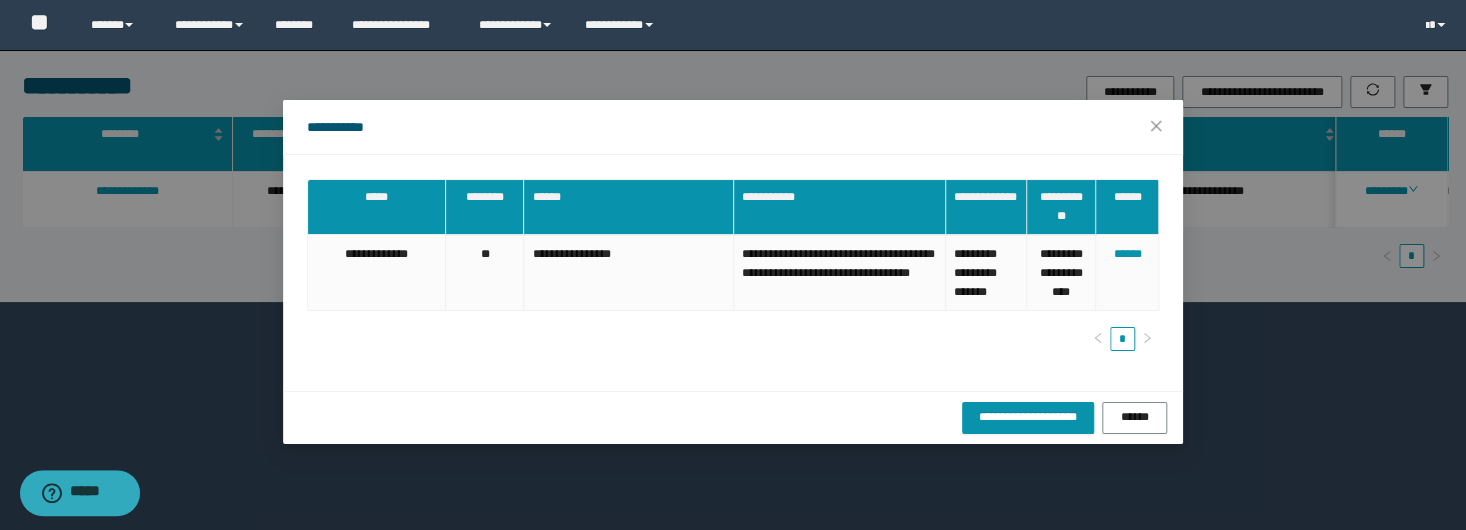 drag, startPoint x: 1291, startPoint y: 368, endPoint x: 1311, endPoint y: 340, distance: 34.4093 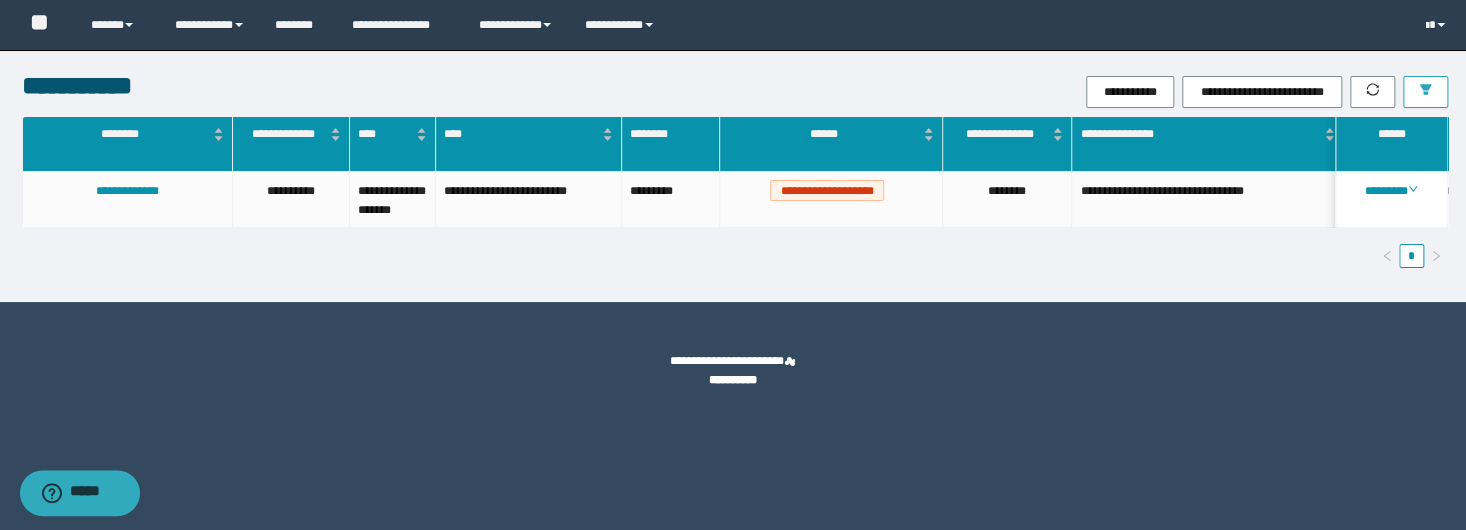 click 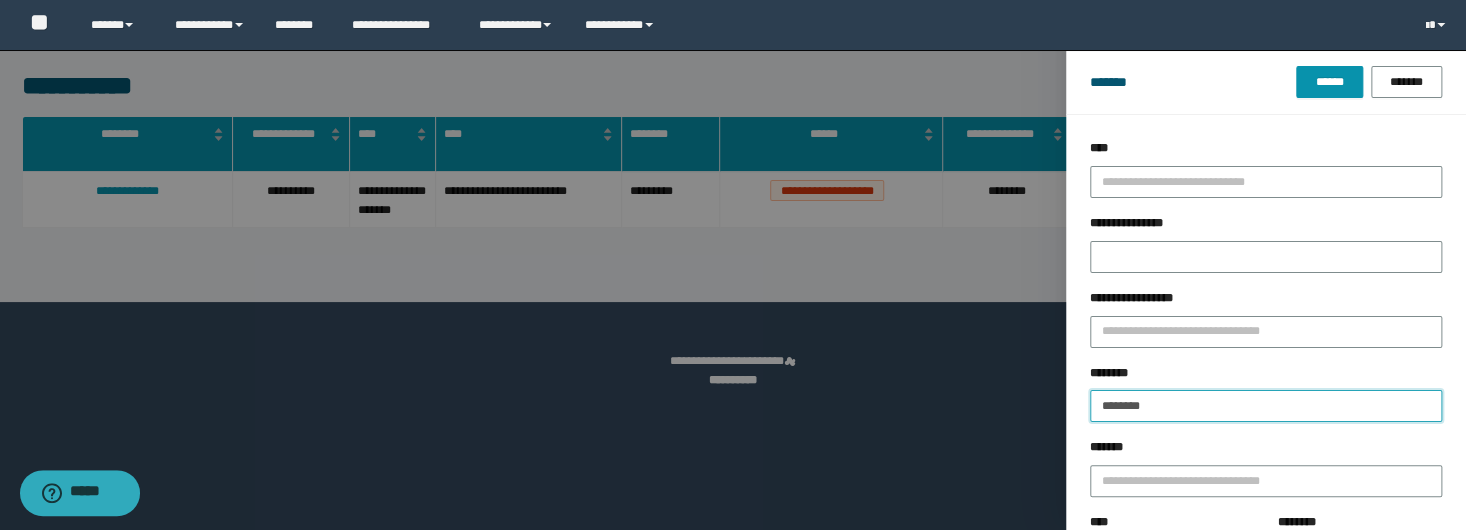 drag, startPoint x: 1181, startPoint y: 394, endPoint x: 1047, endPoint y: 334, distance: 146.81961 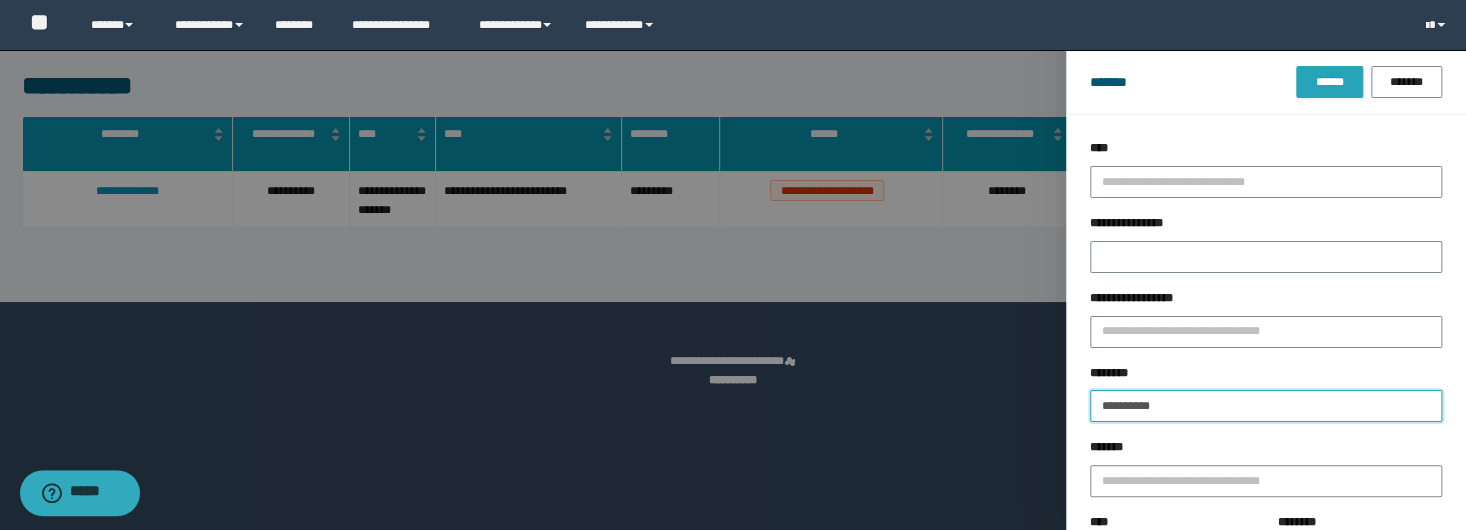 type on "**********" 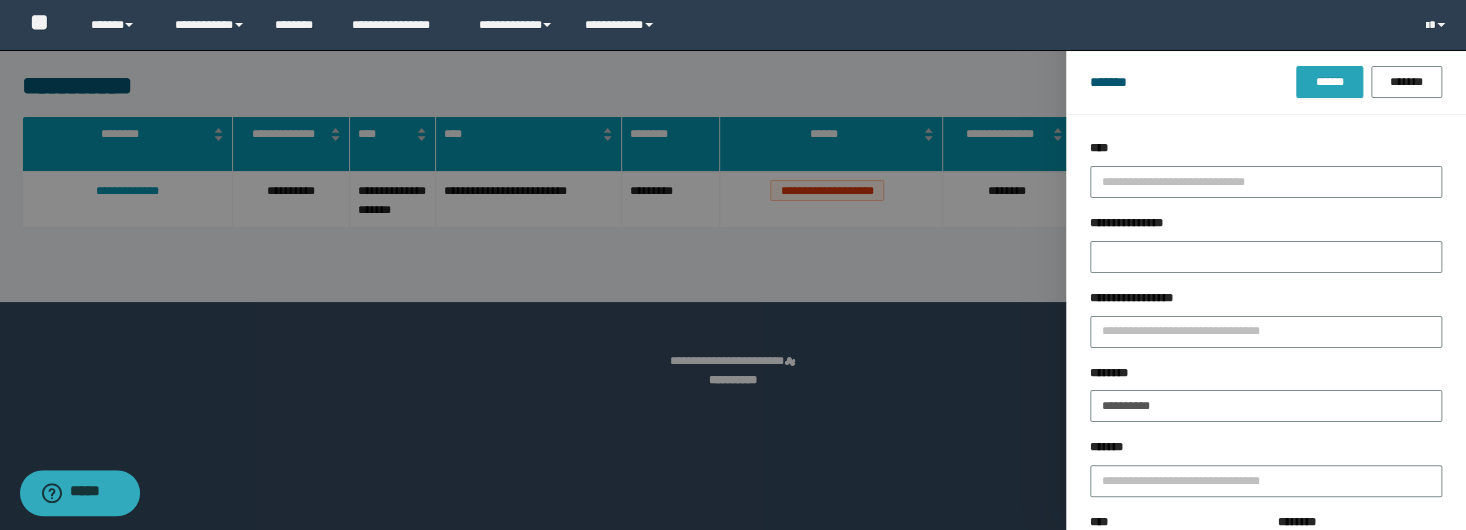 click on "******" at bounding box center [1329, 82] 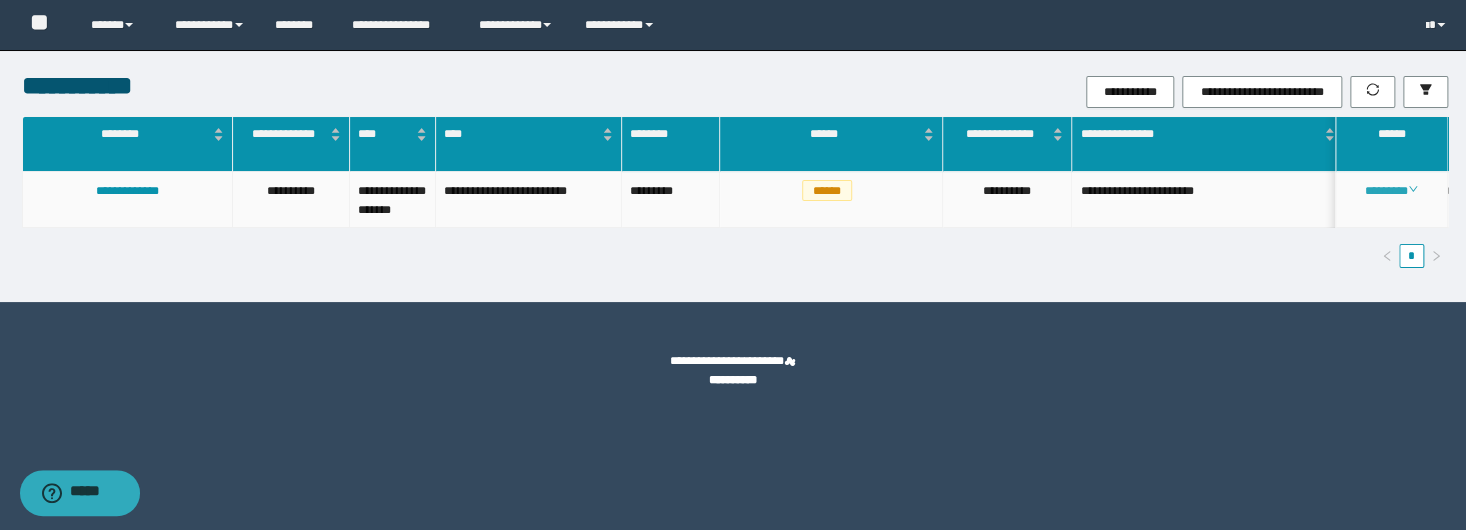 click on "********" at bounding box center [1391, 191] 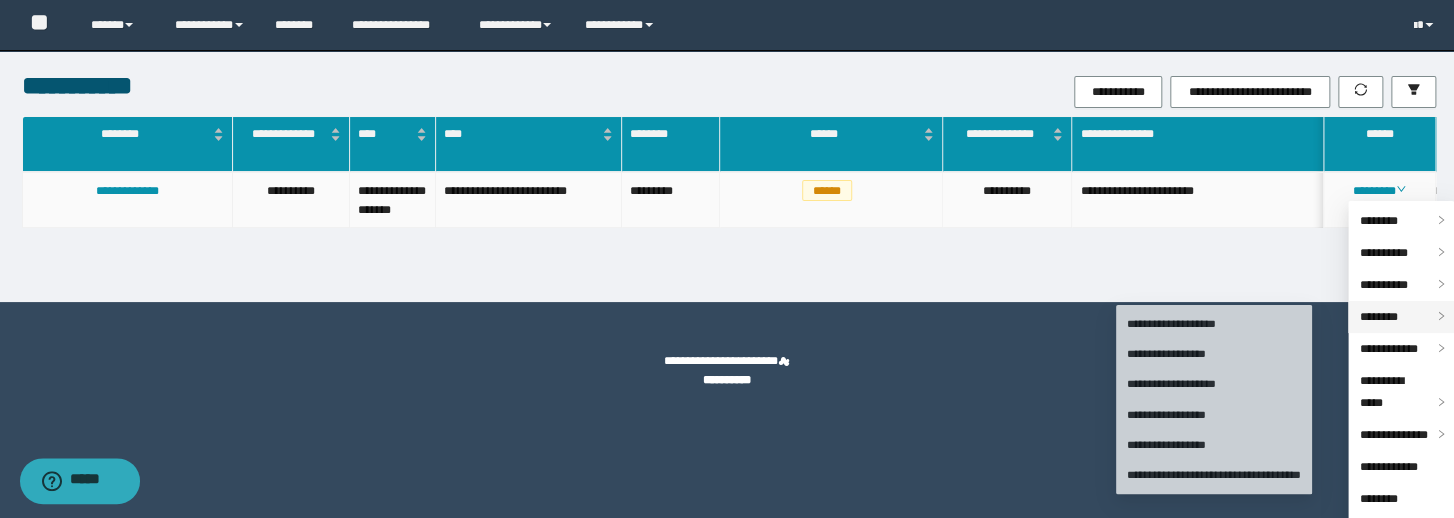 click on "********" at bounding box center (1379, 317) 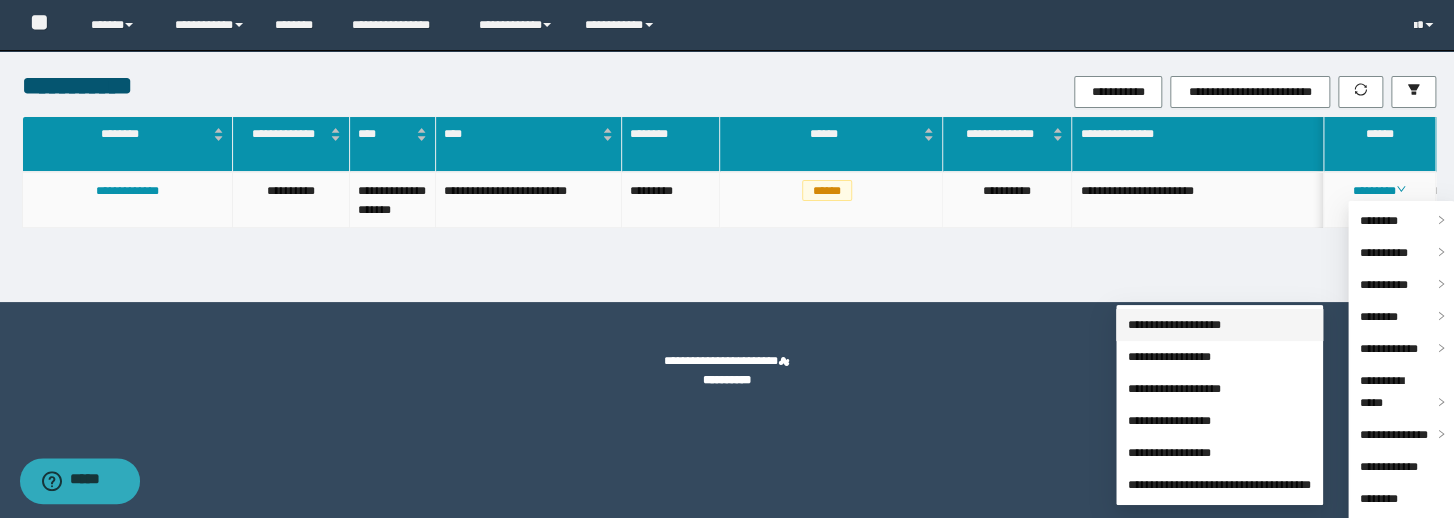 click on "**********" at bounding box center (1174, 325) 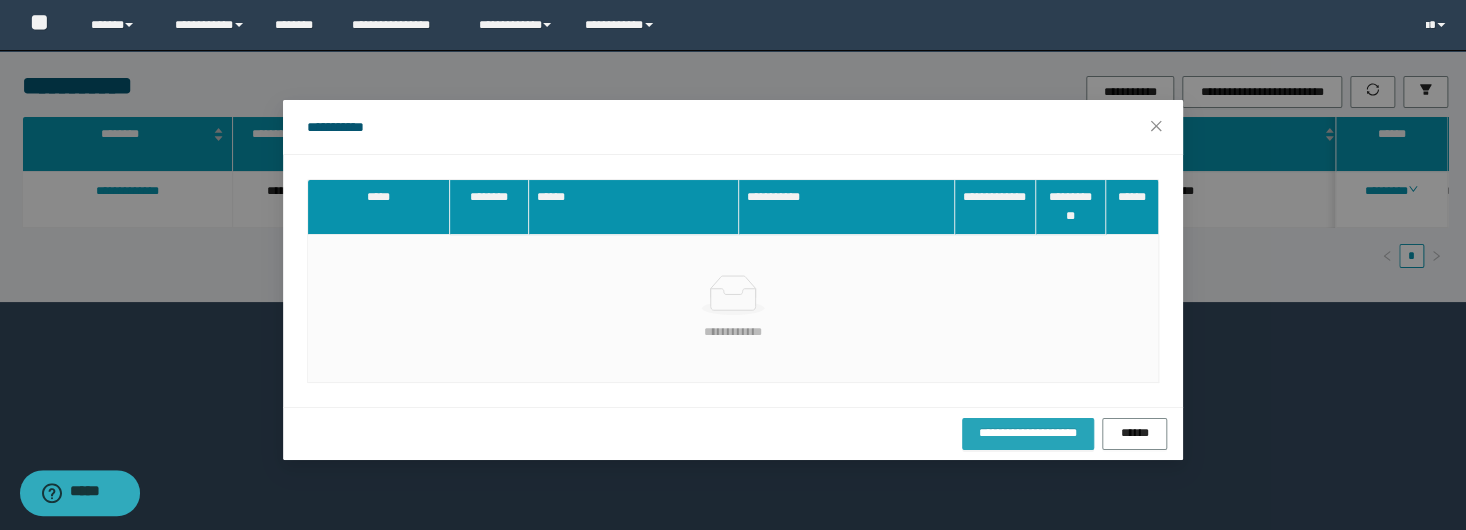 click on "**********" at bounding box center [1028, 433] 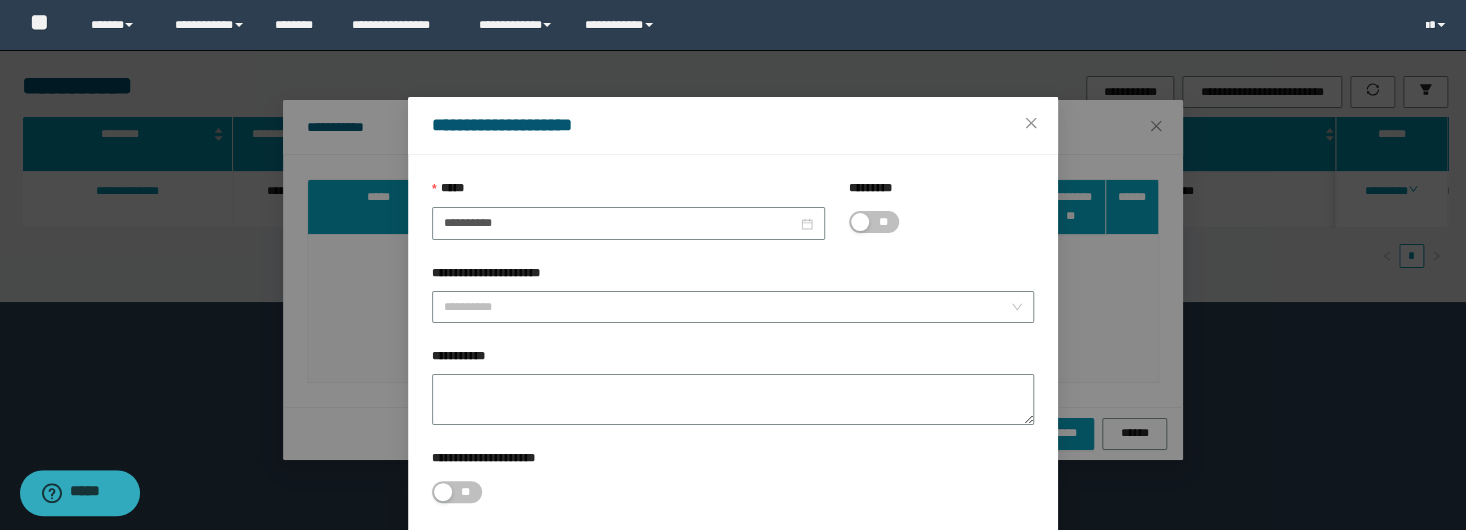 drag, startPoint x: 616, startPoint y: 134, endPoint x: 654, endPoint y: 350, distance: 219.31712 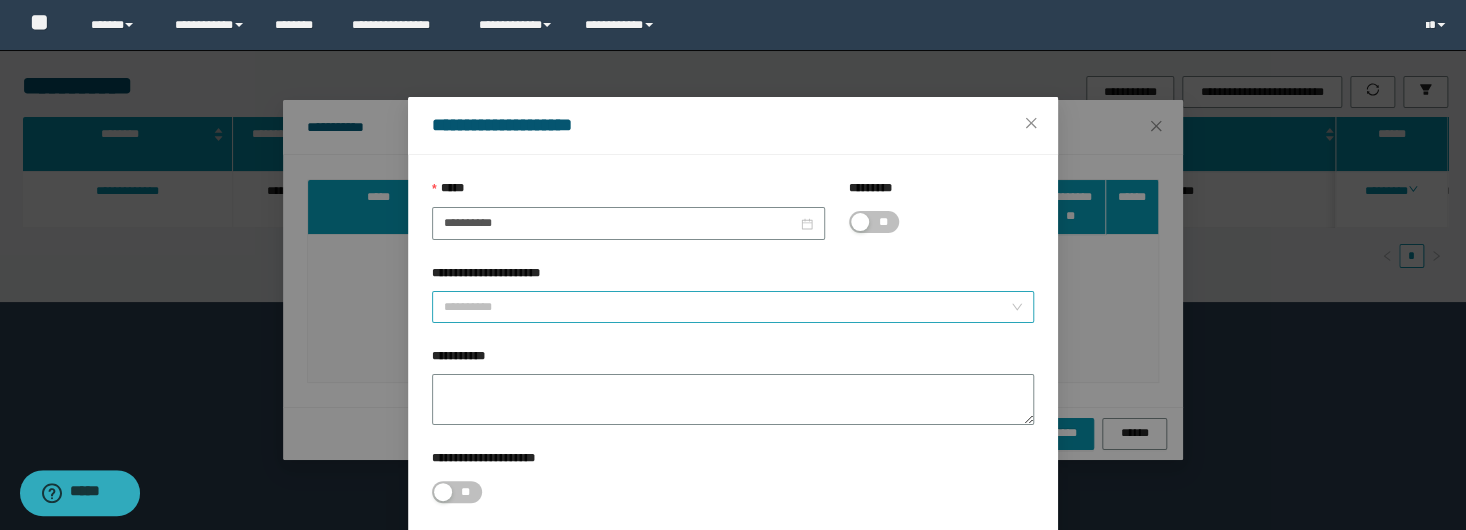 click on "**********" at bounding box center (727, 307) 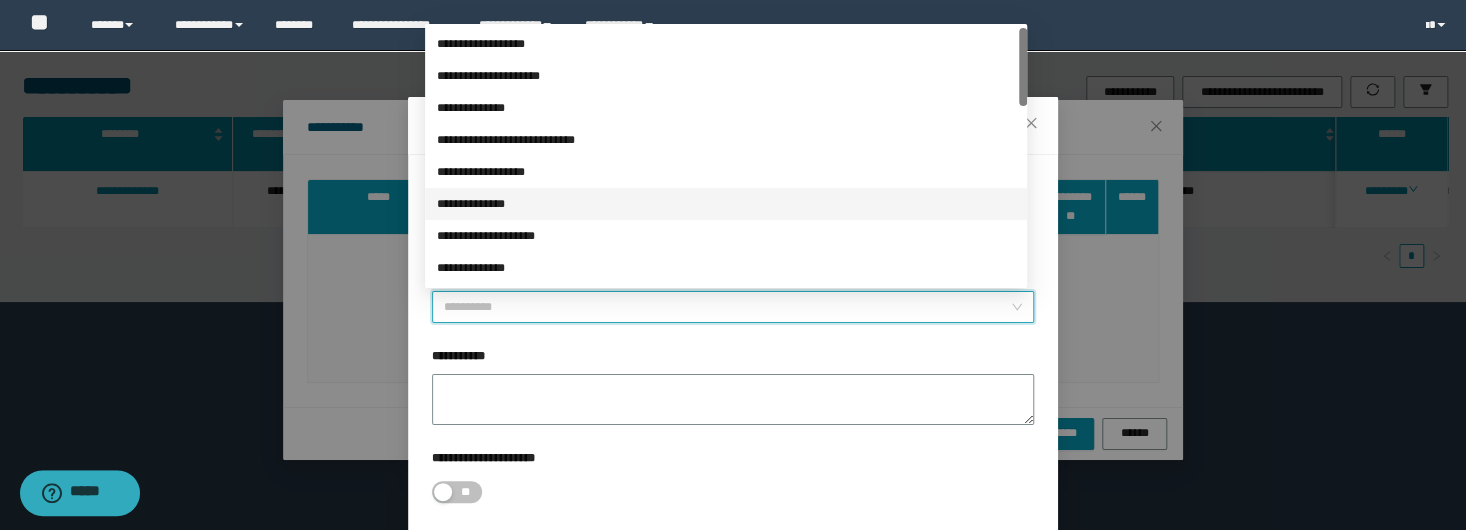 scroll, scrollTop: 160, scrollLeft: 0, axis: vertical 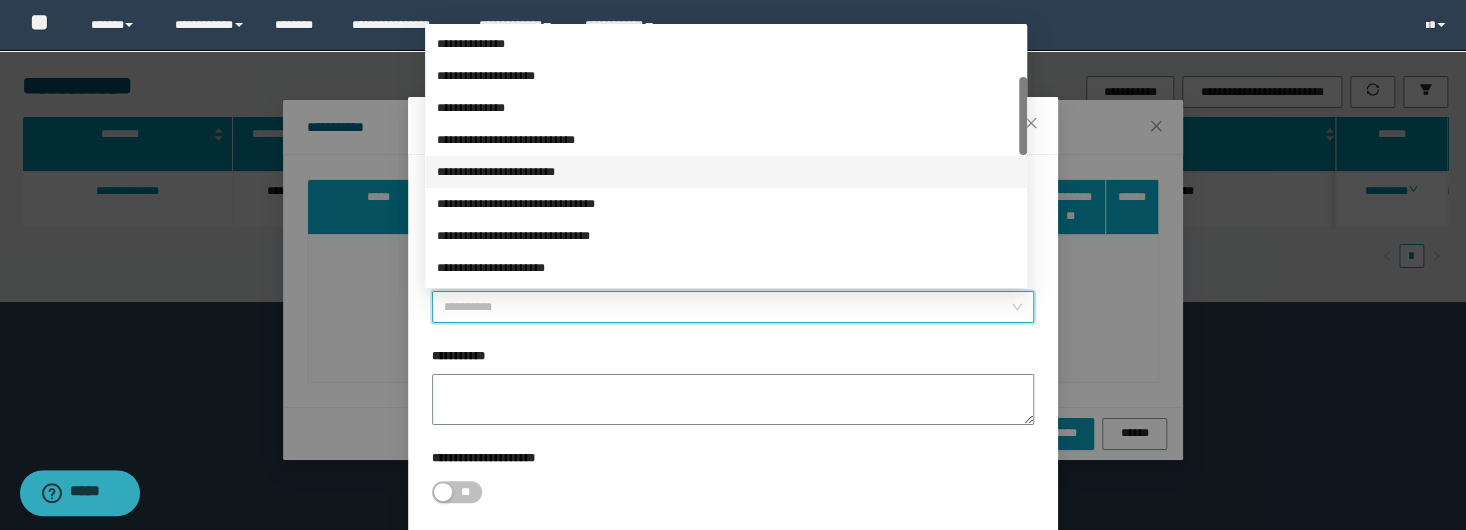 click on "**********" at bounding box center (726, 172) 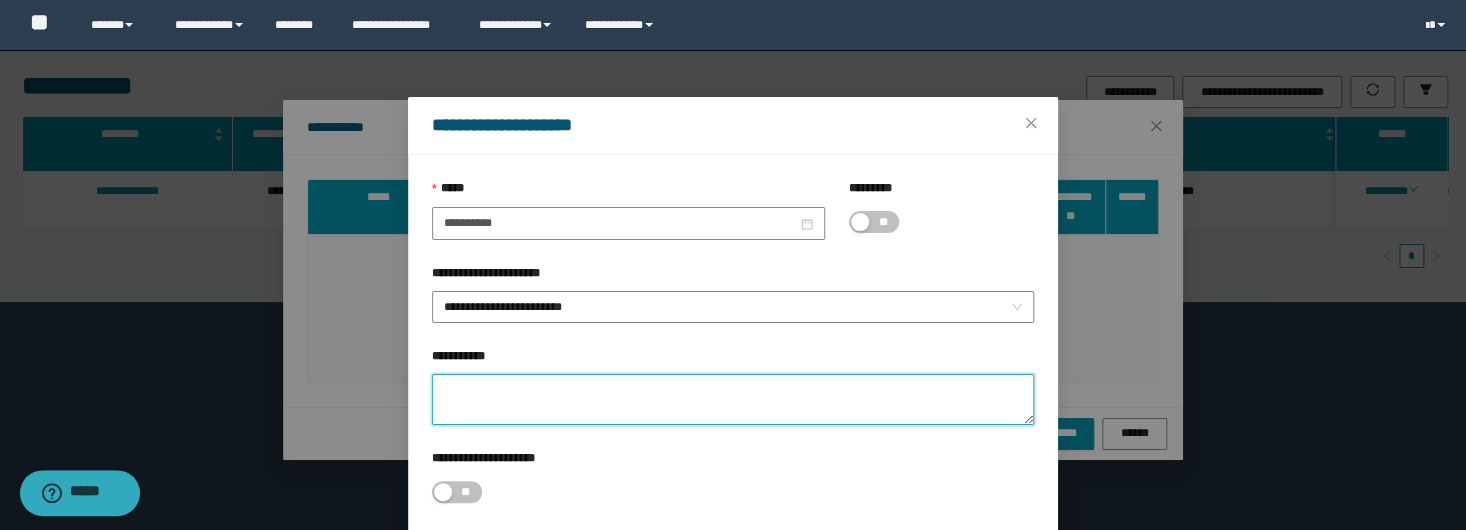 click on "**********" at bounding box center (733, 399) 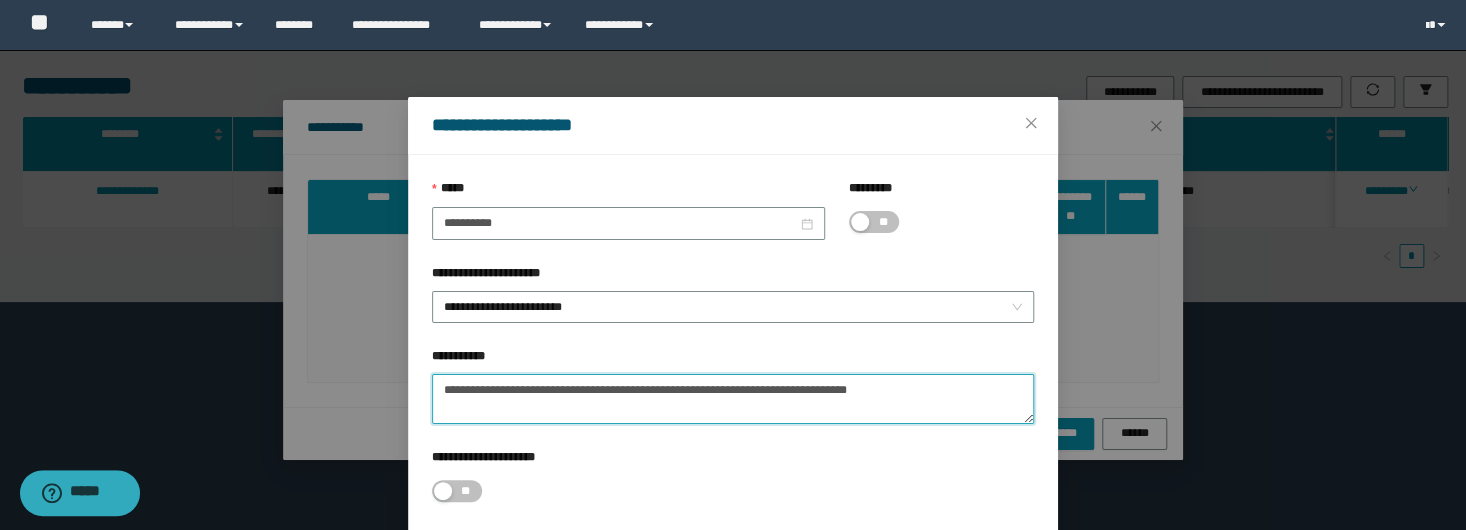 scroll, scrollTop: 103, scrollLeft: 0, axis: vertical 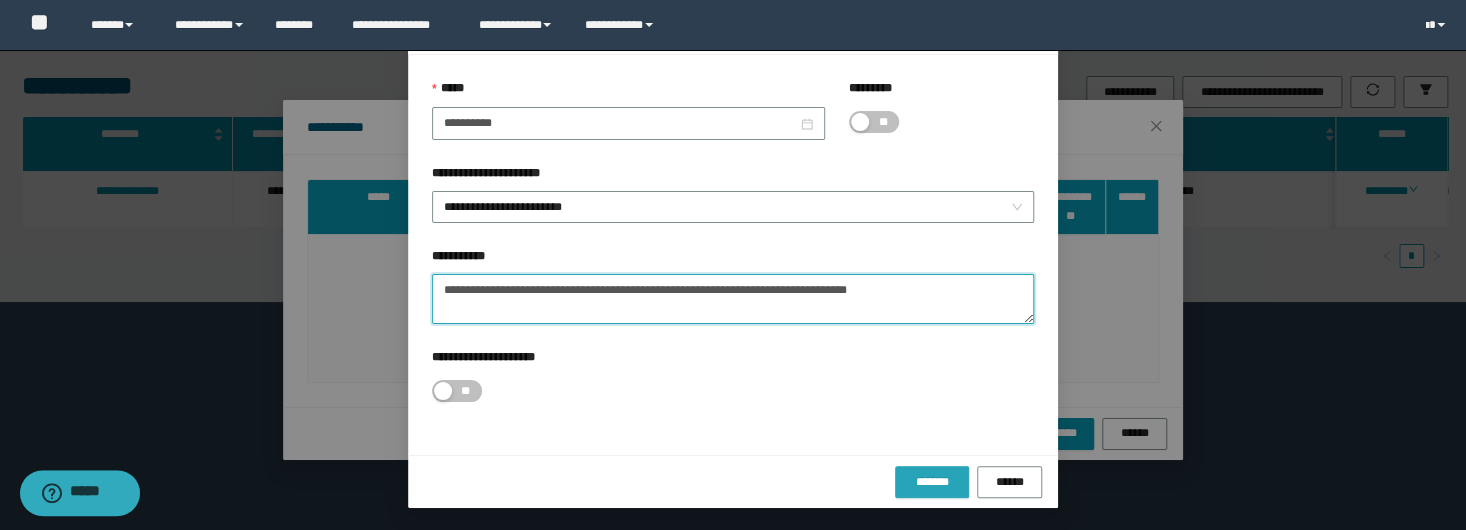 type on "**********" 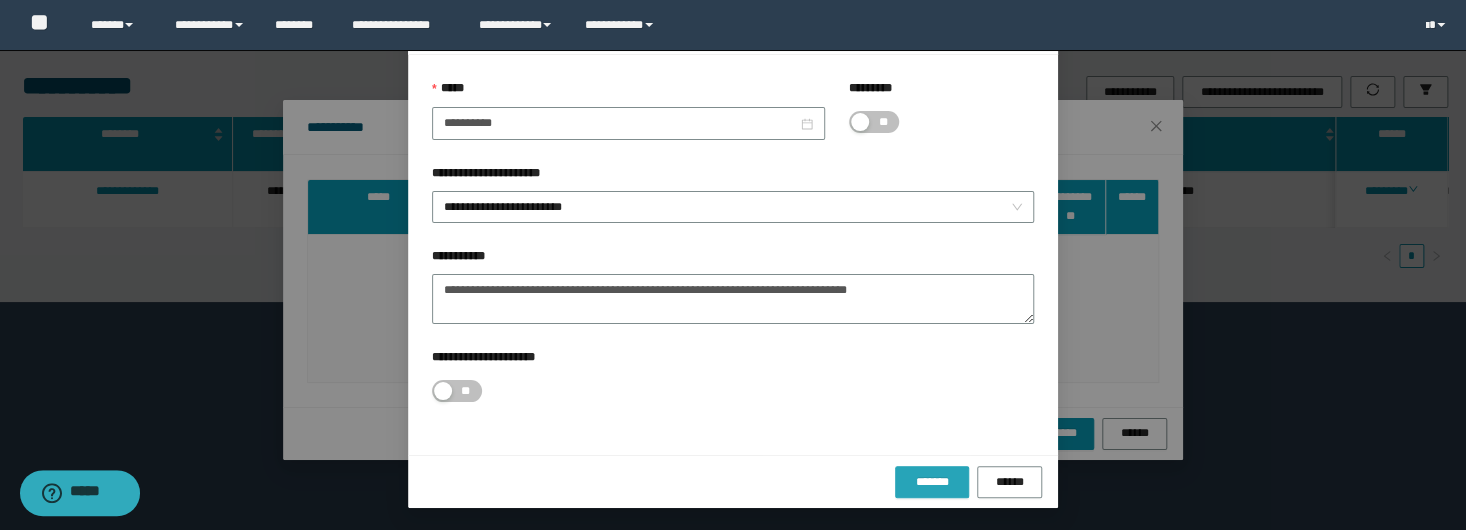 click on "*******" at bounding box center [932, 482] 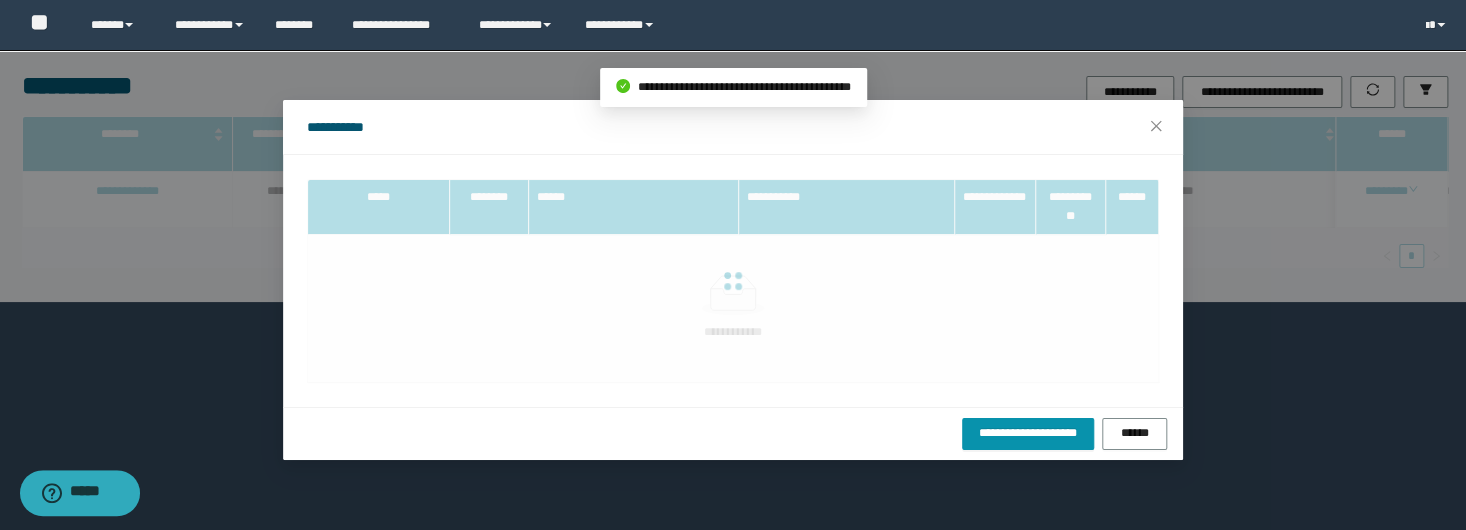 scroll, scrollTop: 3, scrollLeft: 0, axis: vertical 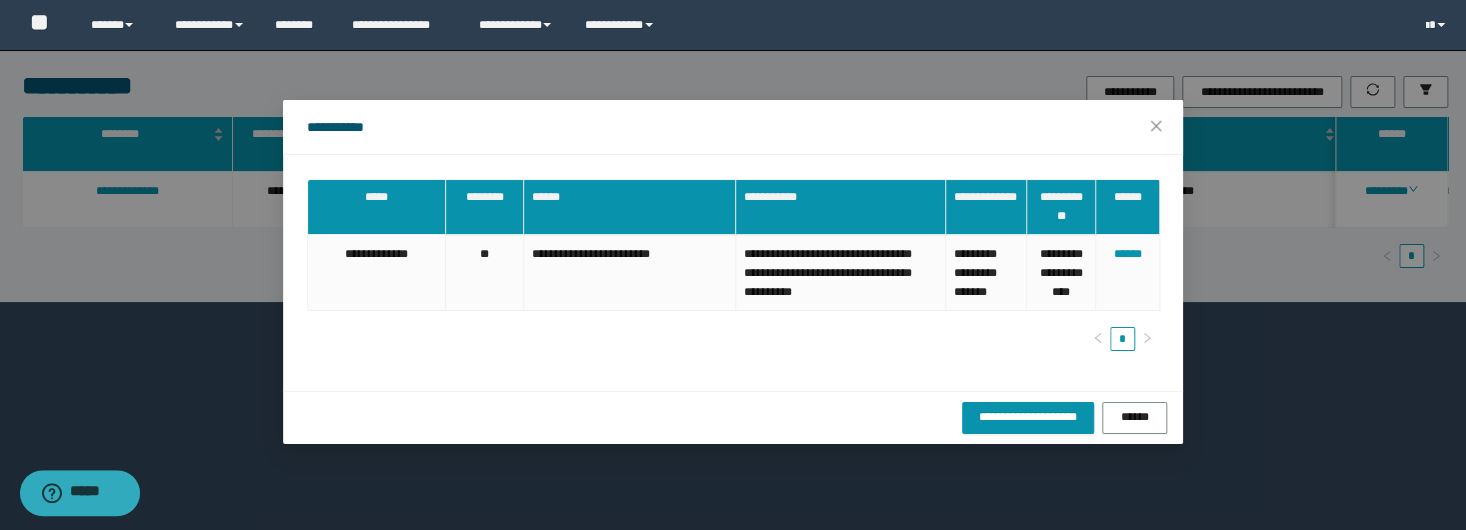 drag, startPoint x: 850, startPoint y: 146, endPoint x: 1178, endPoint y: 172, distance: 329.02887 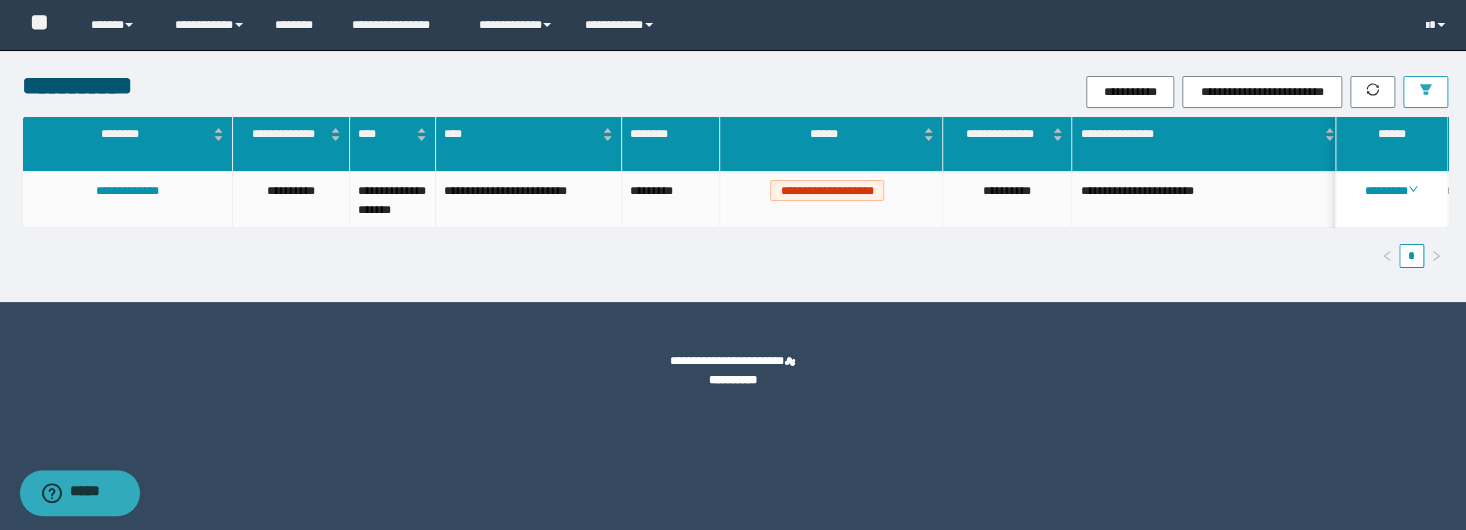 click 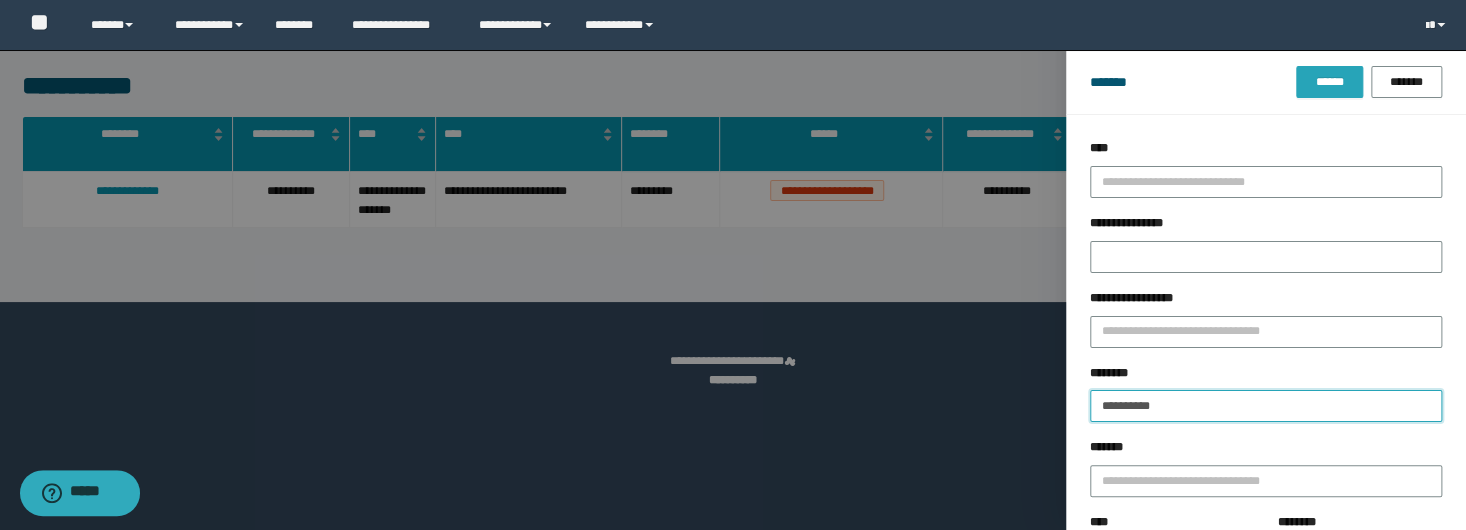 drag, startPoint x: 1212, startPoint y: 404, endPoint x: 1308, endPoint y: 81, distance: 336.9644 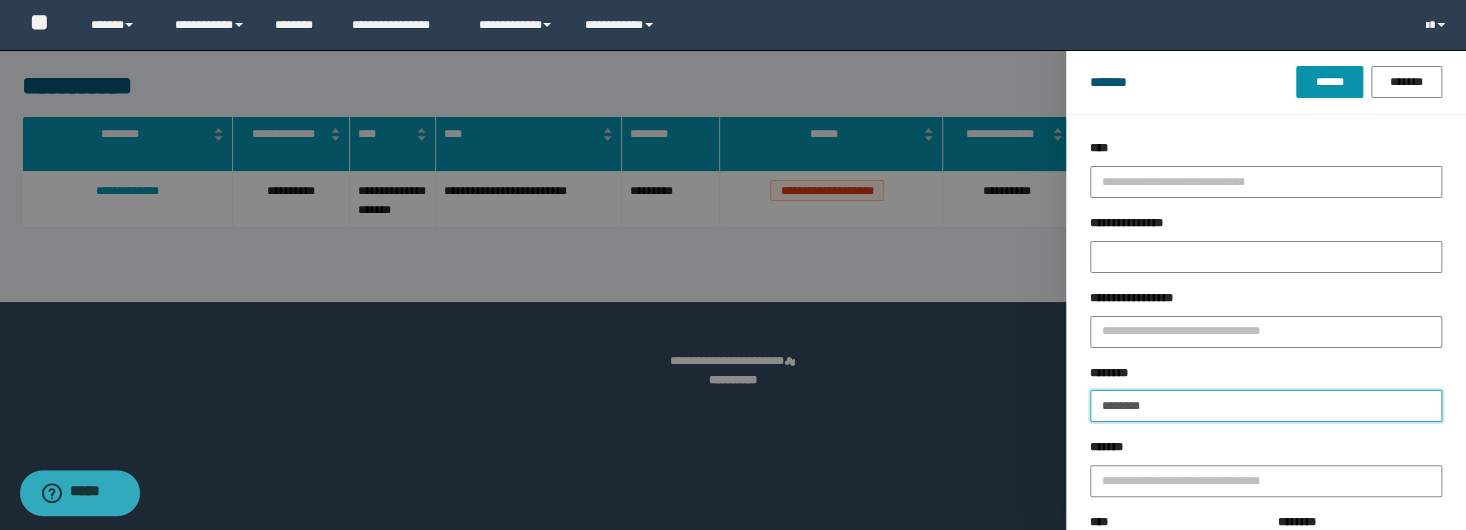 type on "********" 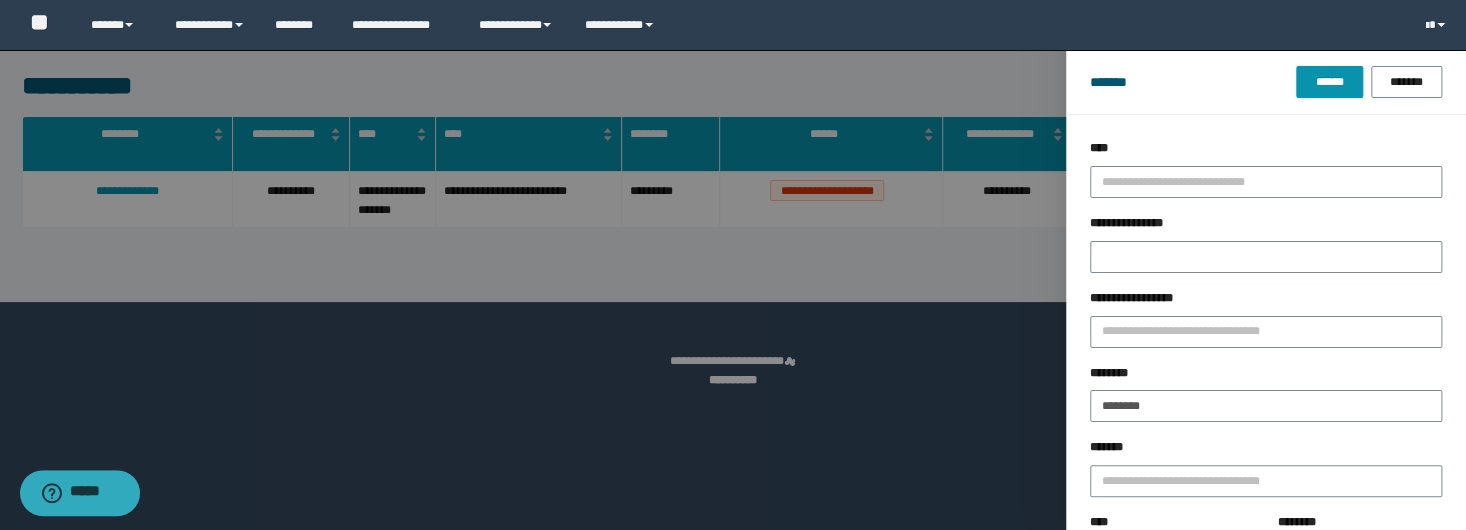 click on "******* ****** *******" at bounding box center [1266, 82] 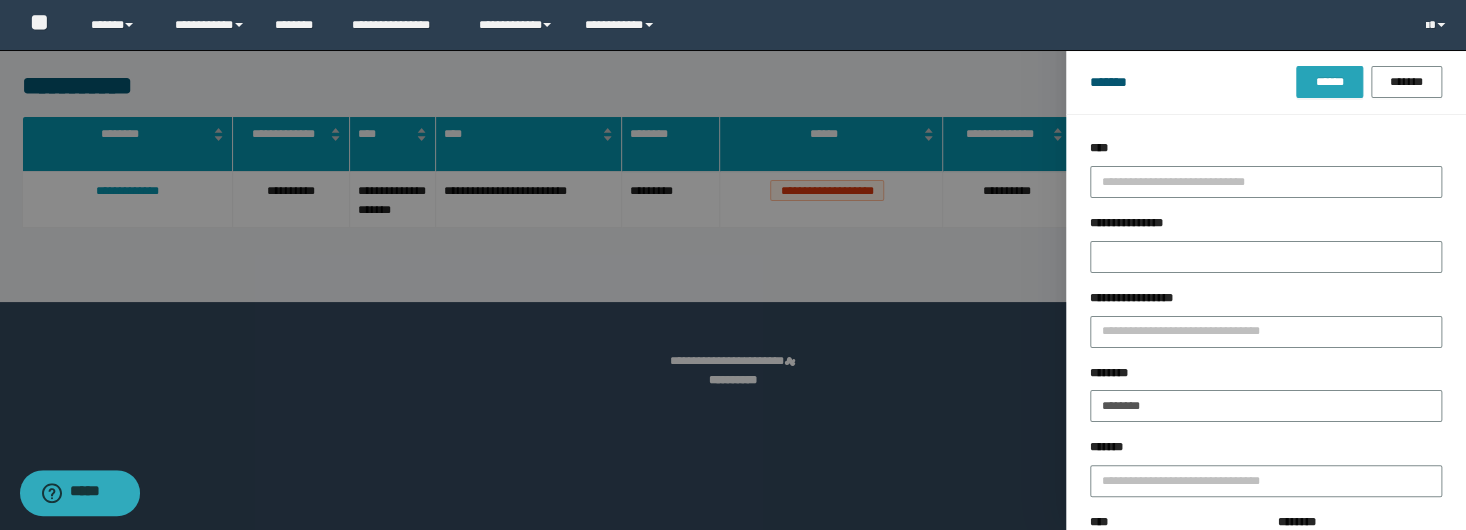 click on "******" at bounding box center [1329, 82] 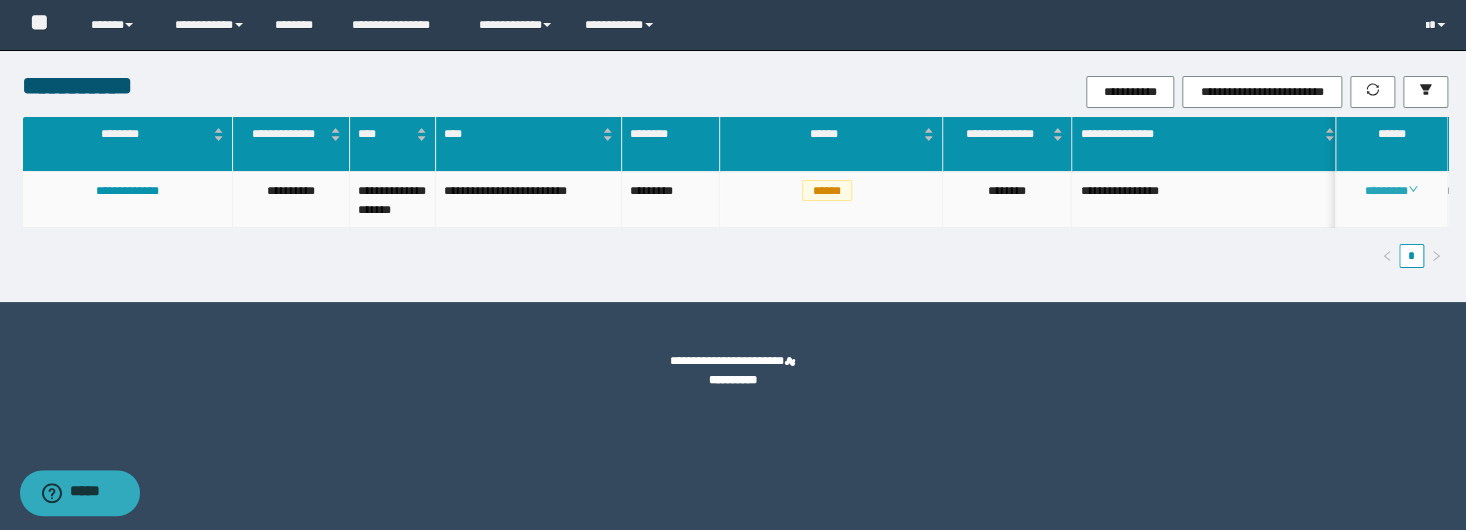 click 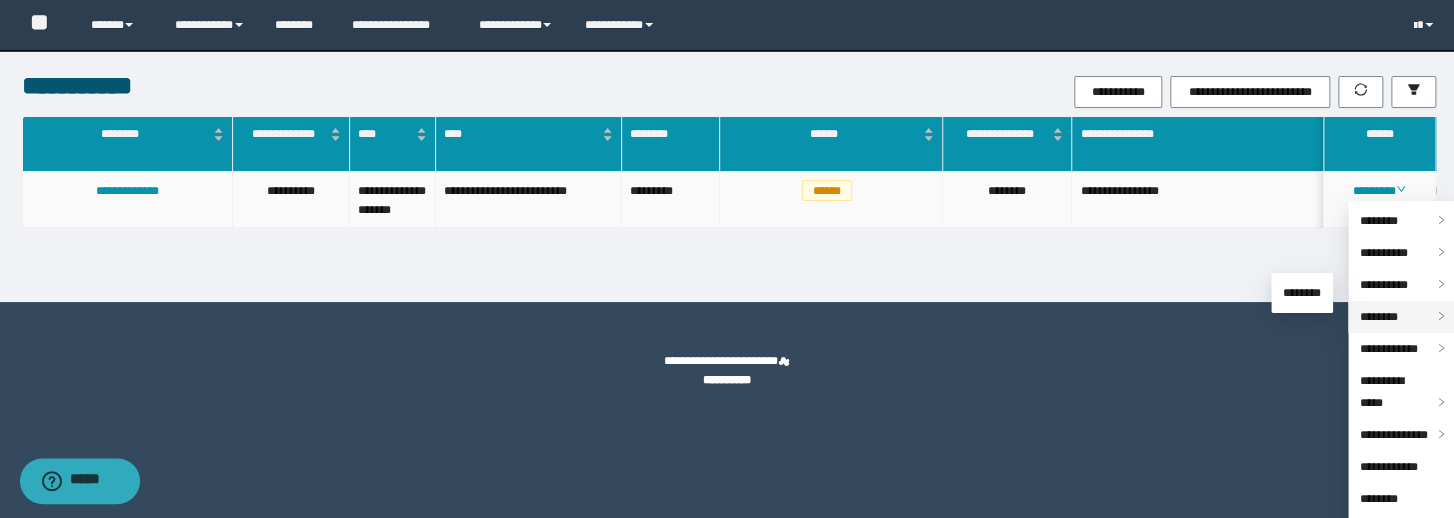 click on "********" at bounding box center (1379, 317) 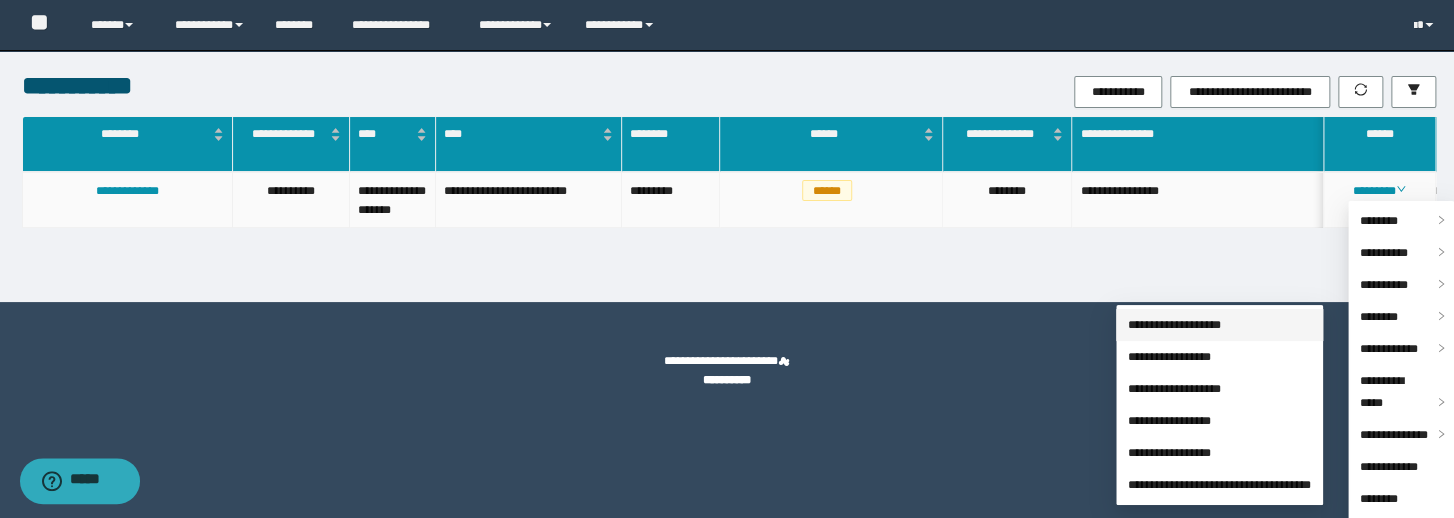 click on "**********" at bounding box center [1174, 325] 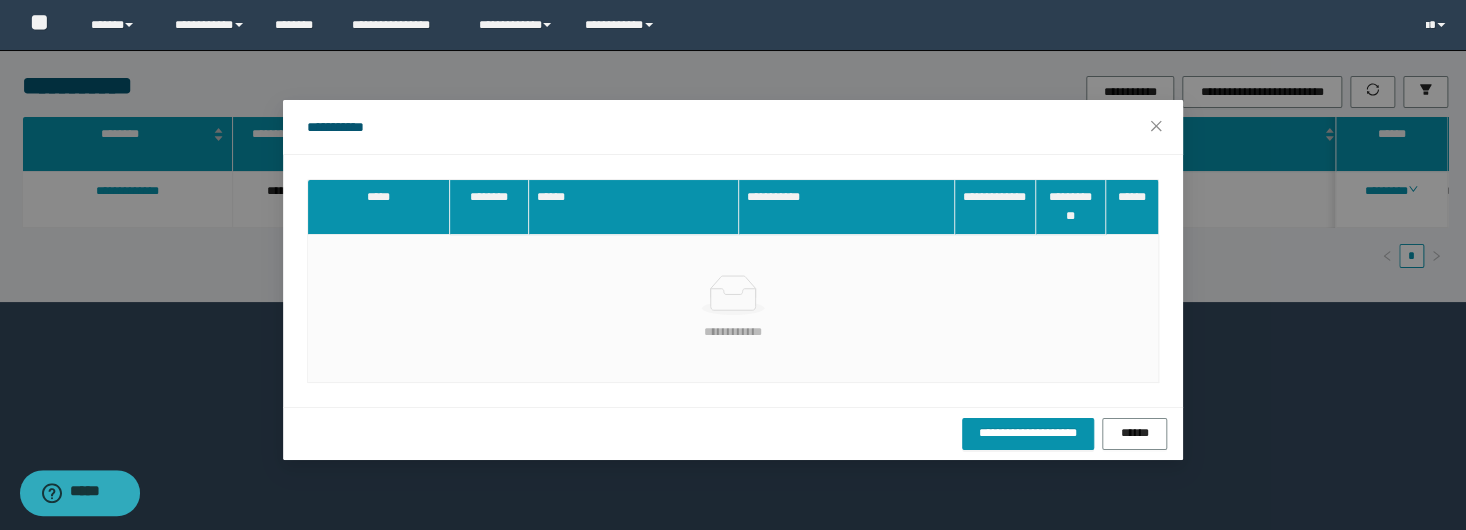 click on "**********" at bounding box center [733, 127] 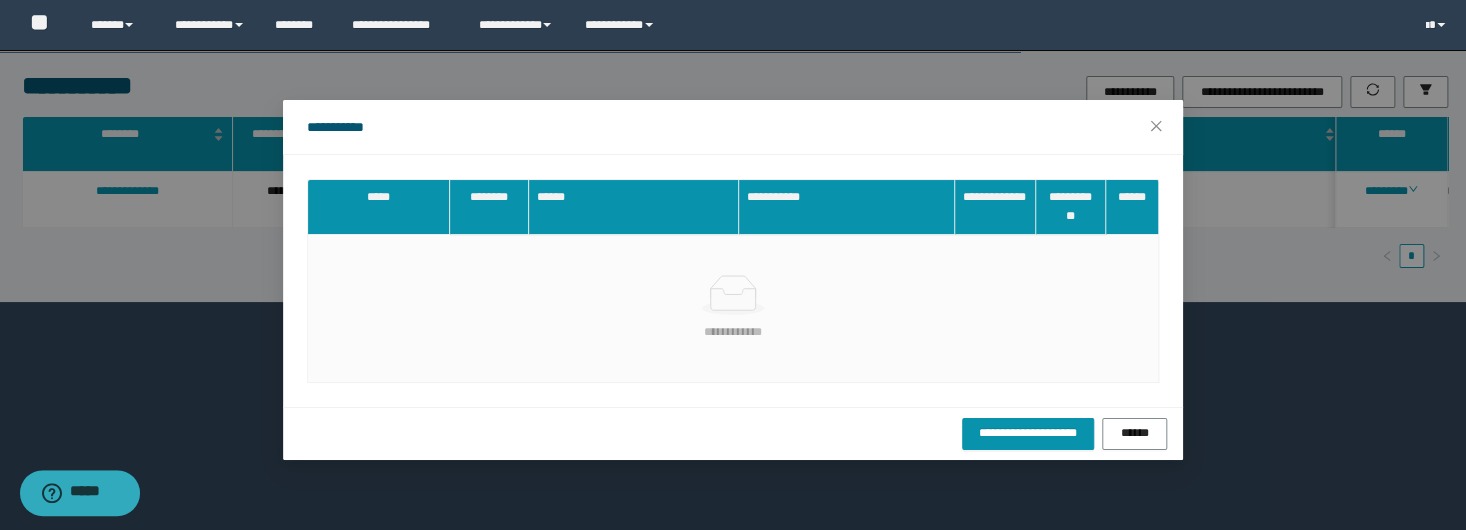 click on "**********" at bounding box center [733, 127] 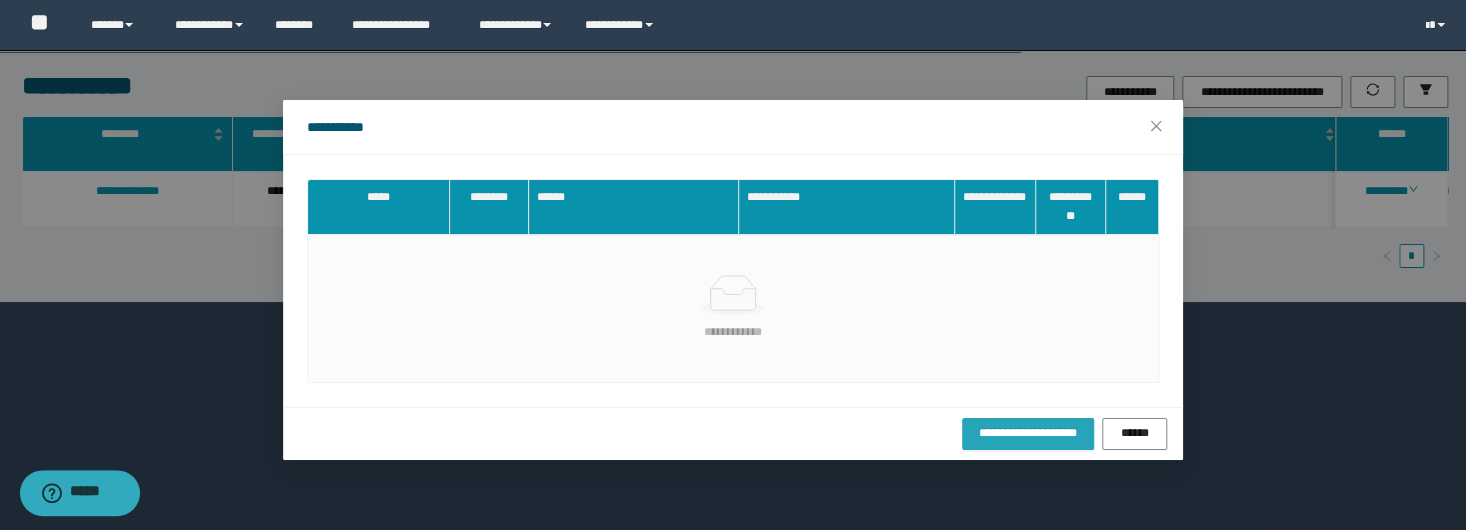 click on "**********" at bounding box center [1028, 433] 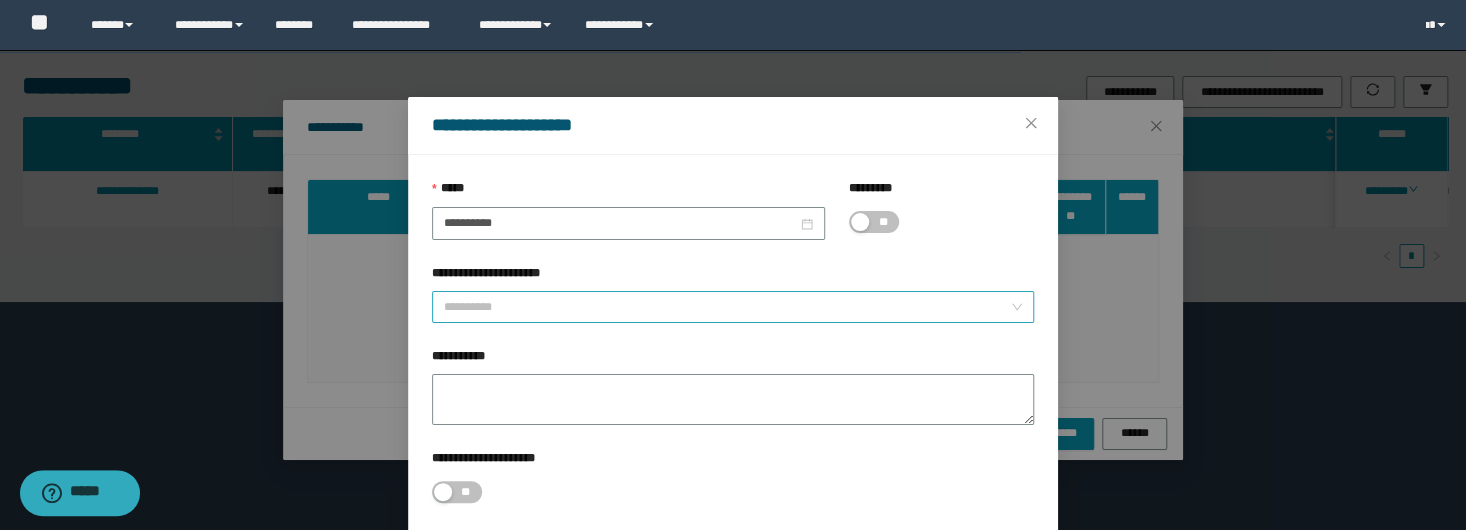 click on "**********" at bounding box center [727, 307] 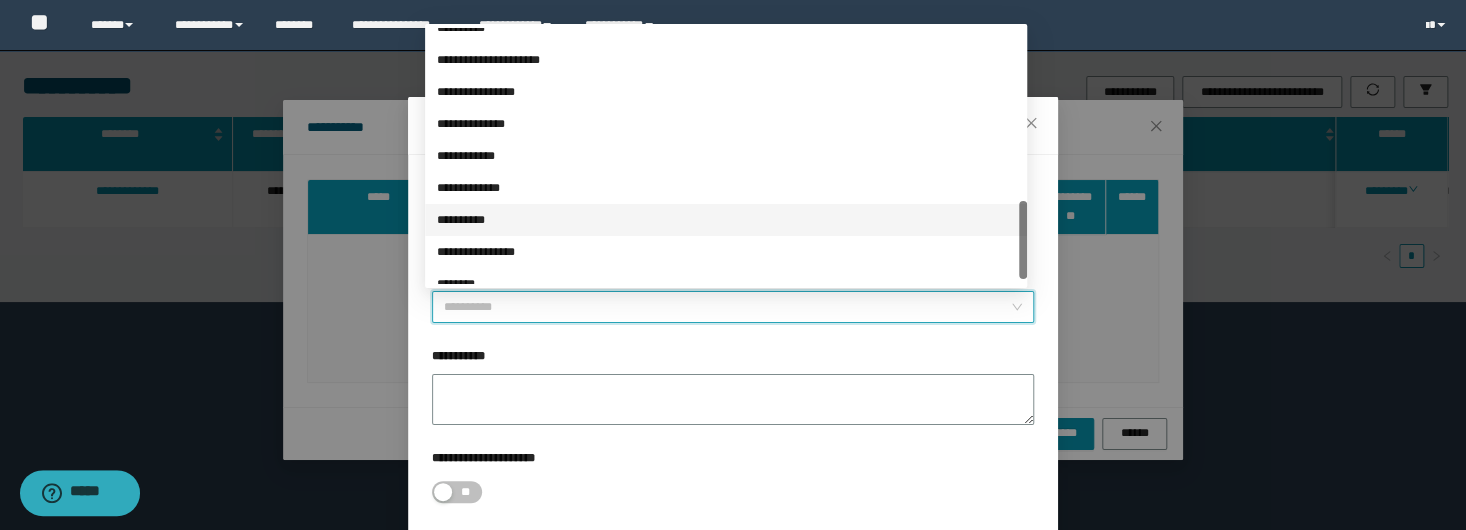 scroll, scrollTop: 576, scrollLeft: 0, axis: vertical 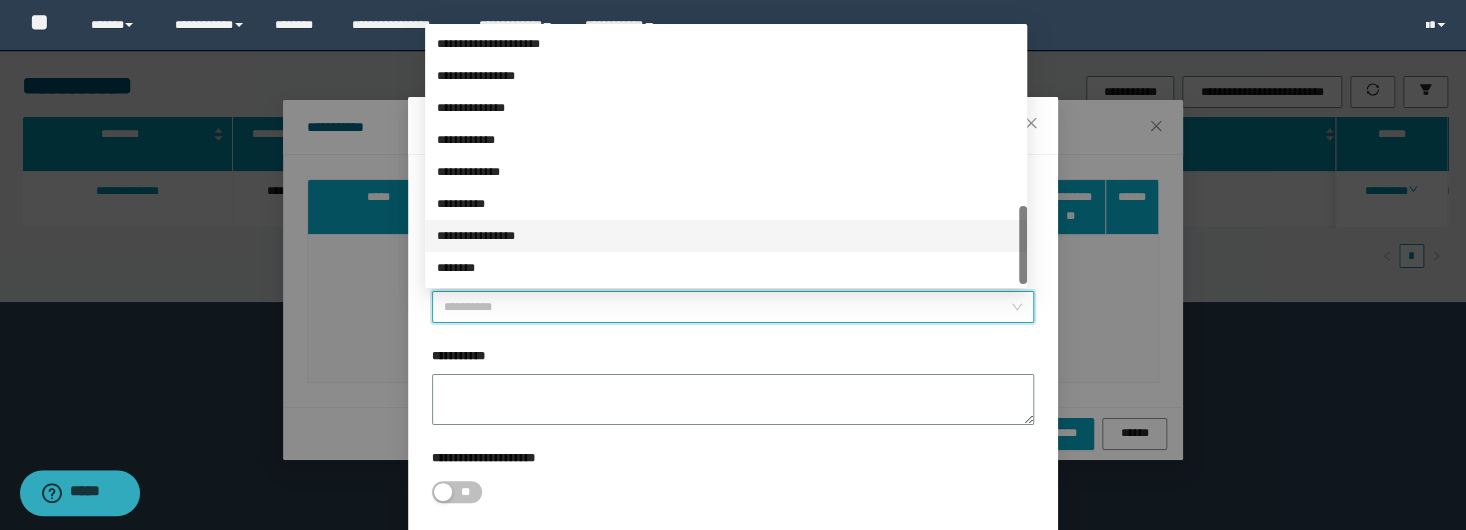 click on "**********" at bounding box center (726, 236) 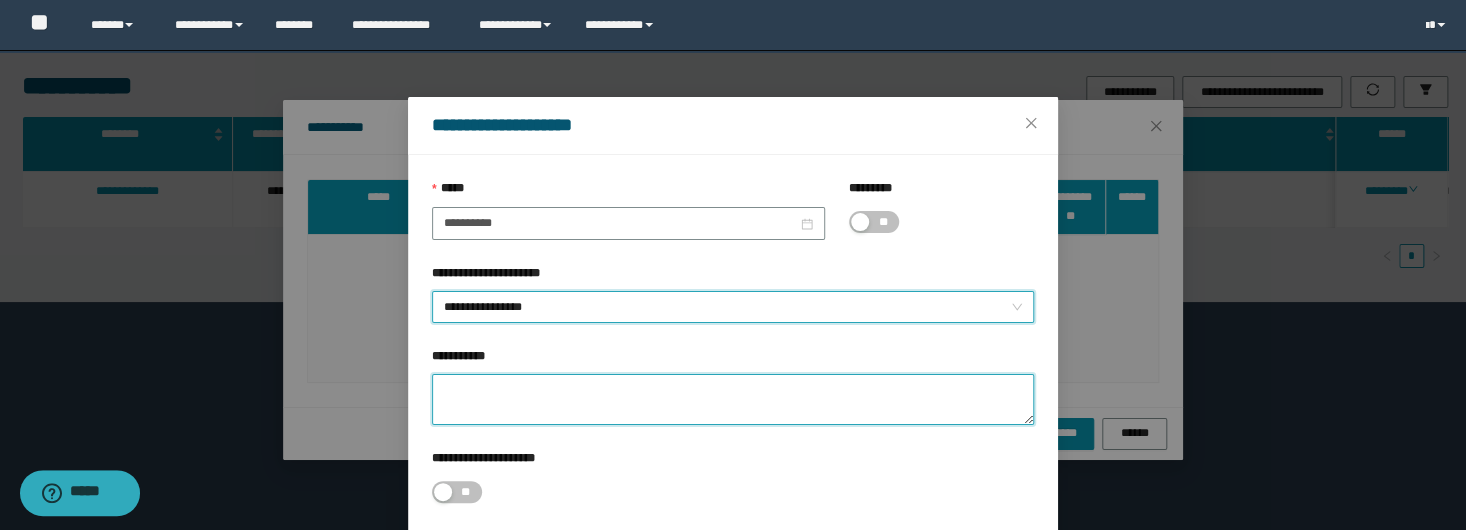 click on "**********" at bounding box center (733, 399) 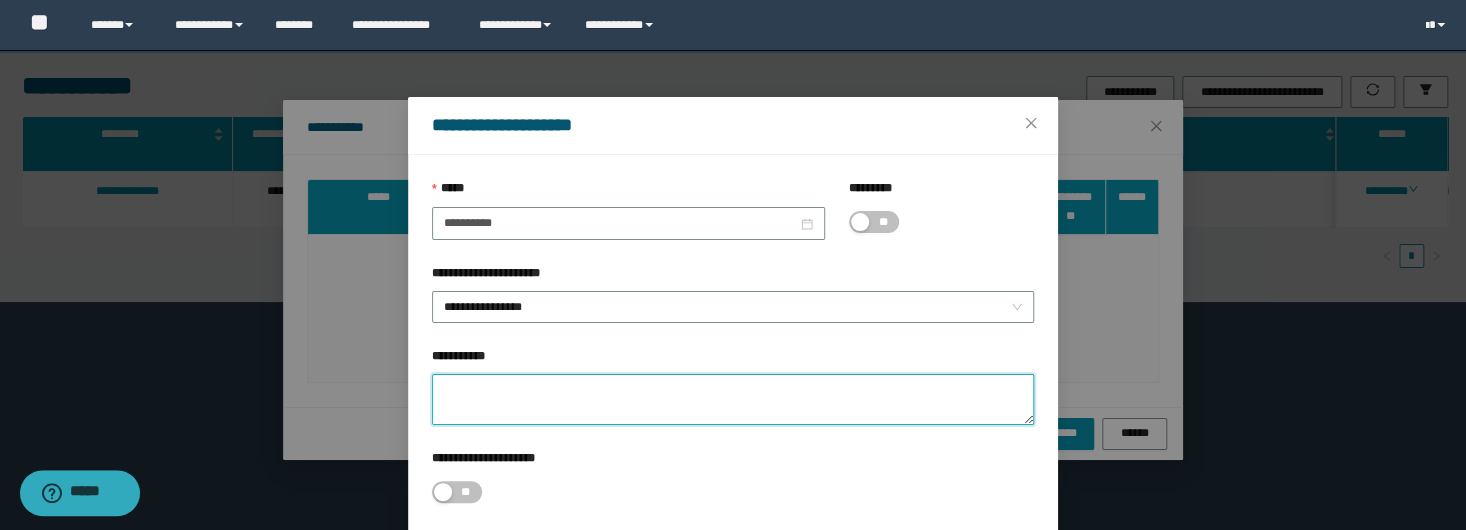 paste on "**********" 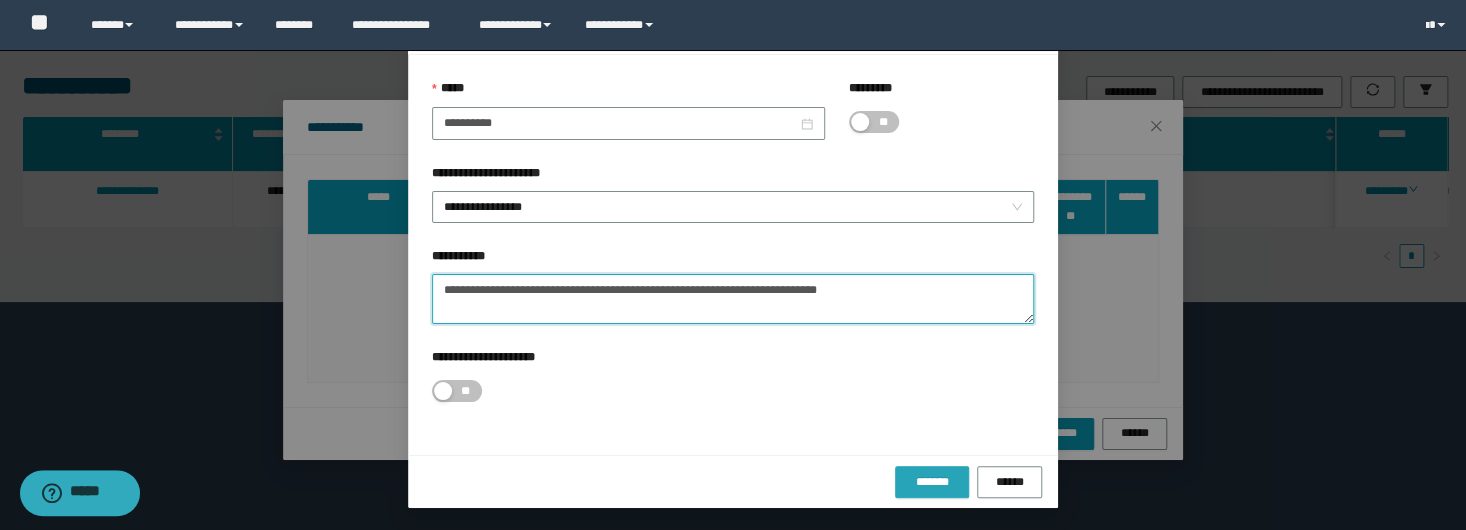 type on "**********" 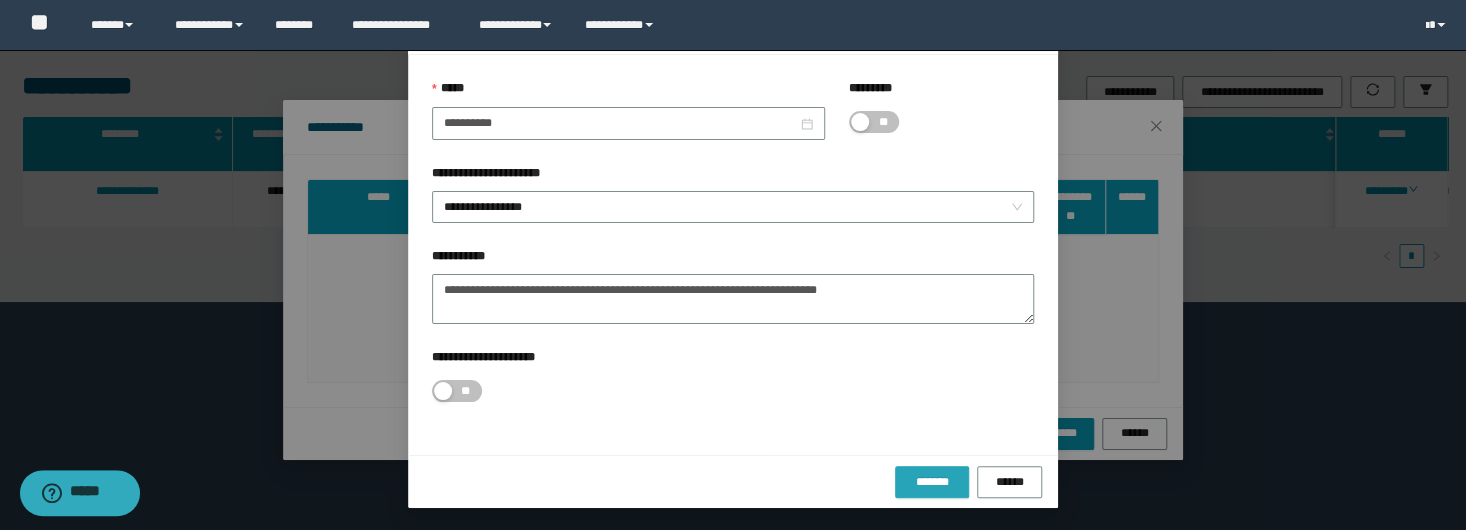 click on "*******" at bounding box center (932, 482) 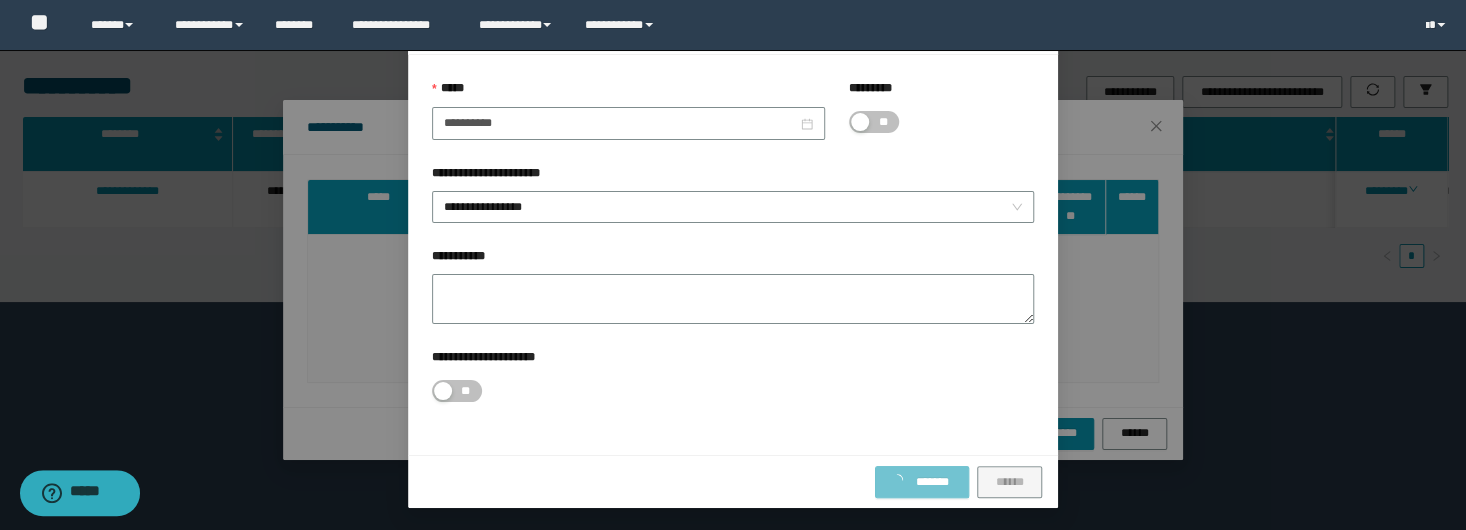 scroll, scrollTop: 3, scrollLeft: 0, axis: vertical 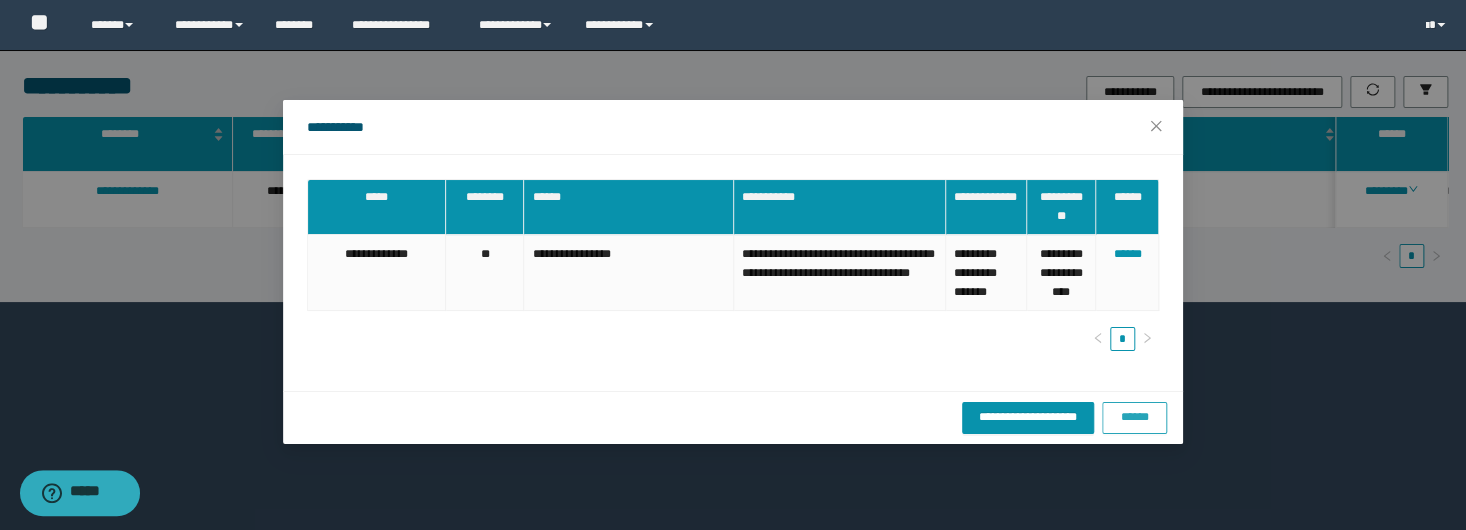 click on "******" at bounding box center (1134, 417) 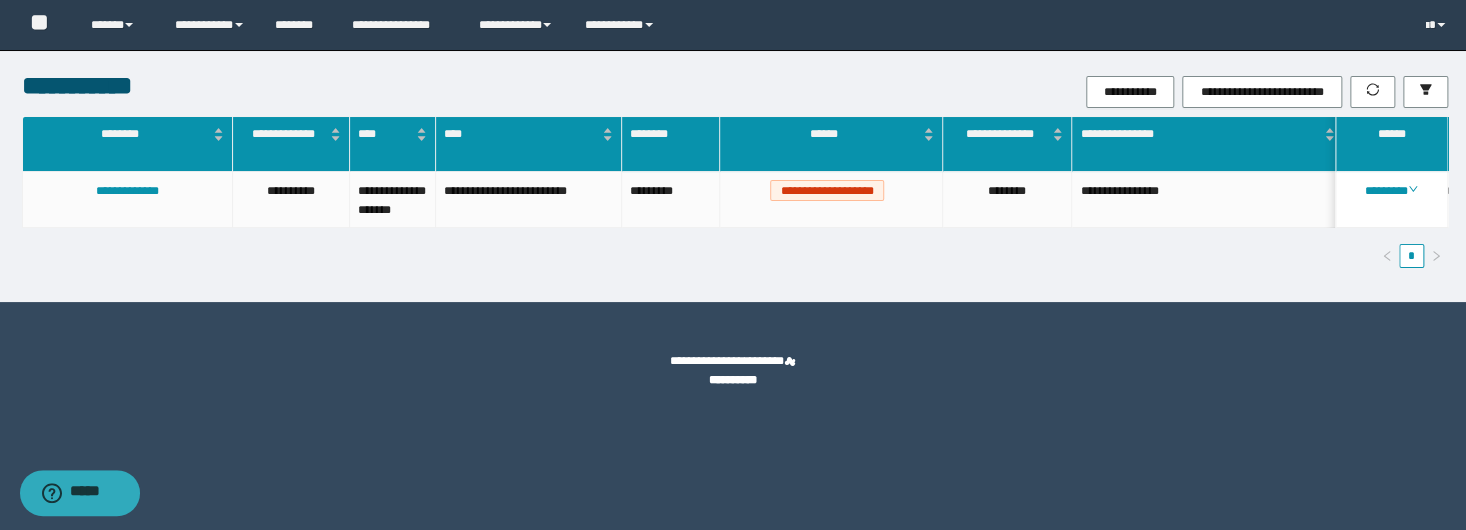 drag, startPoint x: 984, startPoint y: 64, endPoint x: 996, endPoint y: 73, distance: 15 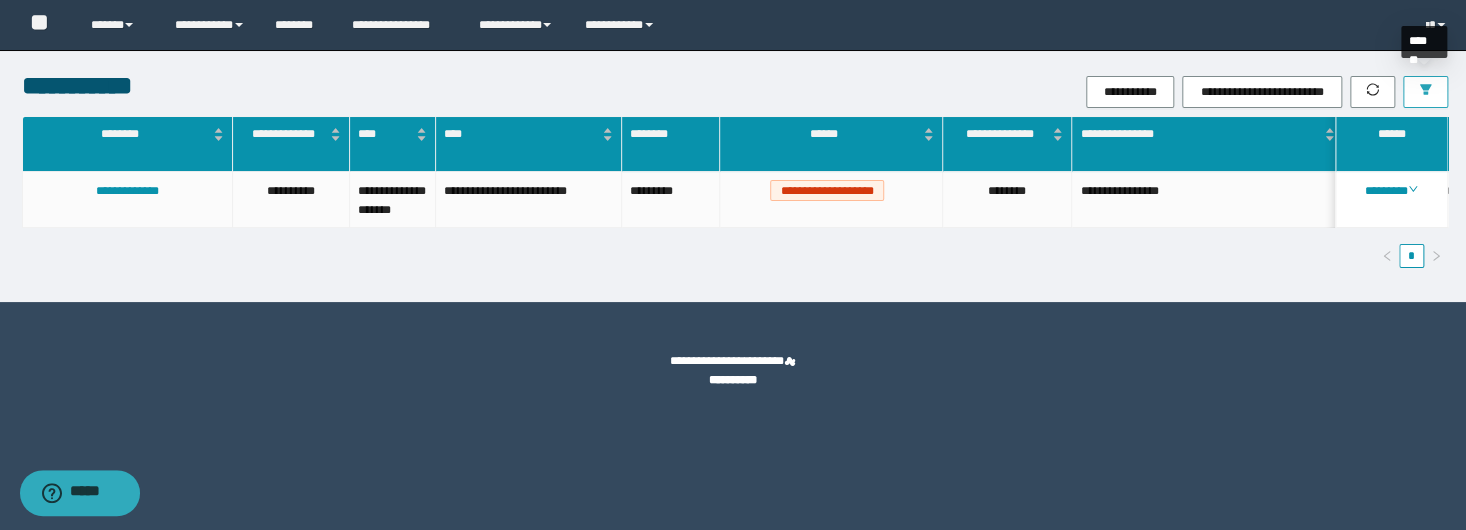click 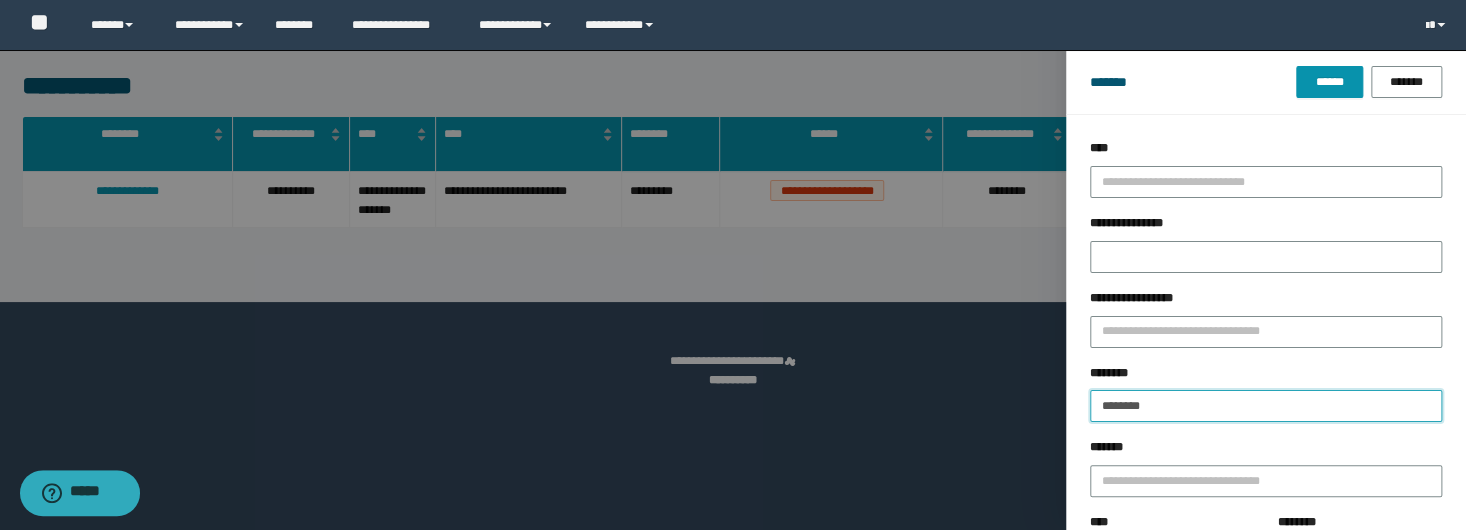 drag, startPoint x: 929, startPoint y: 402, endPoint x: 1360, endPoint y: 114, distance: 518.3676 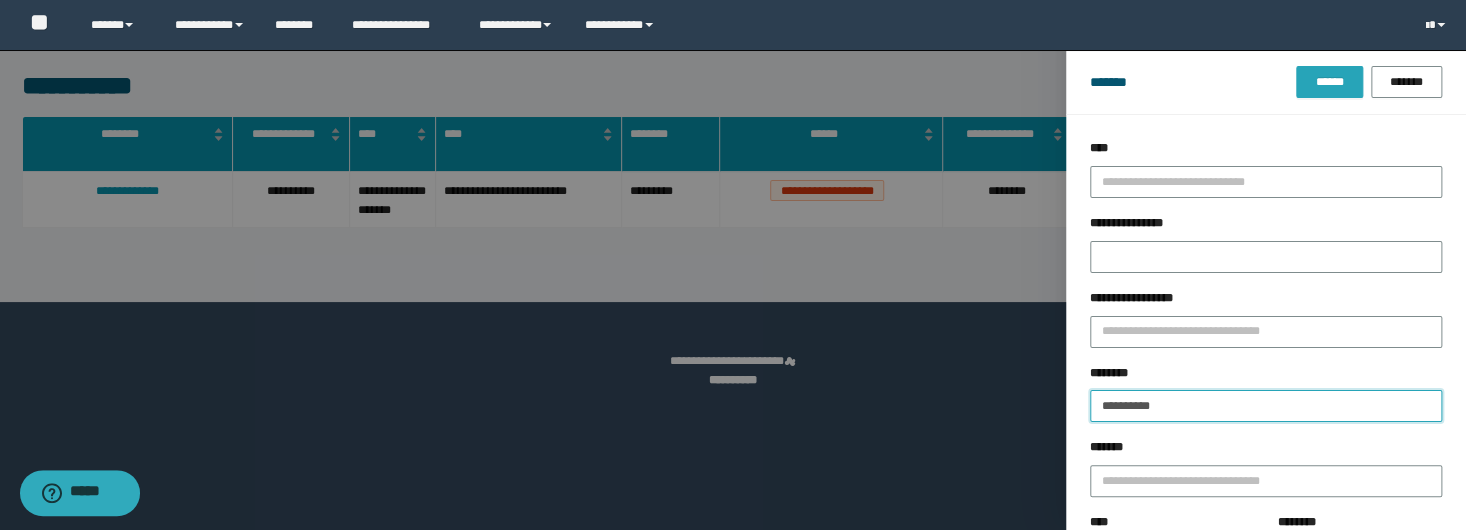 type on "**********" 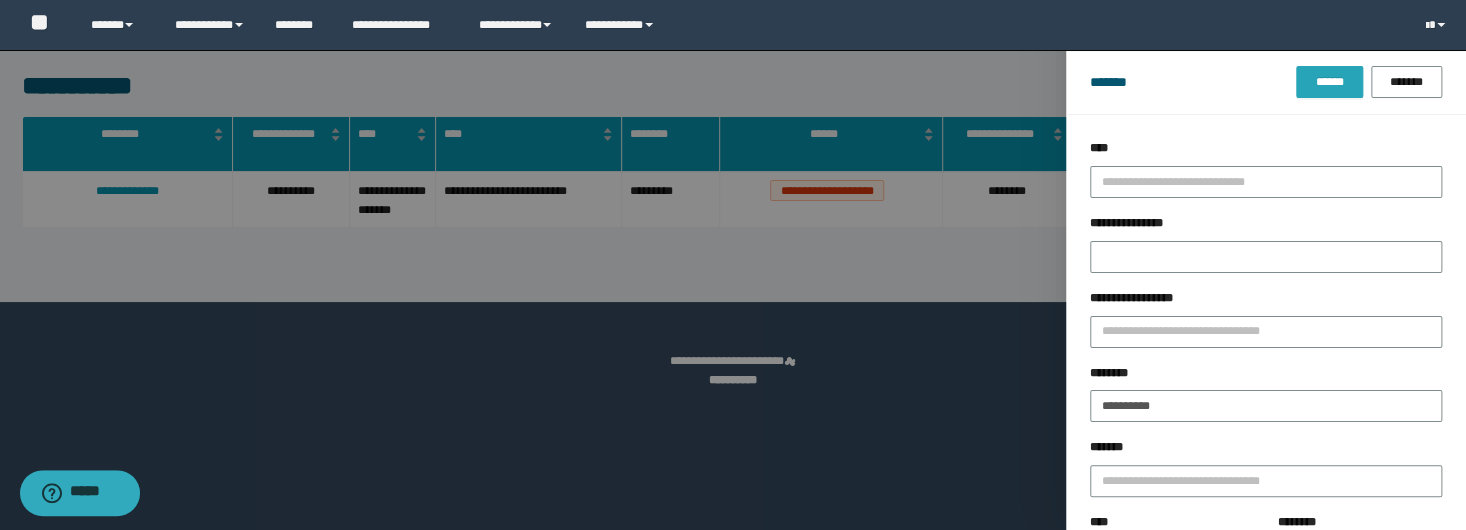 click on "******" at bounding box center [1329, 82] 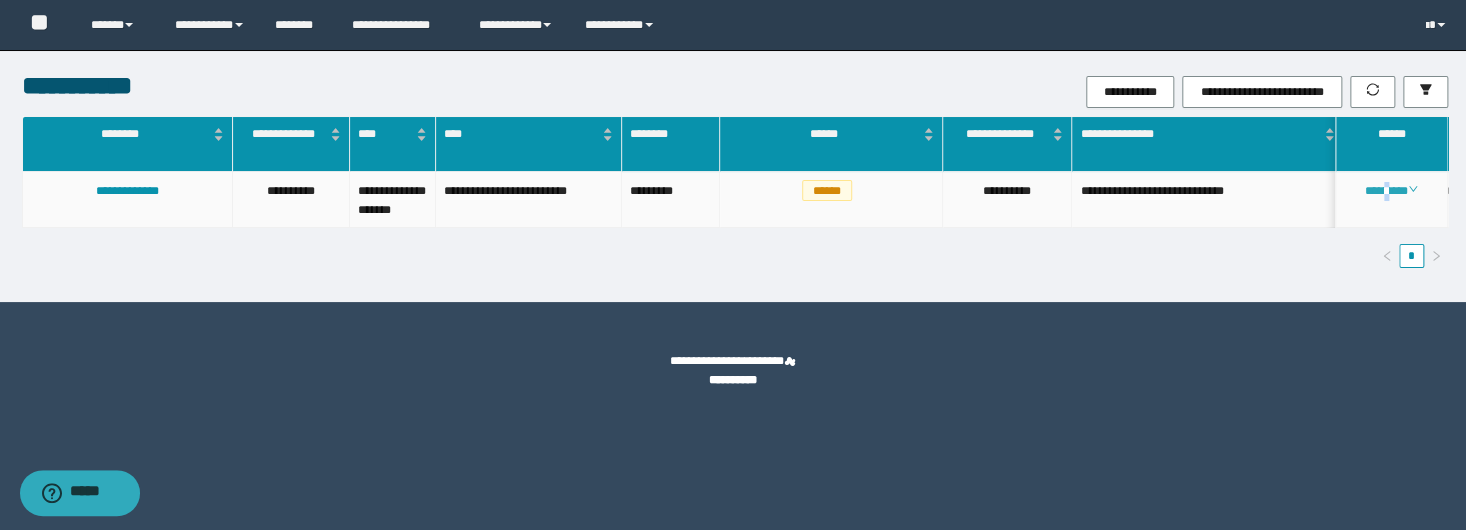 click on "********" at bounding box center (1391, 191) 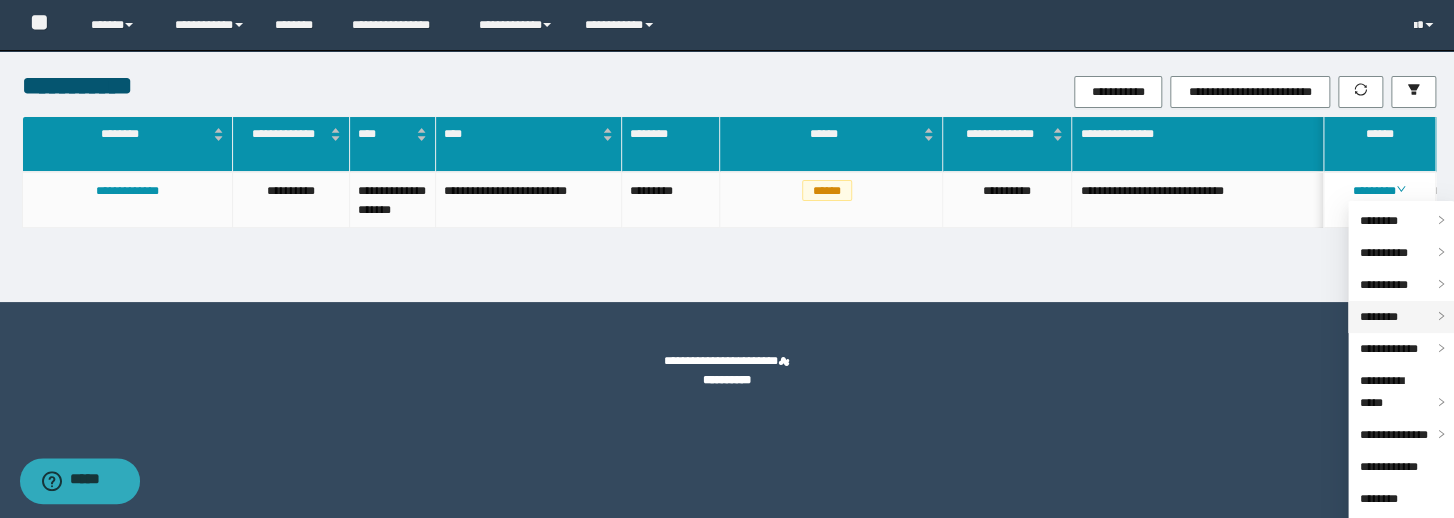 drag, startPoint x: 1389, startPoint y: 196, endPoint x: 1392, endPoint y: 316, distance: 120.03749 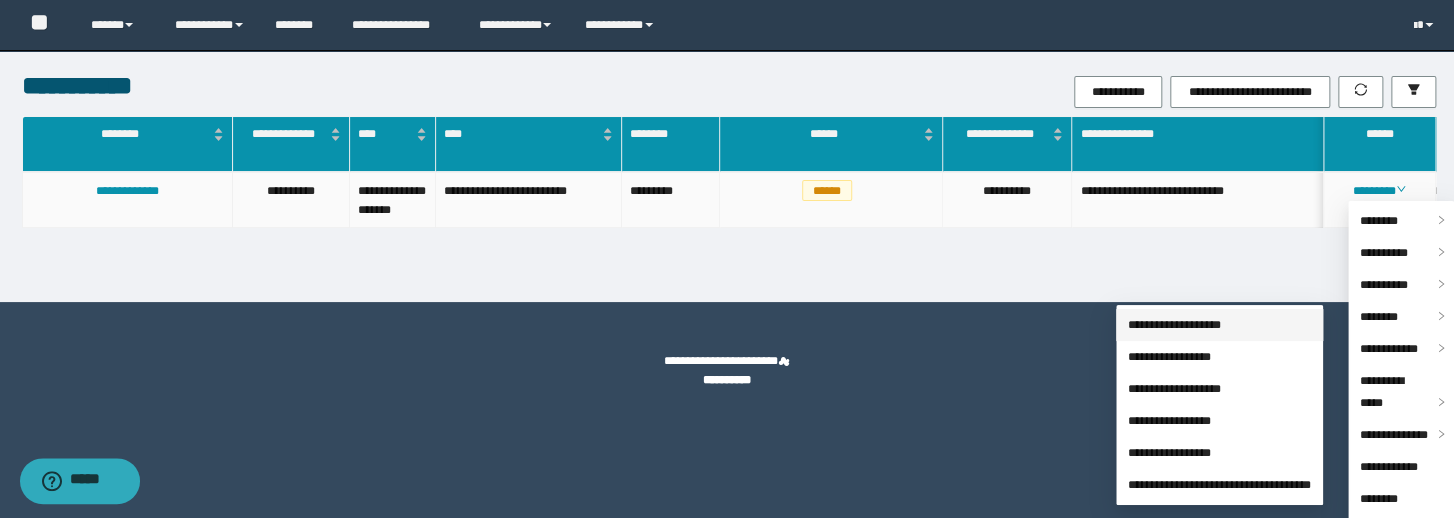 click on "**********" at bounding box center [1174, 325] 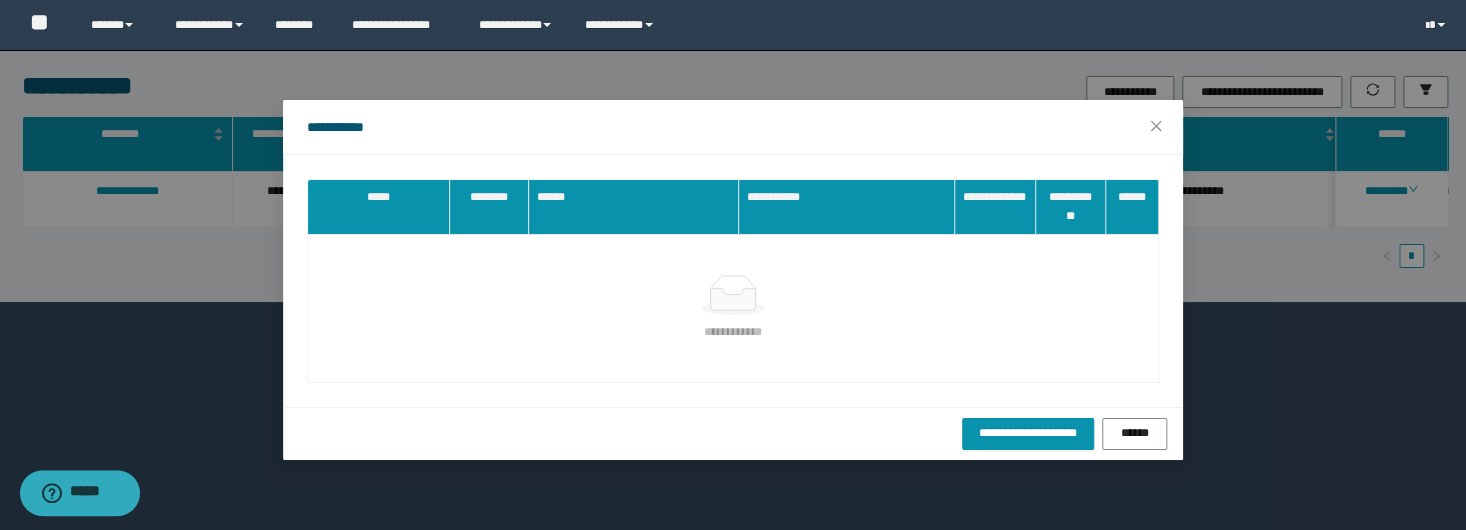 drag, startPoint x: 810, startPoint y: 106, endPoint x: 1102, endPoint y: 330, distance: 368.02173 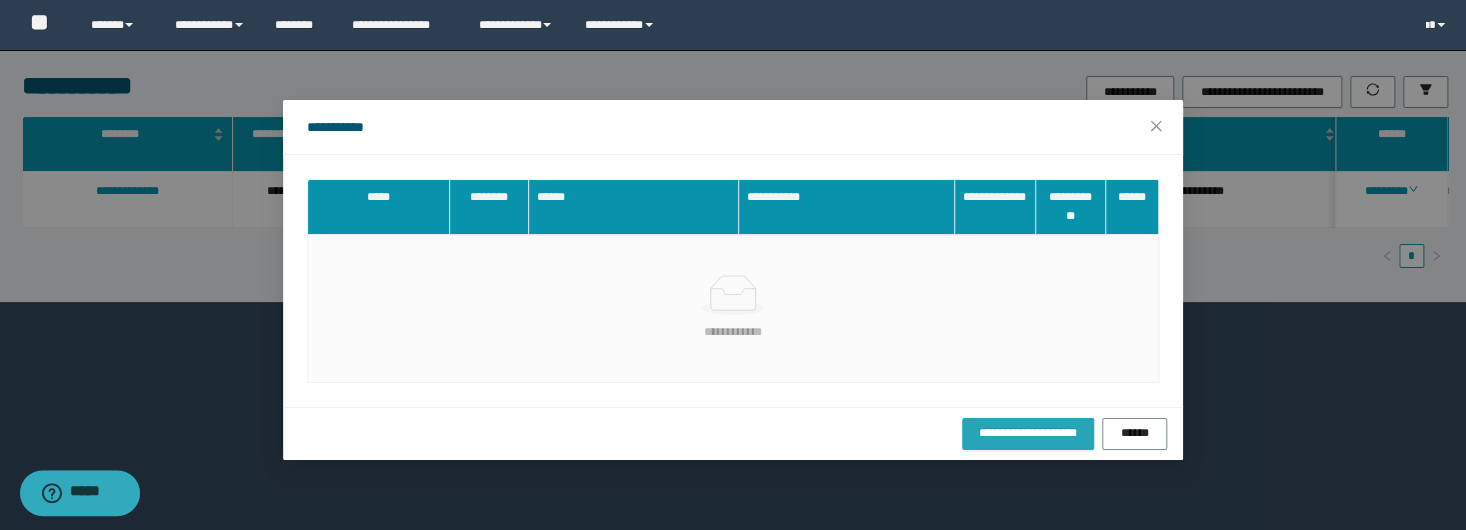 click on "**********" at bounding box center (1028, 433) 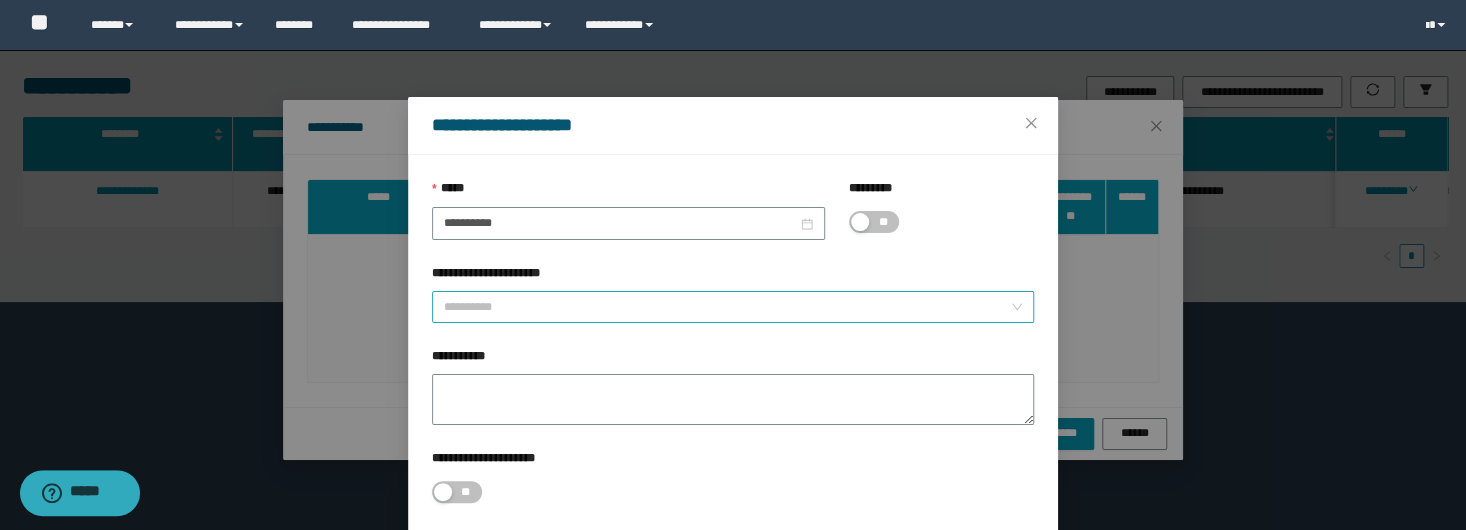click on "**********" at bounding box center [727, 307] 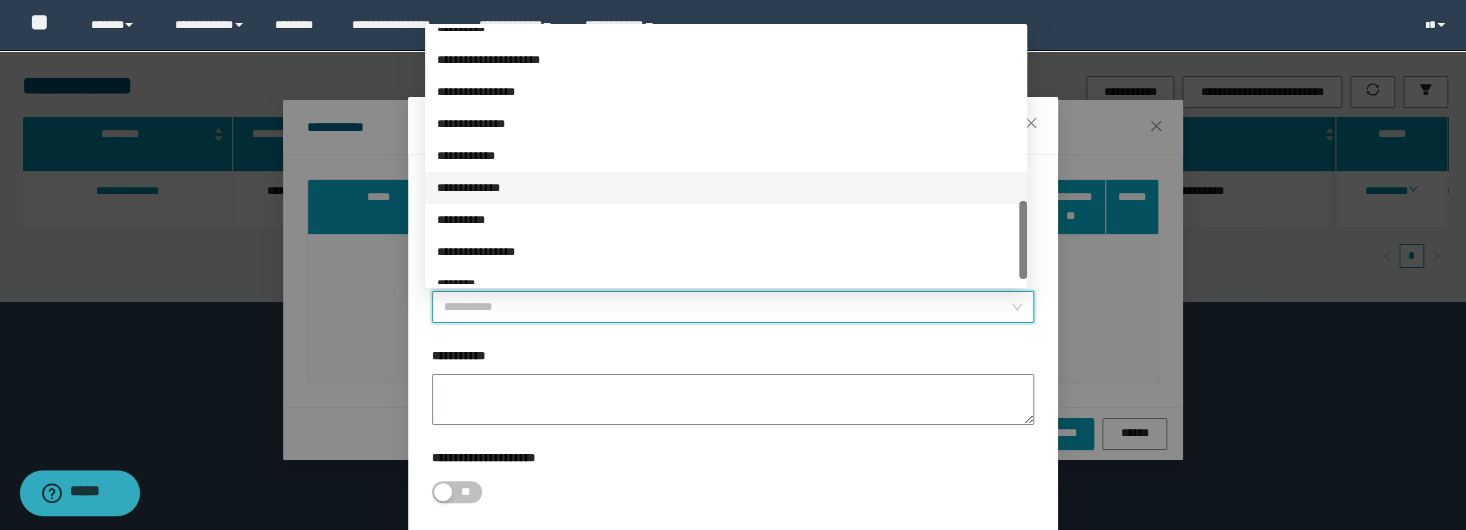 scroll, scrollTop: 576, scrollLeft: 0, axis: vertical 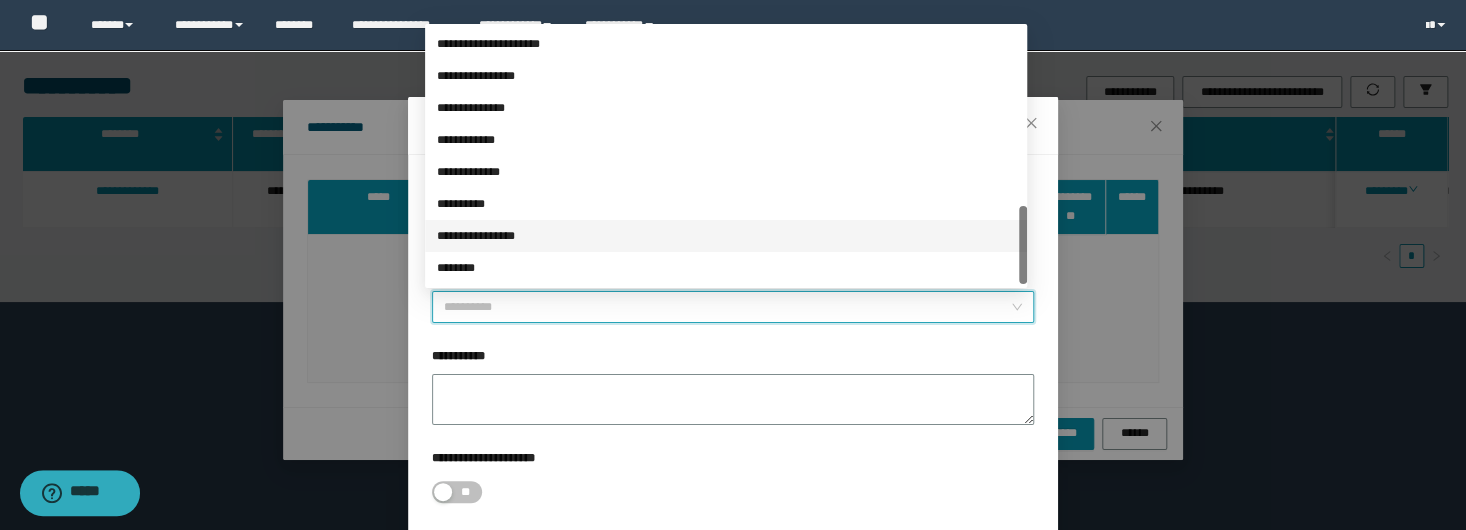 click on "**********" at bounding box center (726, 236) 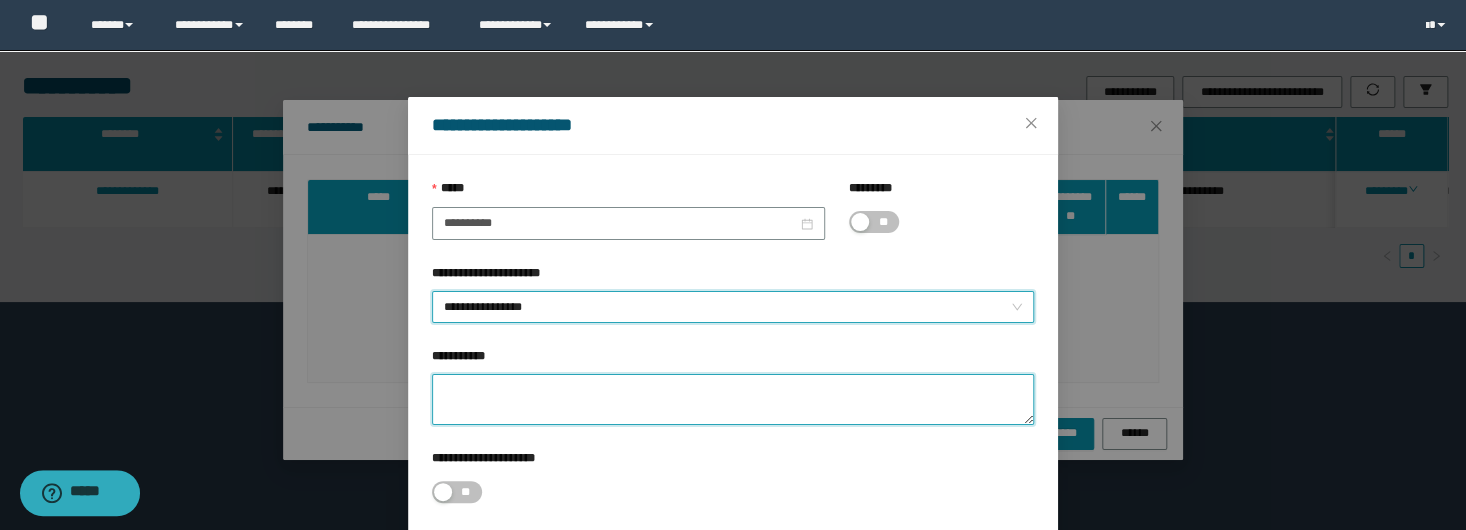 click on "**********" at bounding box center (733, 399) 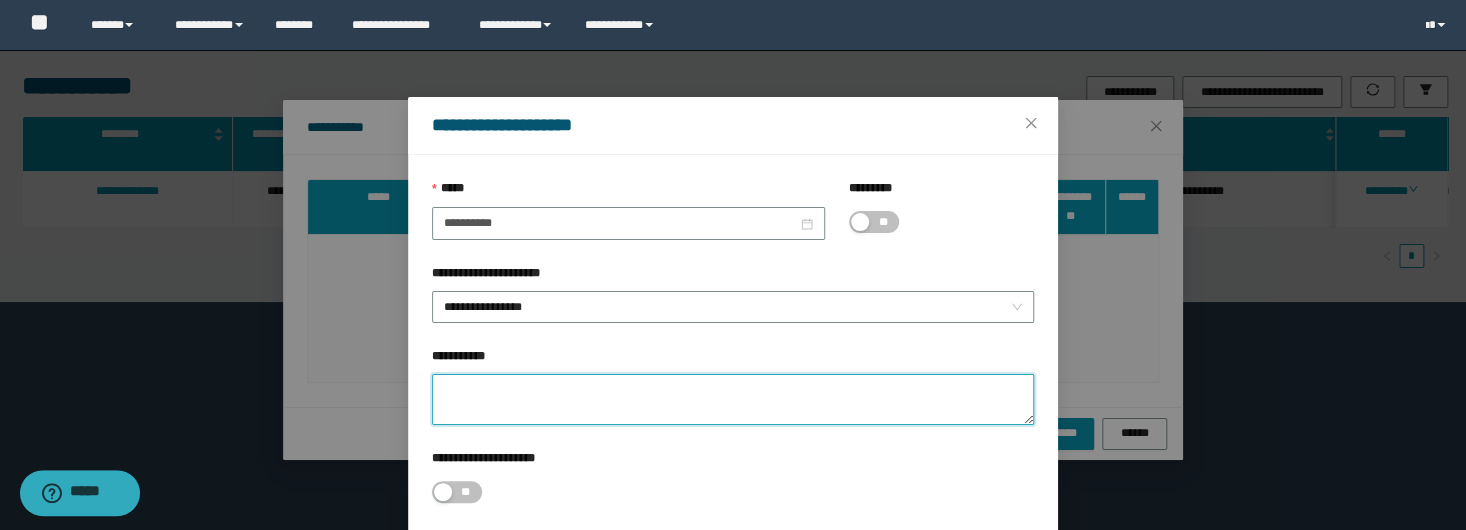 paste on "**********" 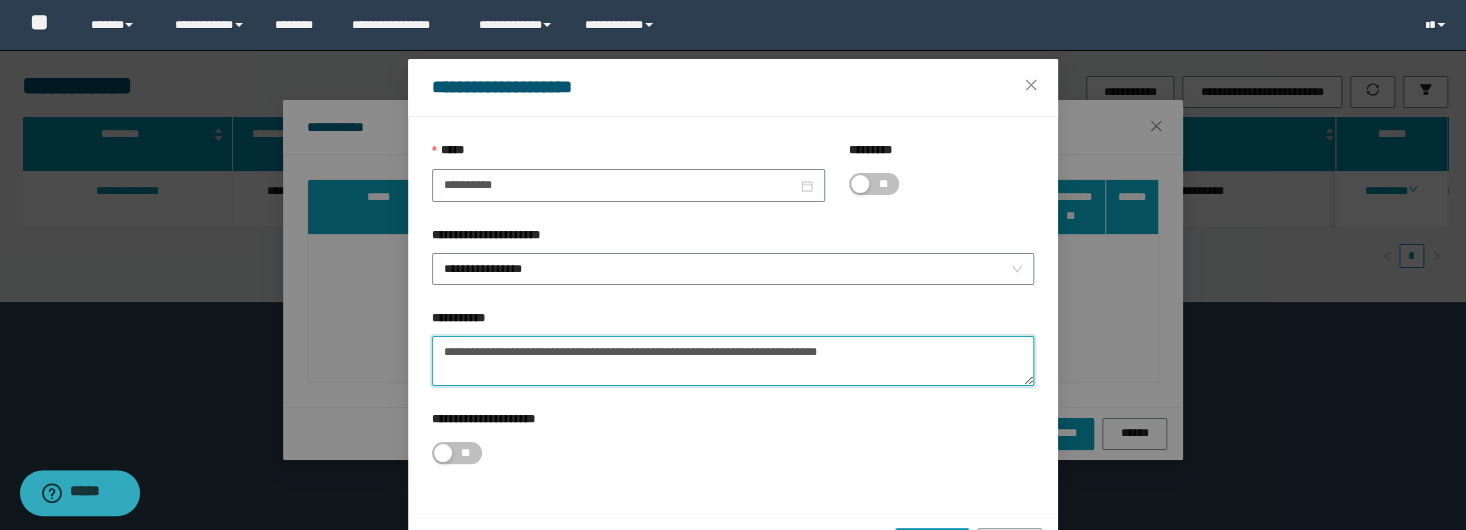 scroll, scrollTop: 80, scrollLeft: 0, axis: vertical 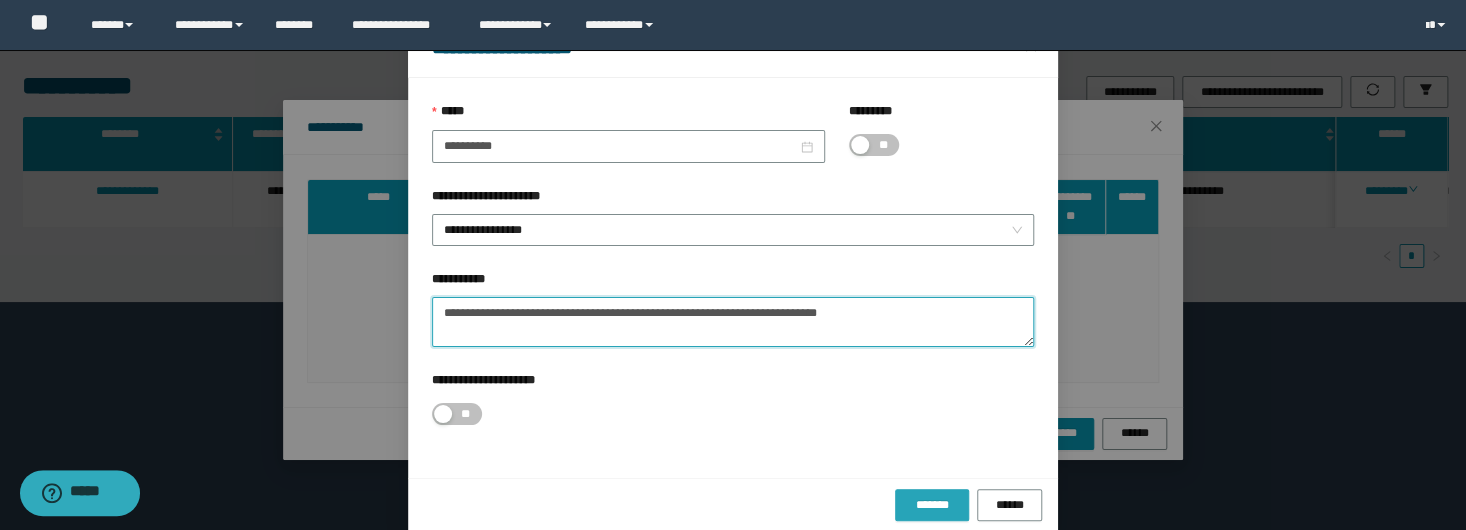 type on "**********" 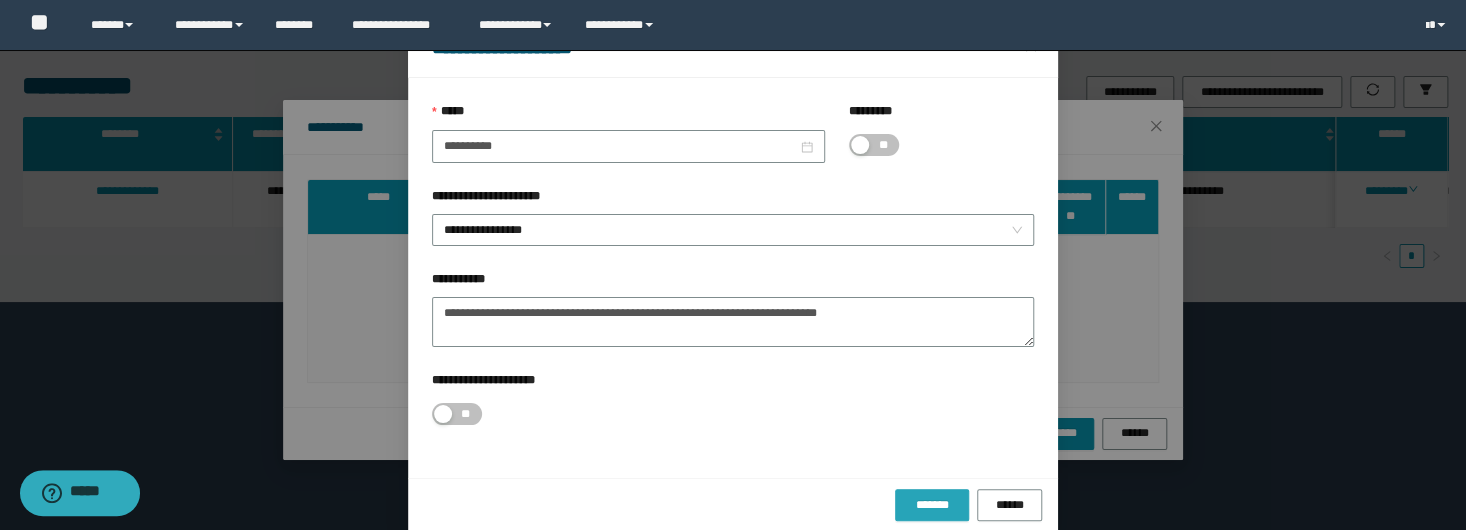 click on "*******" at bounding box center [932, 505] 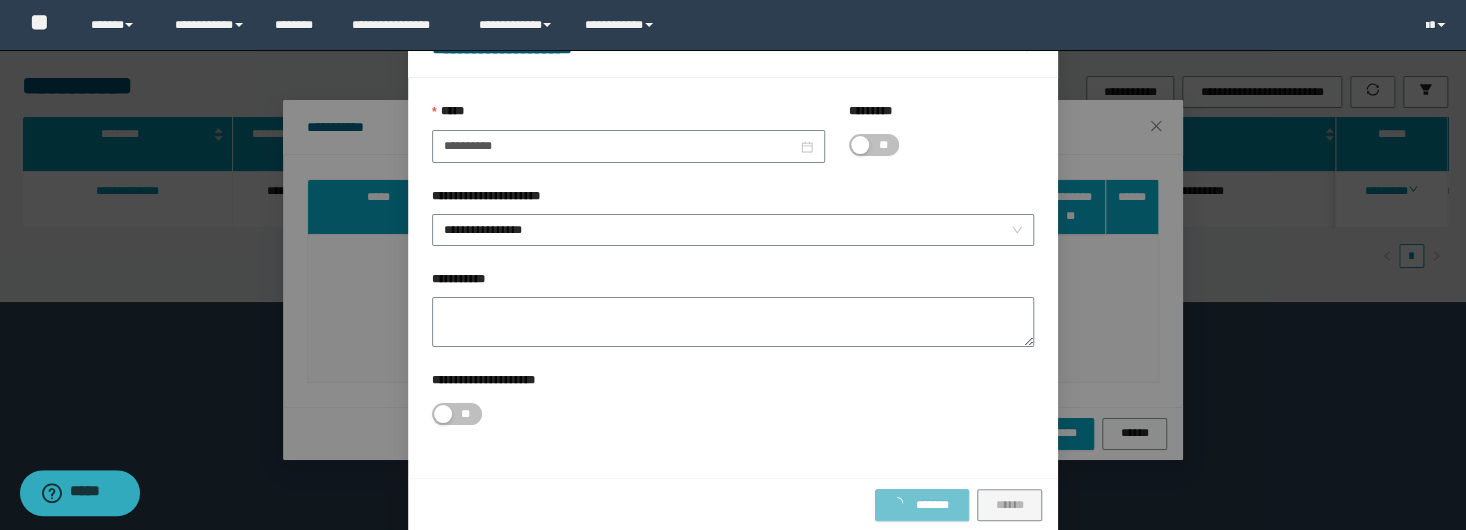 scroll, scrollTop: 3, scrollLeft: 0, axis: vertical 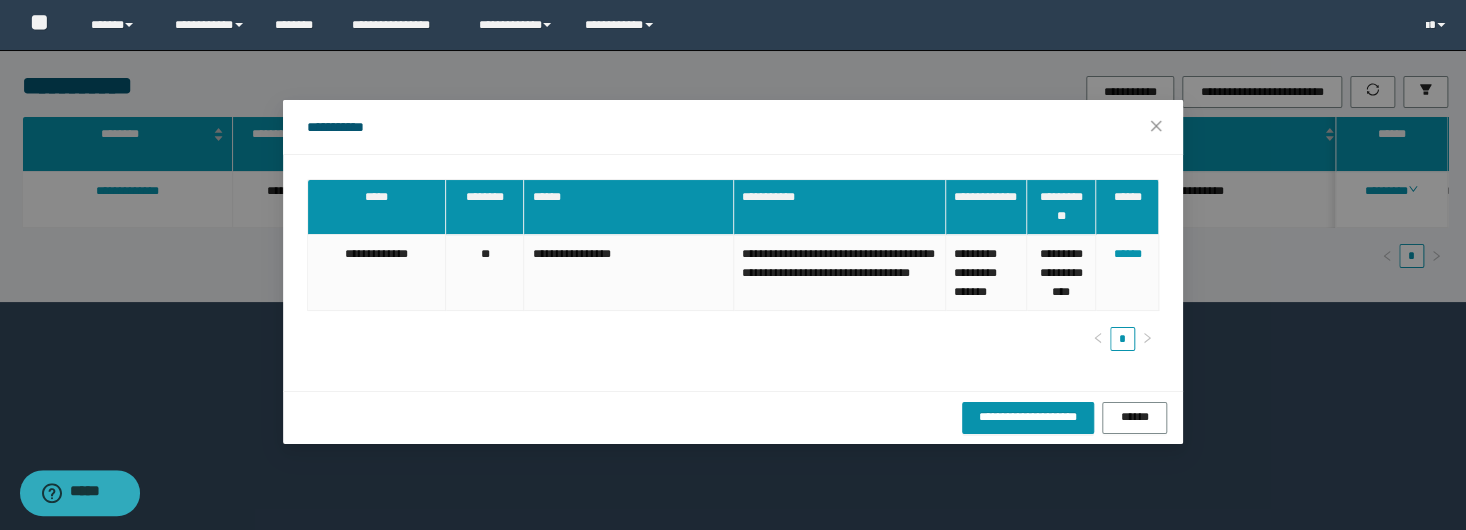 click on "**********" at bounding box center [733, 127] 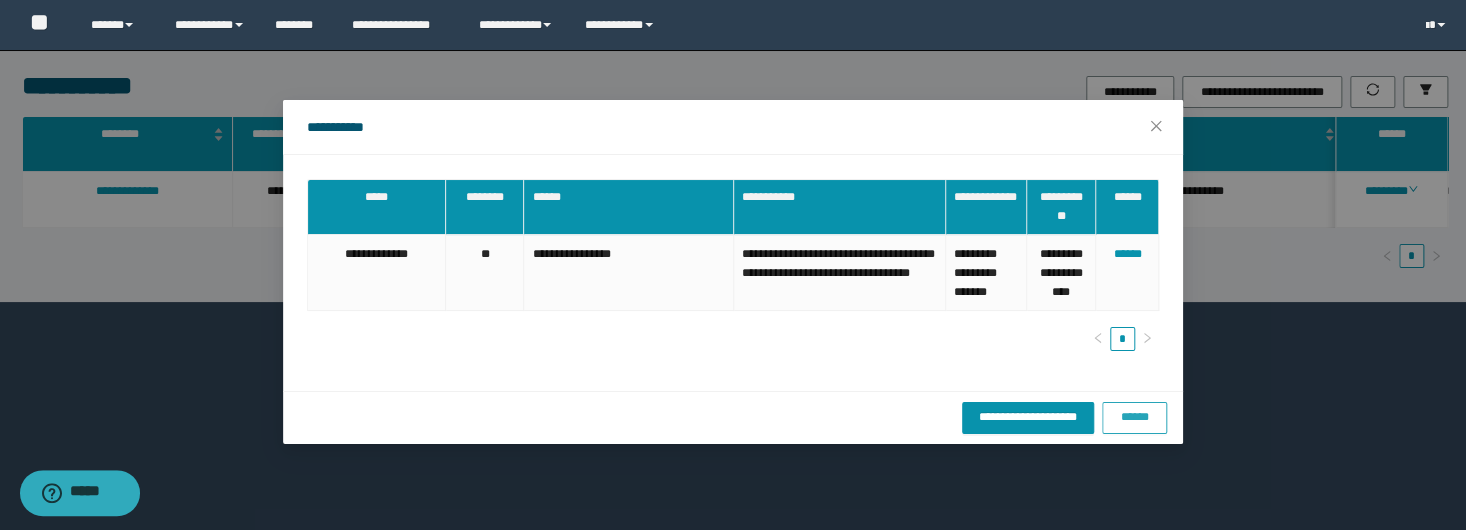 drag, startPoint x: 1132, startPoint y: 442, endPoint x: 1343, endPoint y: 404, distance: 214.3945 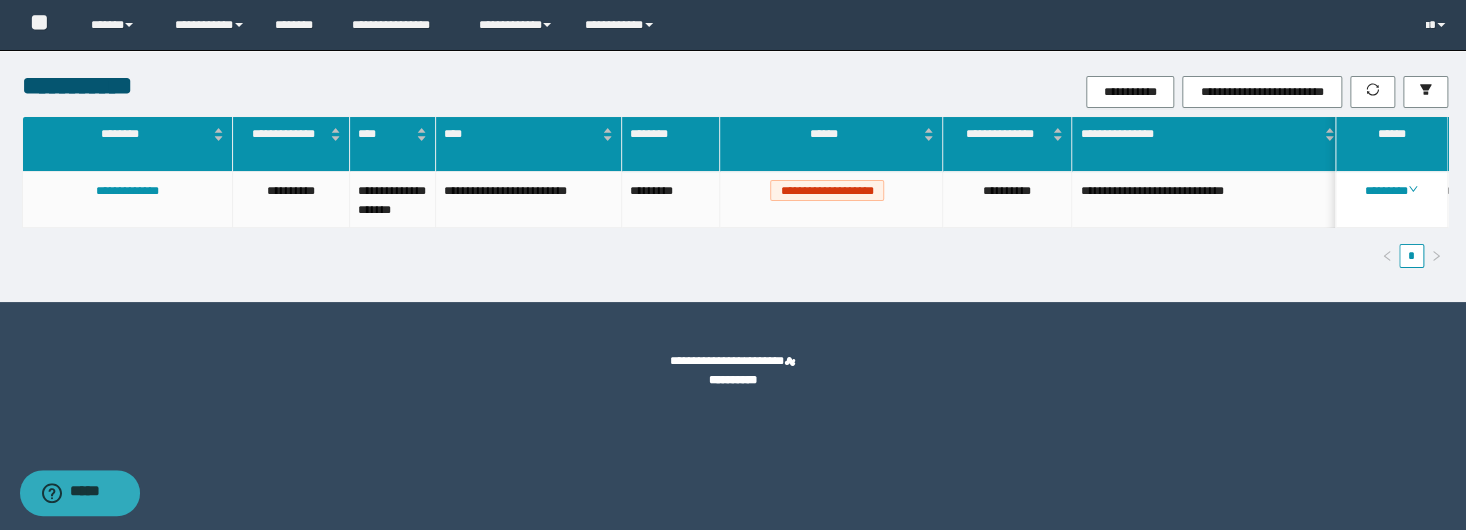 drag, startPoint x: 1343, startPoint y: 404, endPoint x: 1464, endPoint y: 100, distance: 327.19565 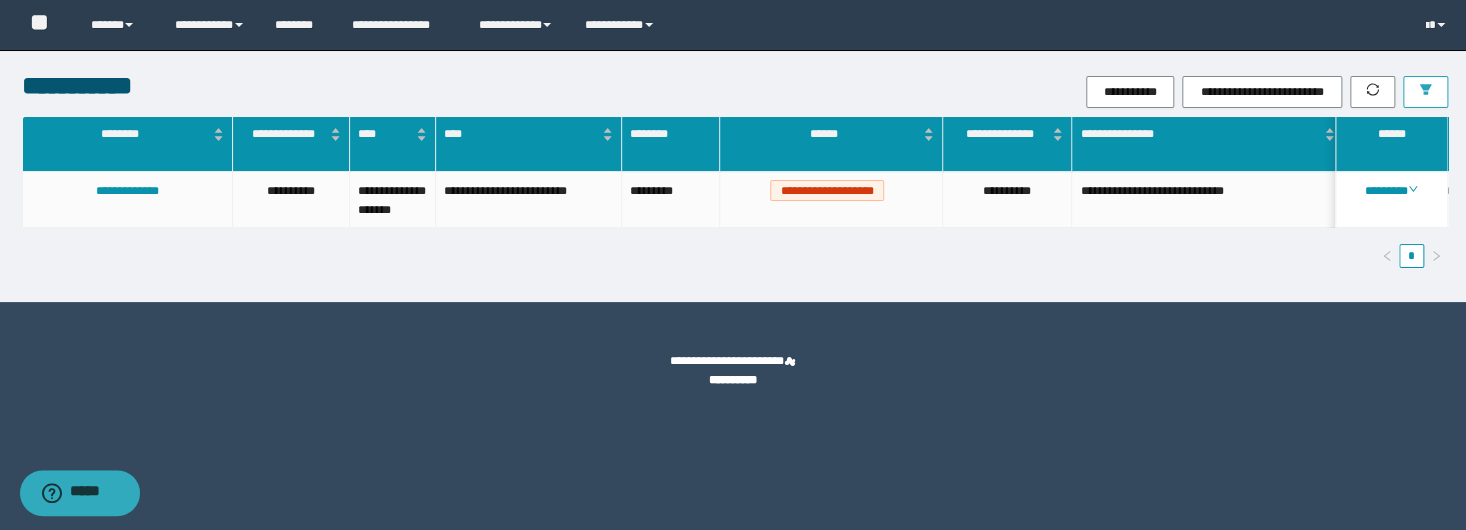 click at bounding box center (1425, 92) 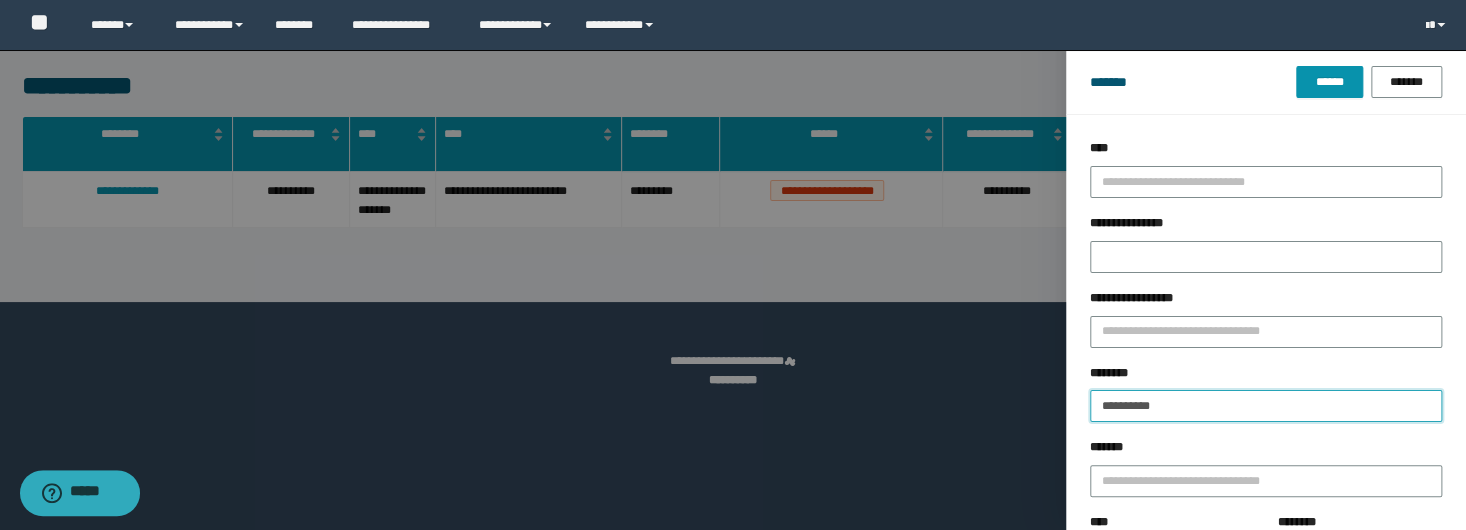 drag, startPoint x: 1060, startPoint y: 401, endPoint x: 1022, endPoint y: 372, distance: 47.801674 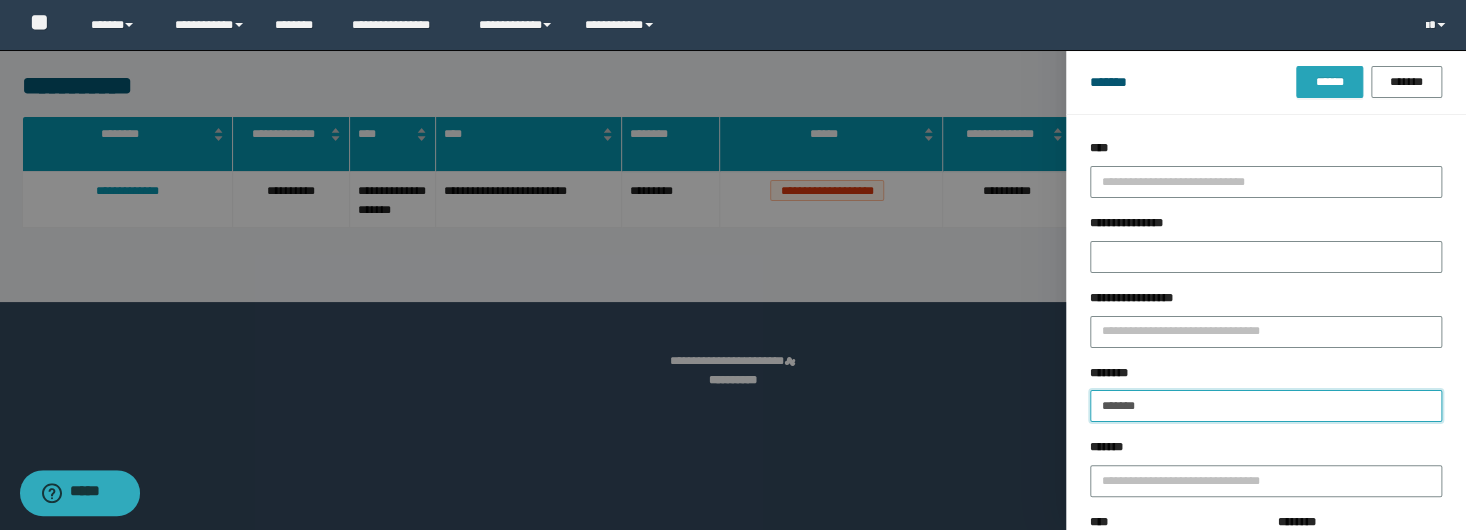 type on "*******" 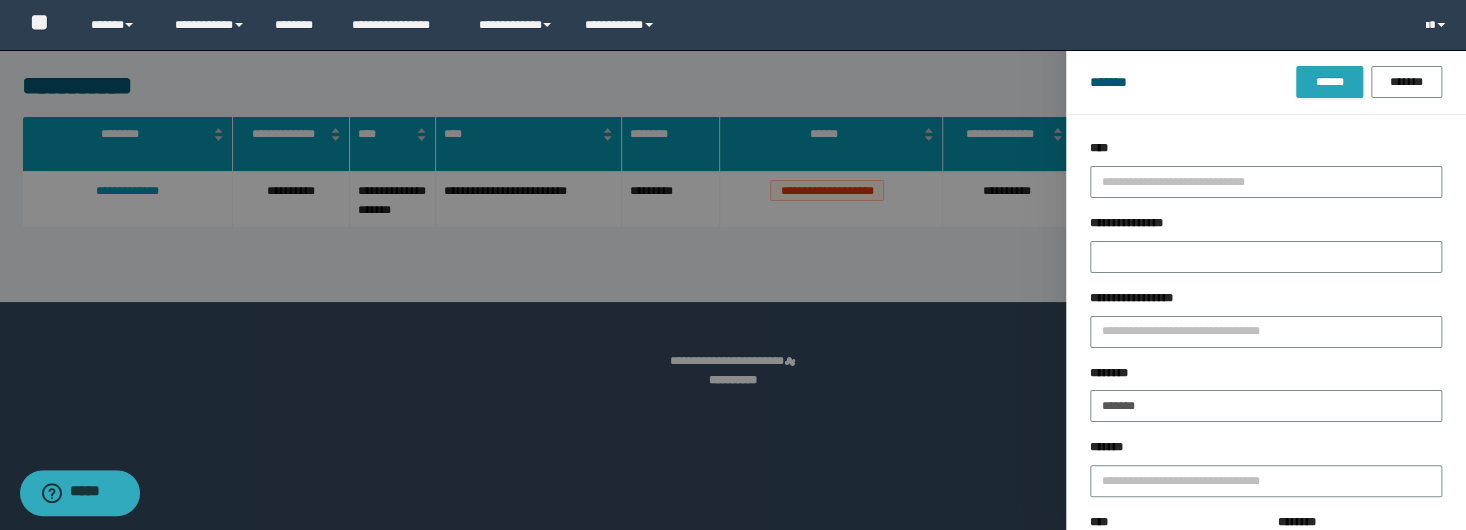 click on "******" at bounding box center [1329, 82] 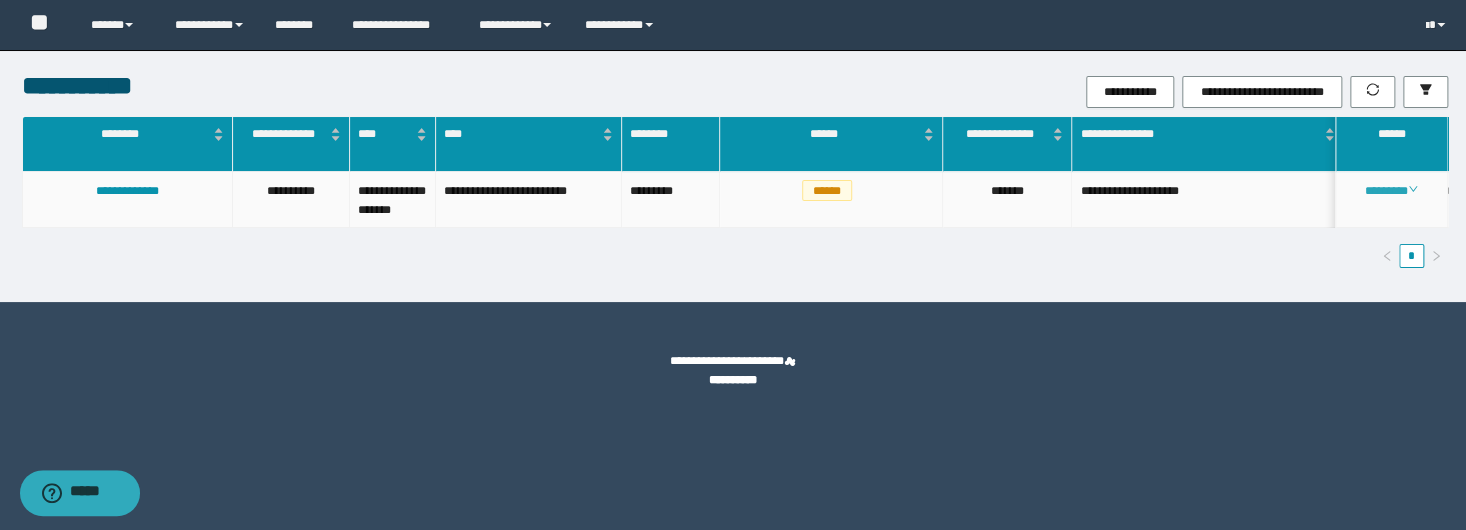 click on "********" at bounding box center [1391, 191] 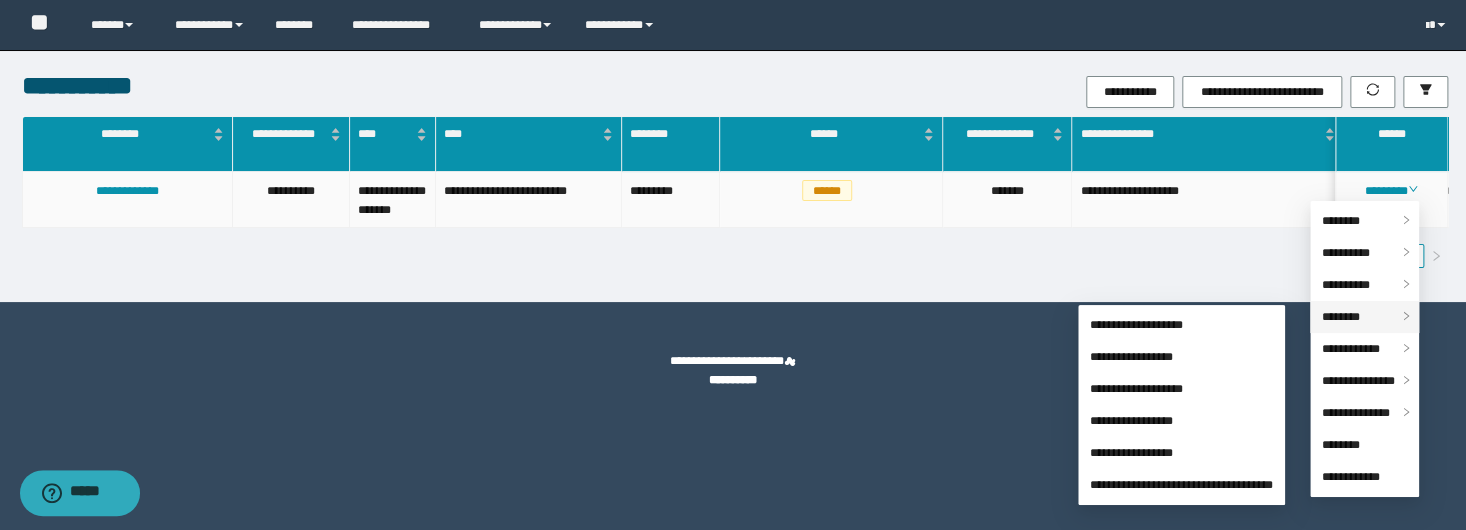 click on "********" at bounding box center [1341, 317] 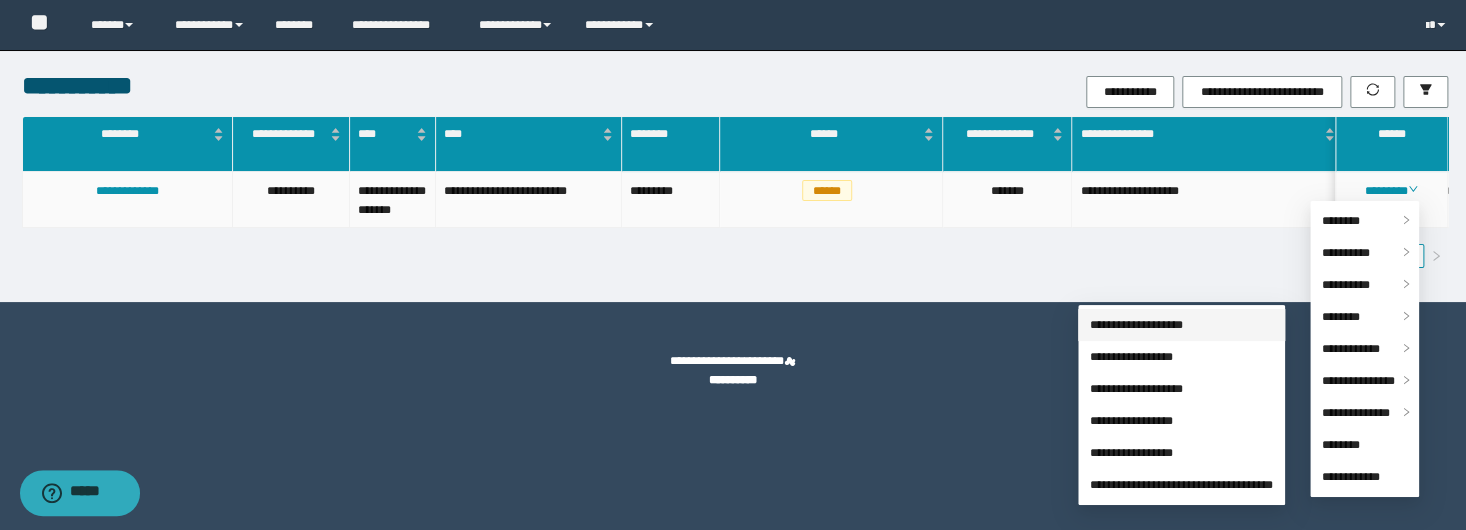 click on "**********" at bounding box center (1136, 325) 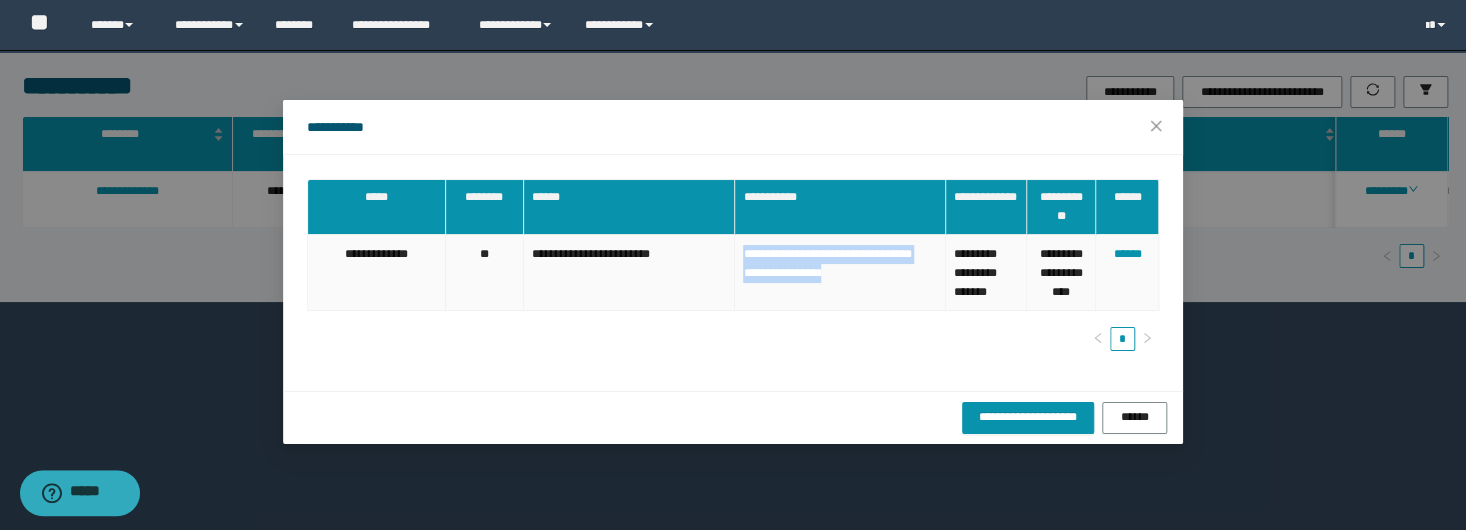 drag, startPoint x: 744, startPoint y: 252, endPoint x: 938, endPoint y: 284, distance: 196.62146 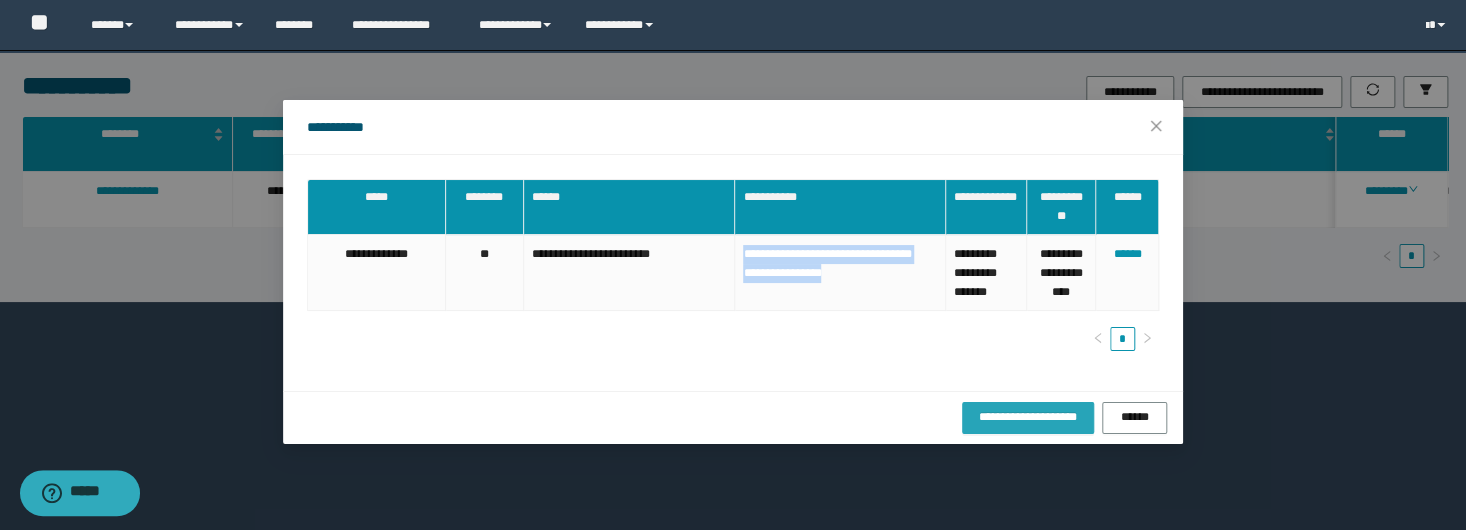 click on "**********" at bounding box center [1028, 417] 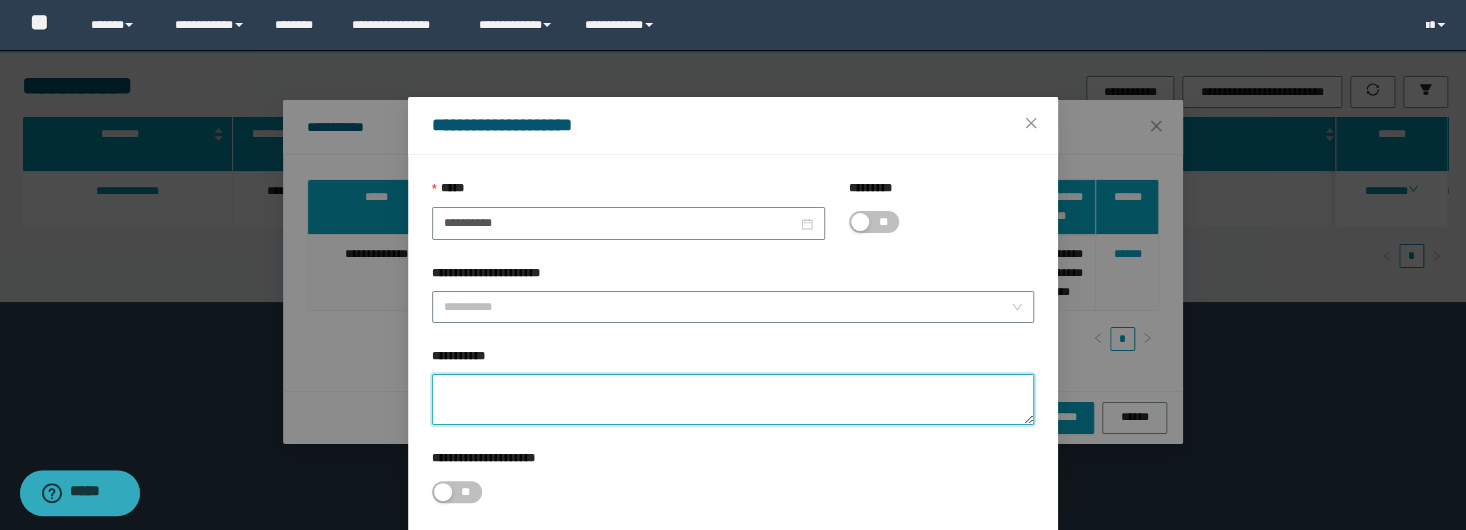 drag, startPoint x: 618, startPoint y: 405, endPoint x: 613, endPoint y: 395, distance: 11.18034 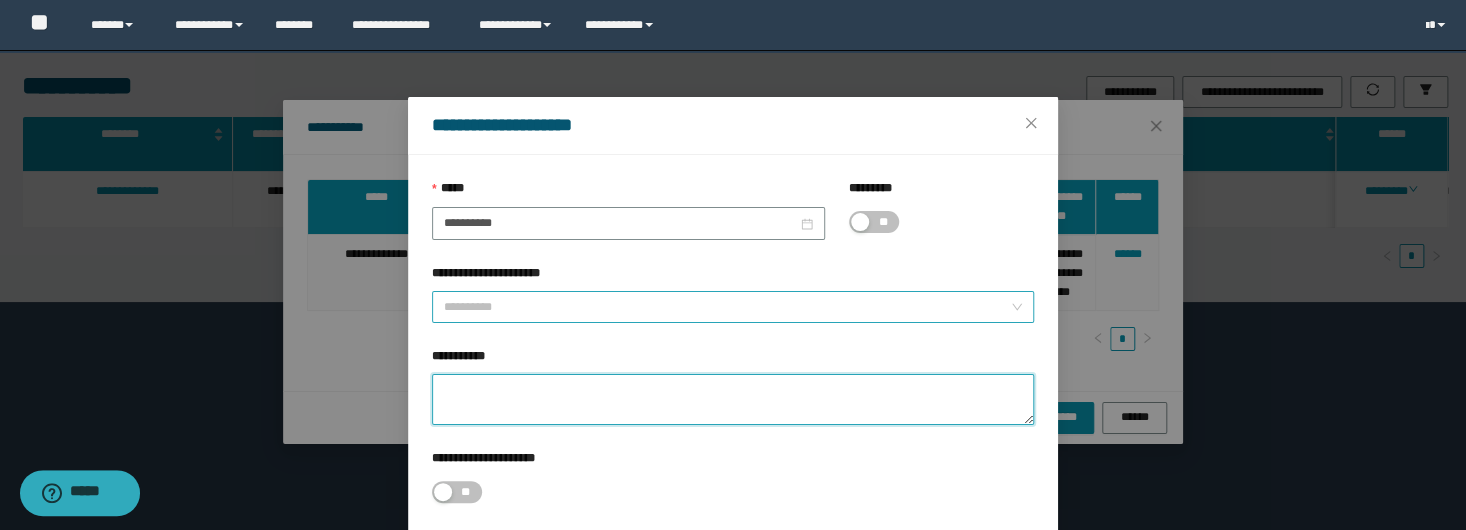 paste on "**********" 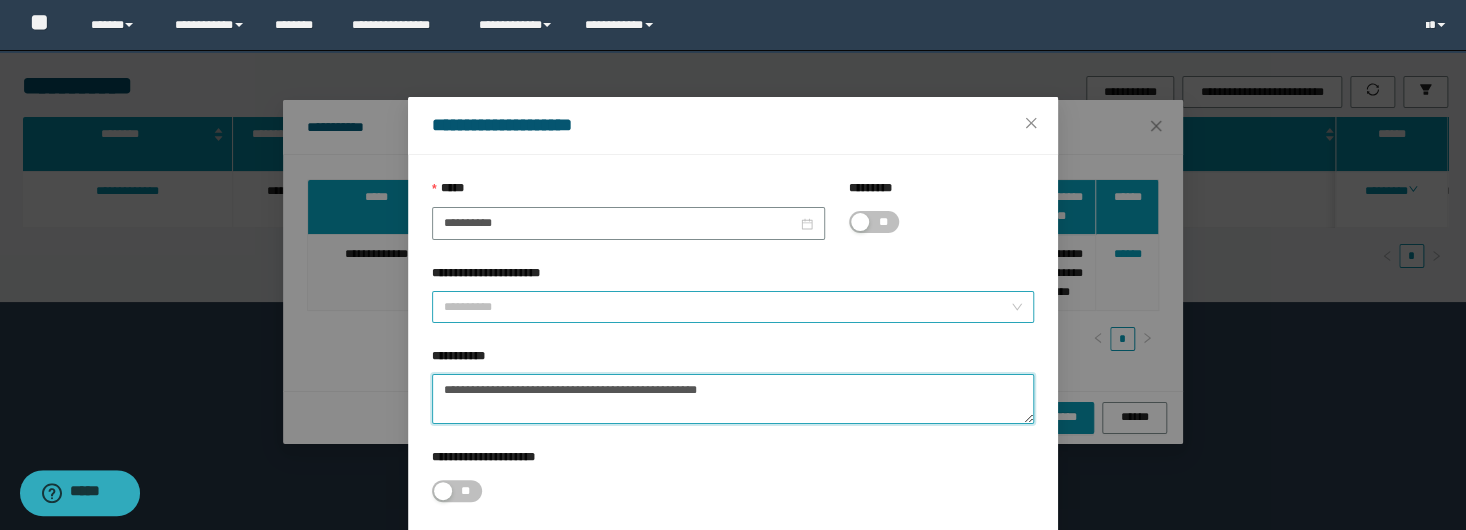 type on "**********" 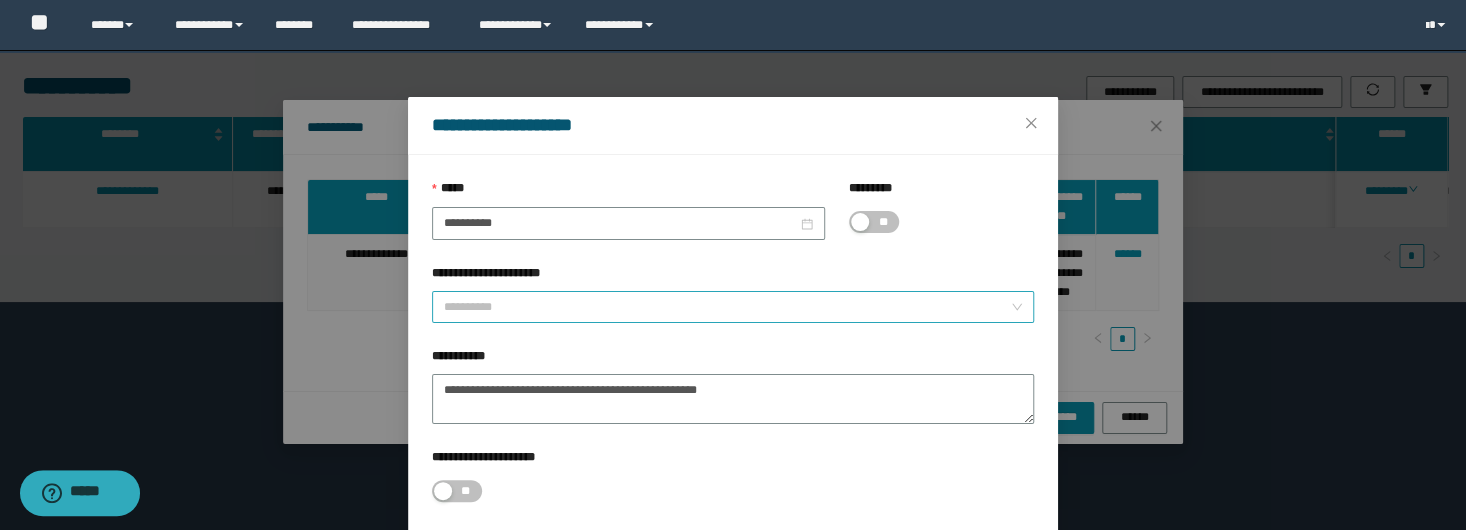 click on "**********" at bounding box center (727, 307) 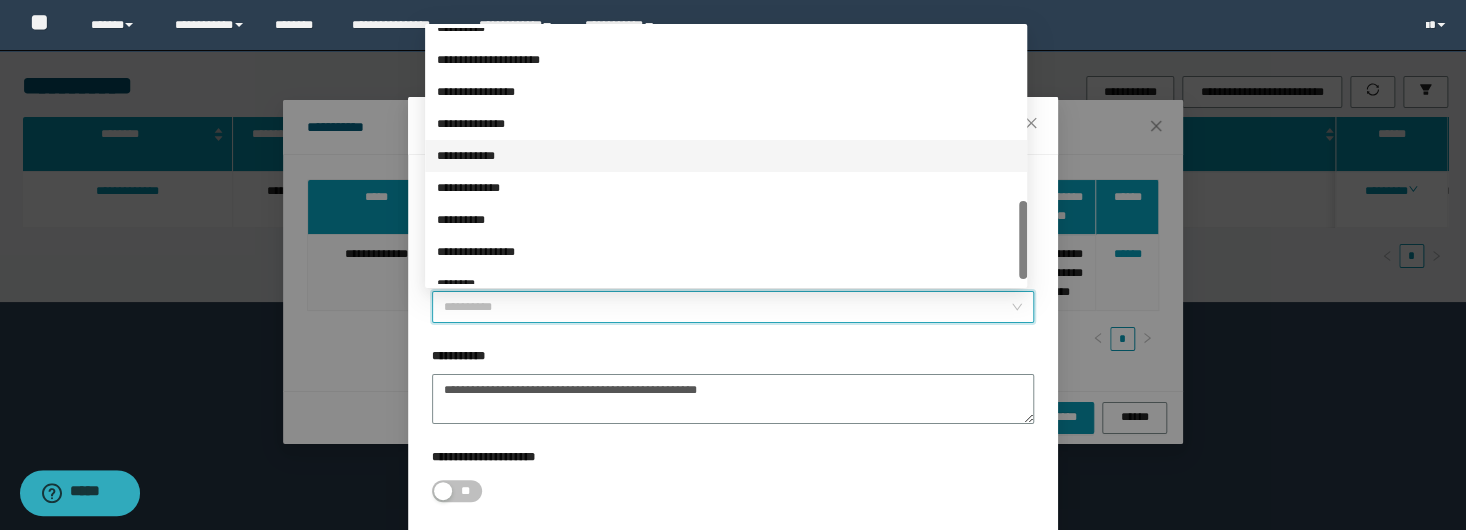 scroll, scrollTop: 240, scrollLeft: 0, axis: vertical 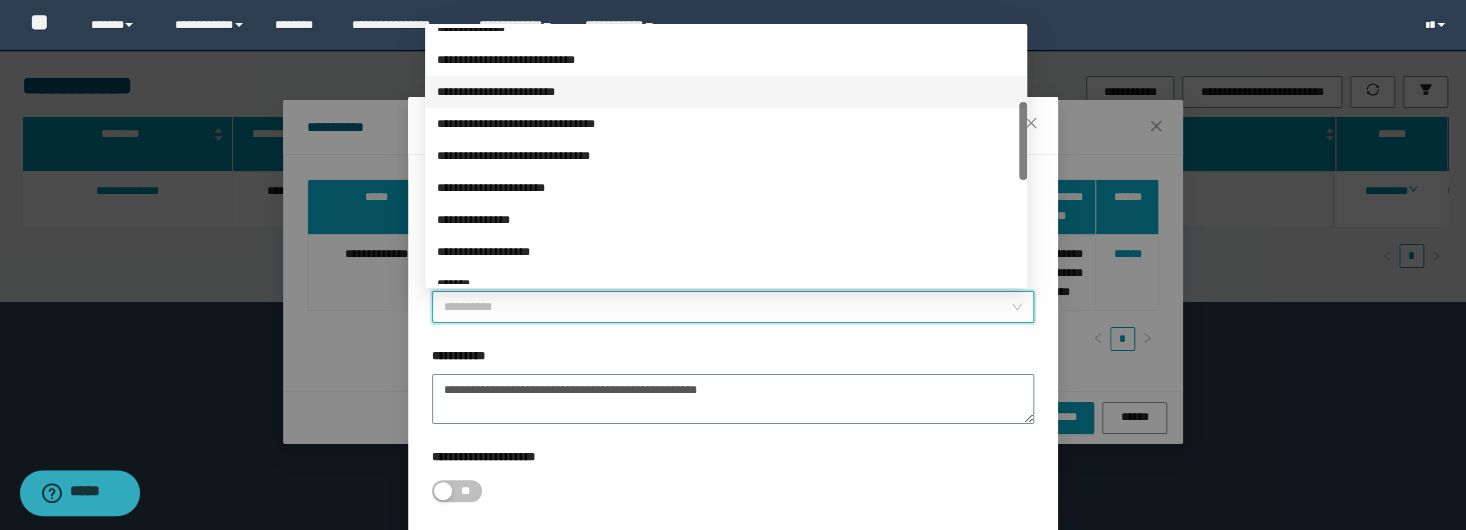 click on "**********" at bounding box center [726, 92] 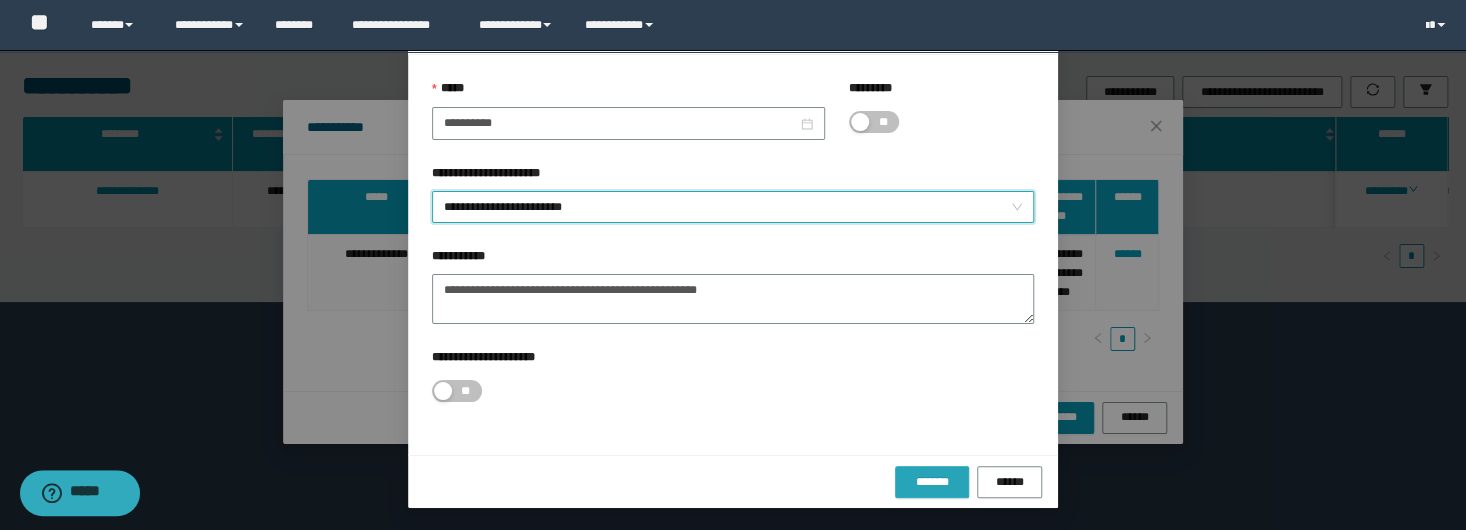 click on "*******" at bounding box center (932, 482) 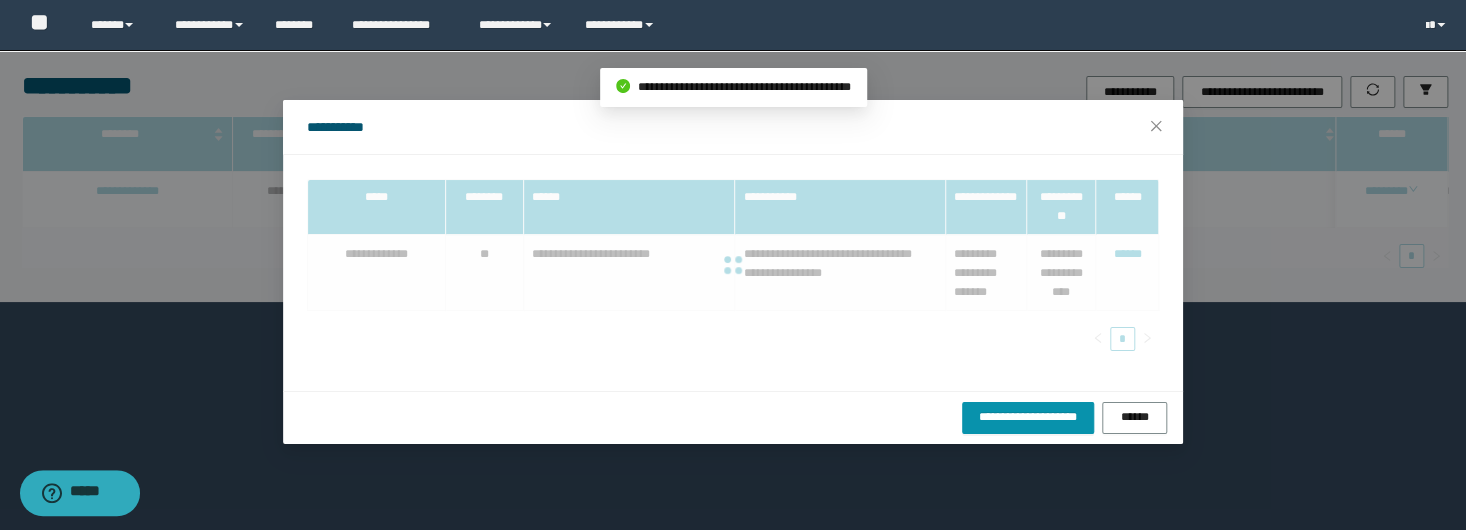 scroll, scrollTop: 3, scrollLeft: 0, axis: vertical 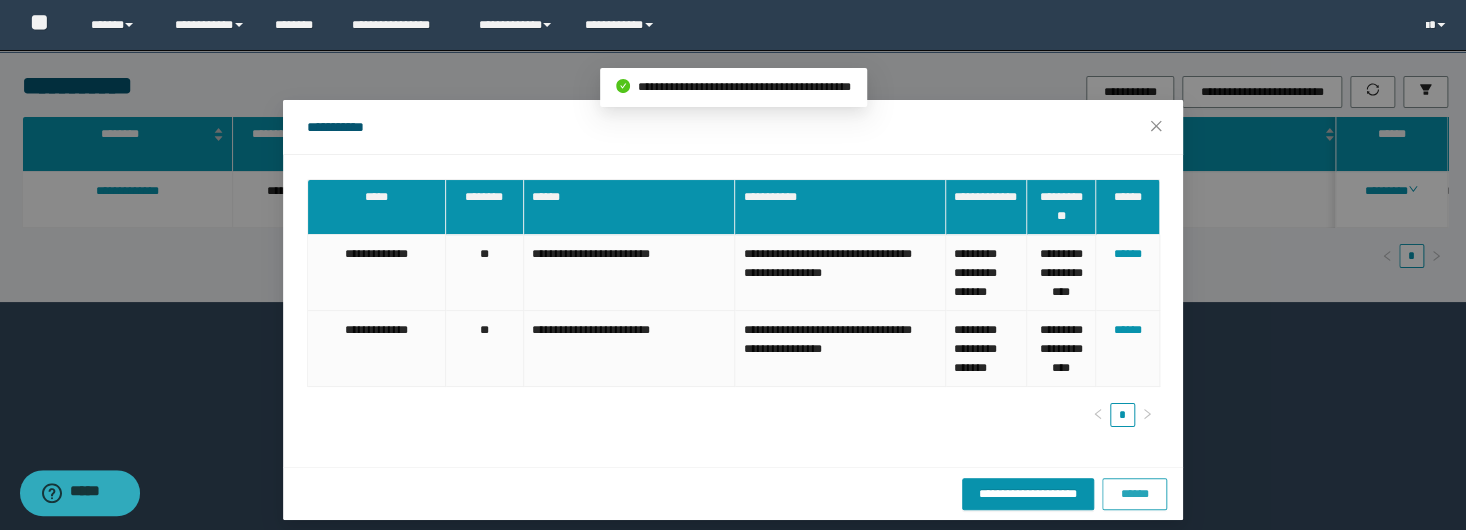click on "******" at bounding box center (1134, 494) 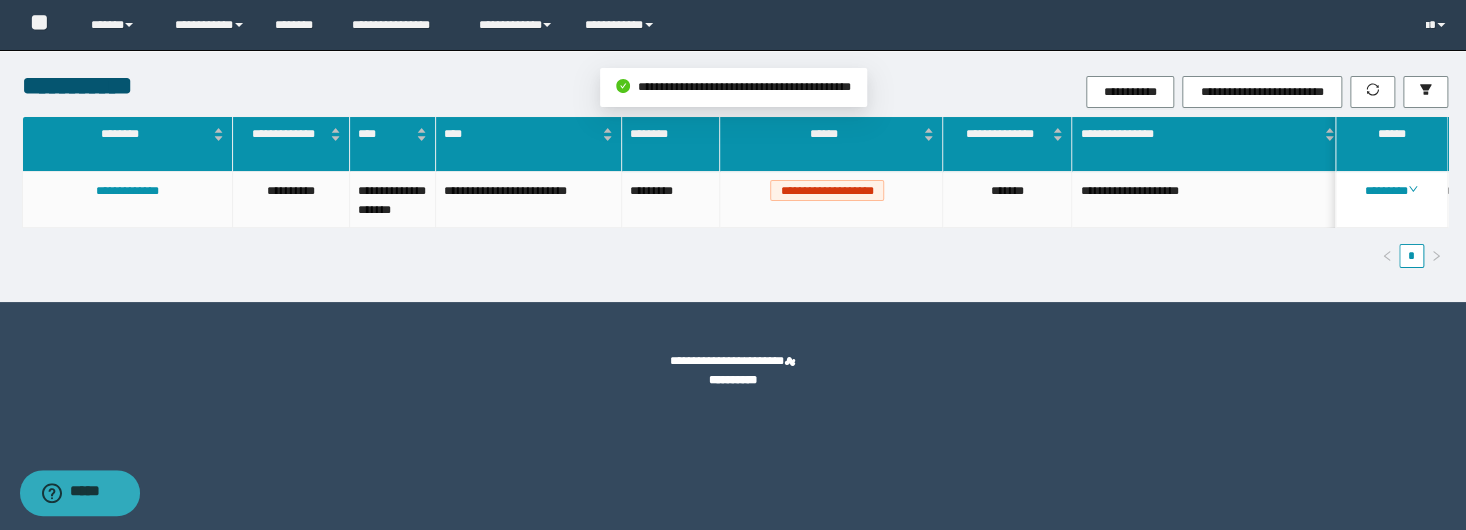 click on "**********" at bounding box center (733, 265) 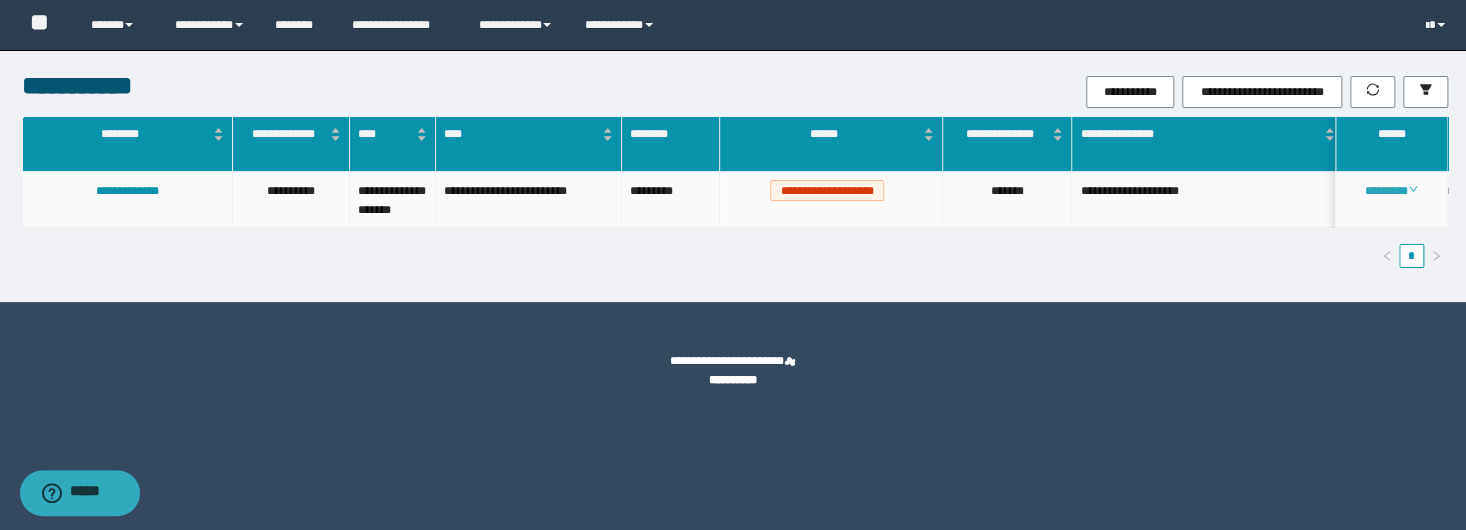 drag, startPoint x: 1368, startPoint y: 382, endPoint x: 1384, endPoint y: 193, distance: 189.67604 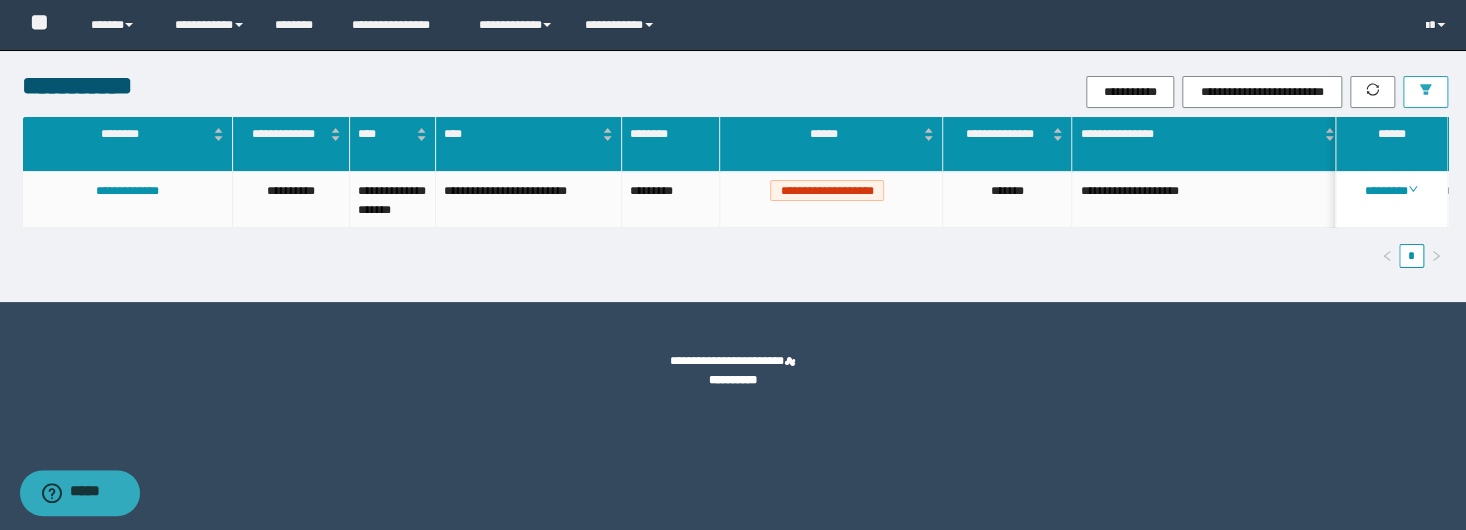 click at bounding box center [1425, 92] 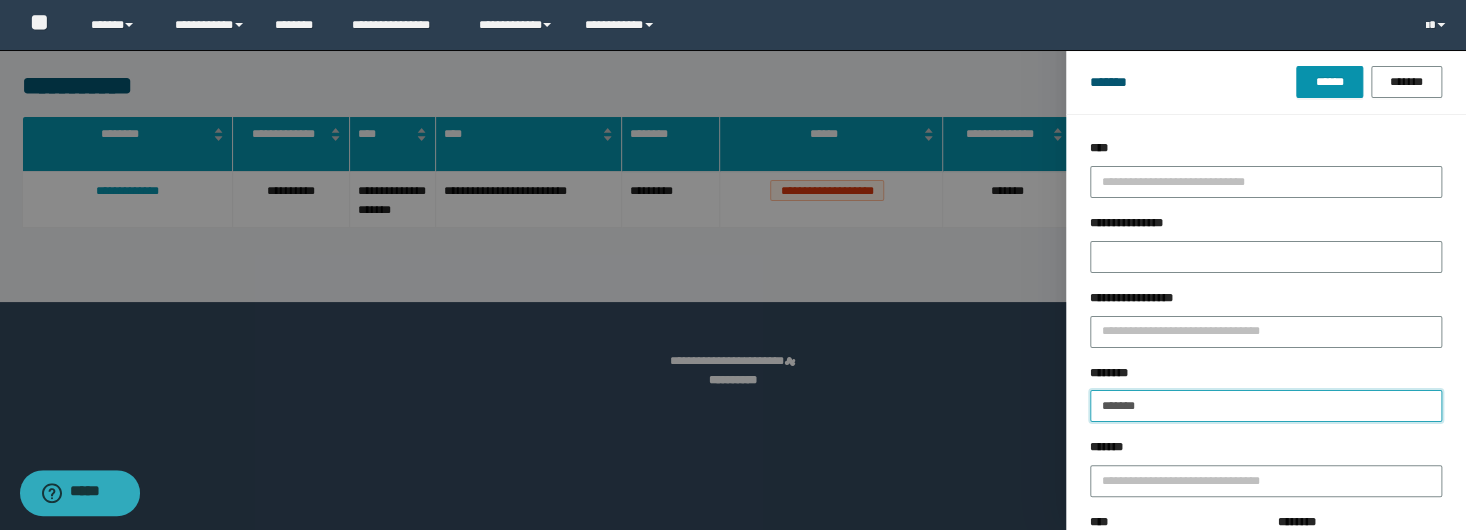 drag, startPoint x: 1183, startPoint y: 397, endPoint x: 1306, endPoint y: 157, distance: 269.68314 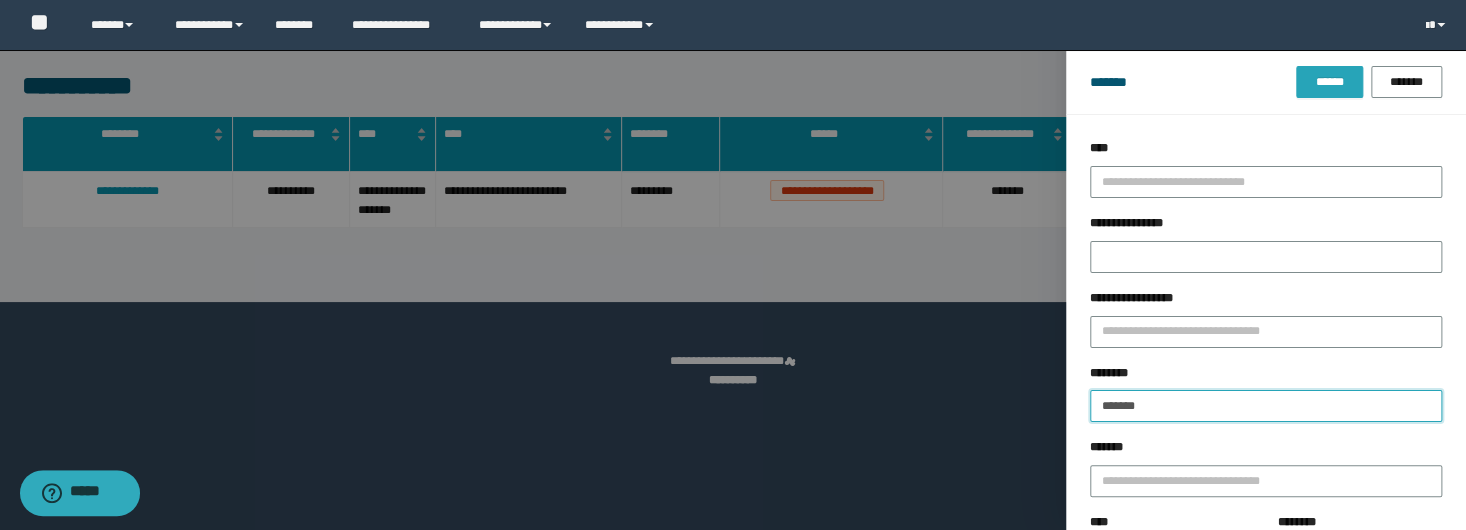 type on "*******" 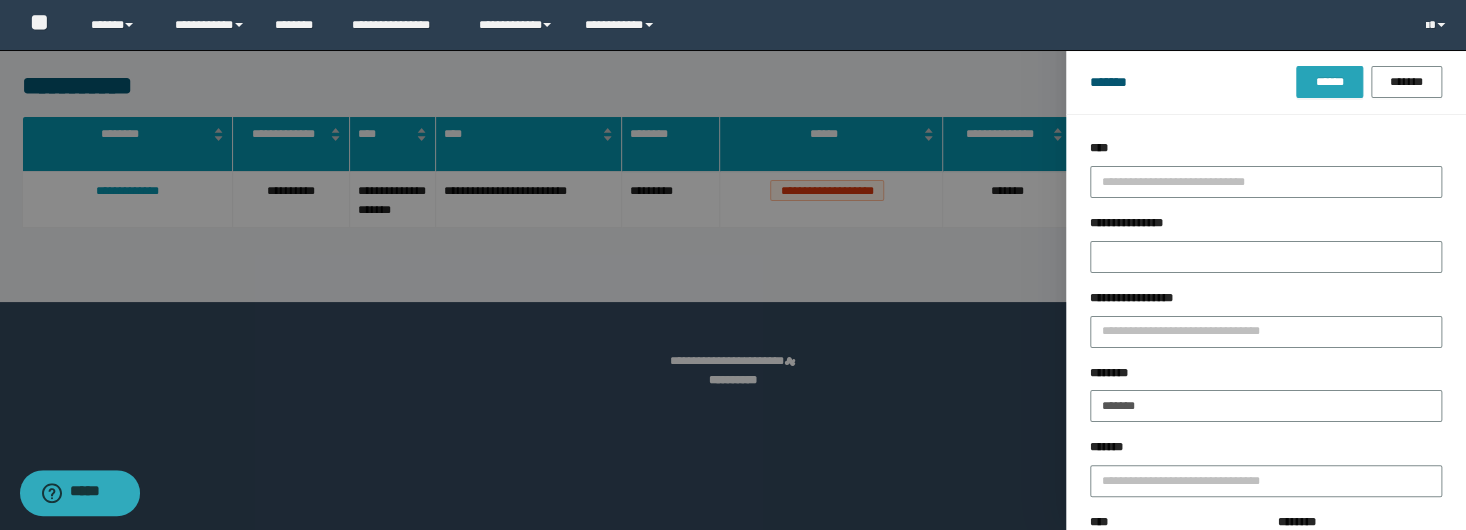 click on "******" at bounding box center [1329, 82] 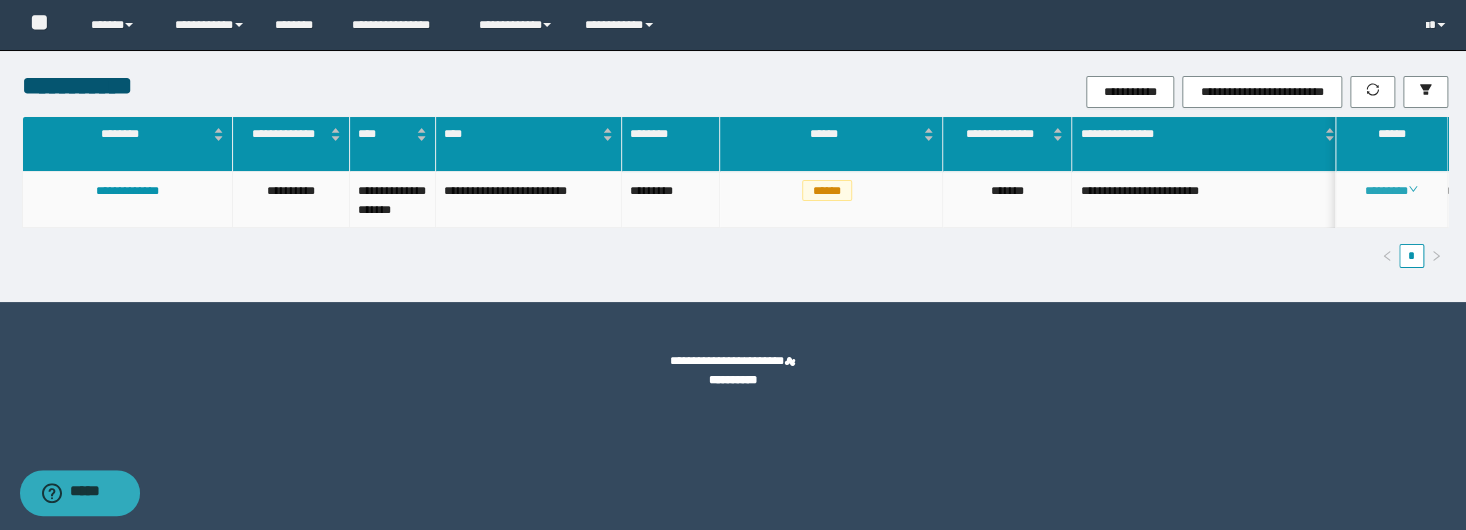 click on "********" at bounding box center [1391, 191] 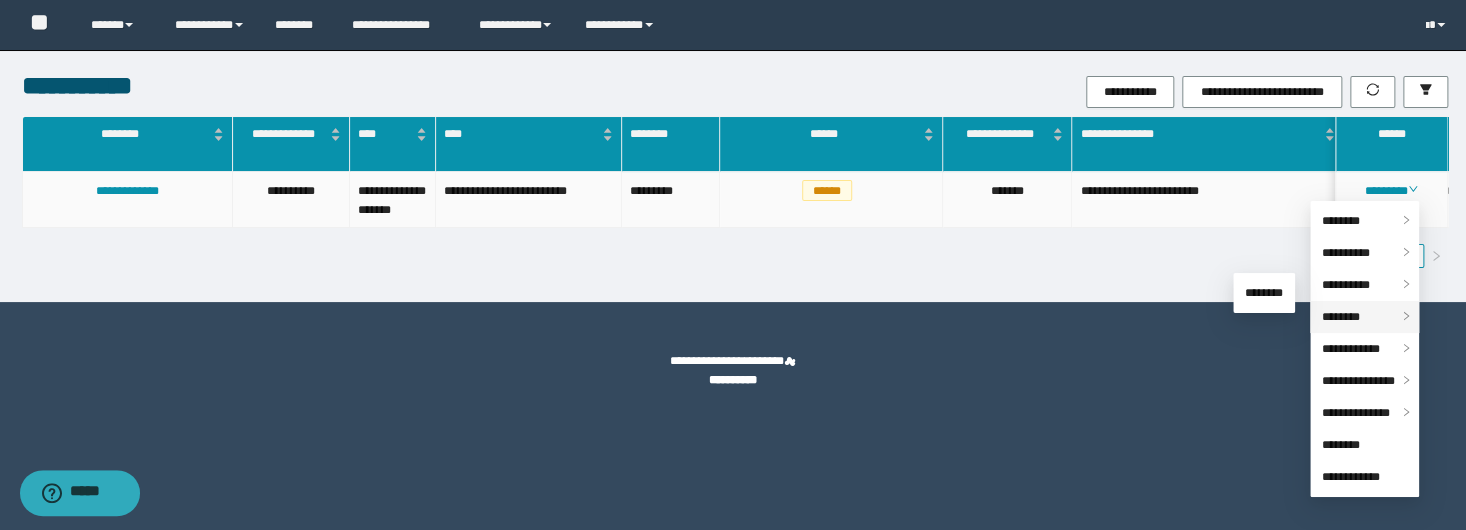 drag, startPoint x: 1372, startPoint y: 318, endPoint x: 1356, endPoint y: 315, distance: 16.27882 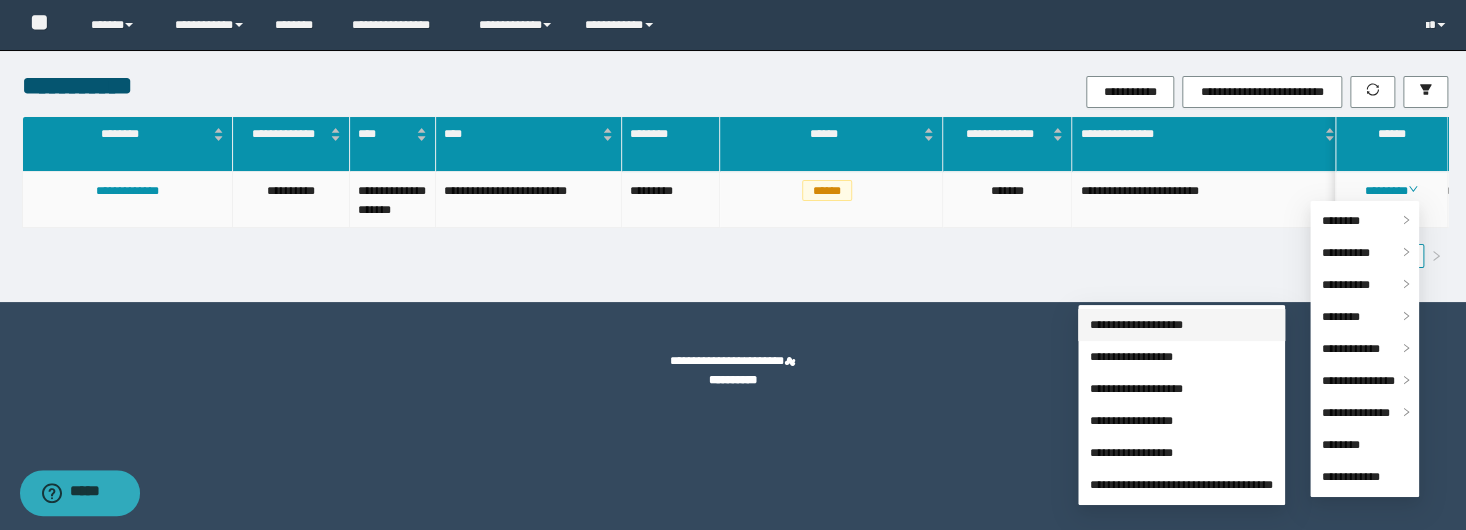 click on "**********" at bounding box center (1136, 325) 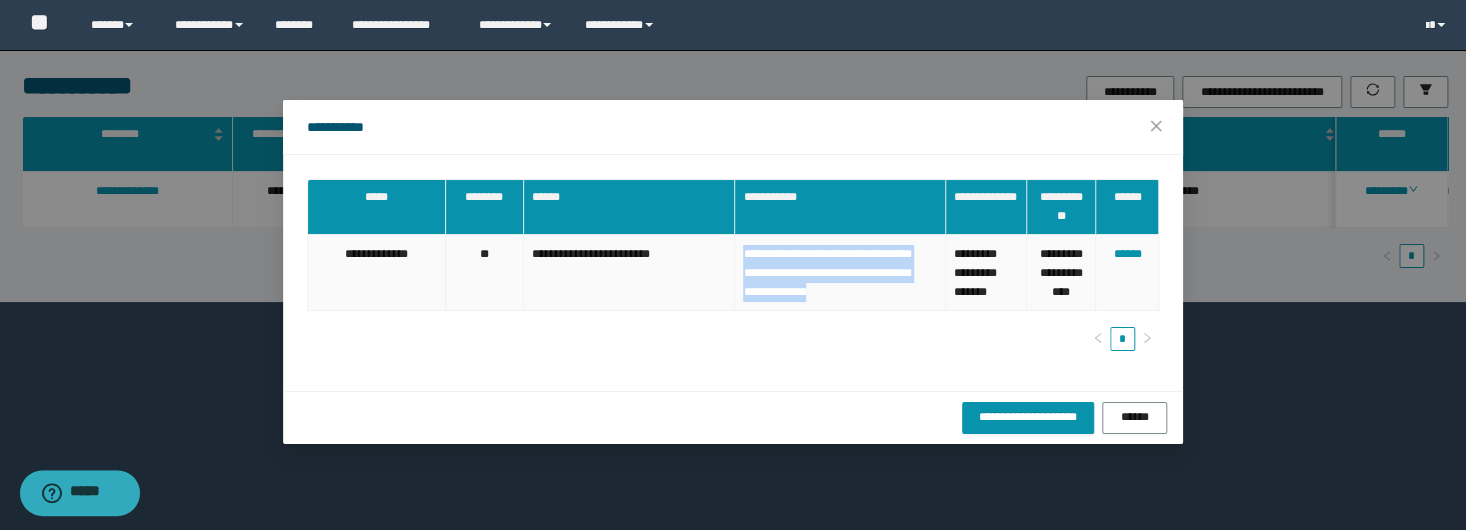 drag, startPoint x: 715, startPoint y: 301, endPoint x: 708, endPoint y: 264, distance: 37.65634 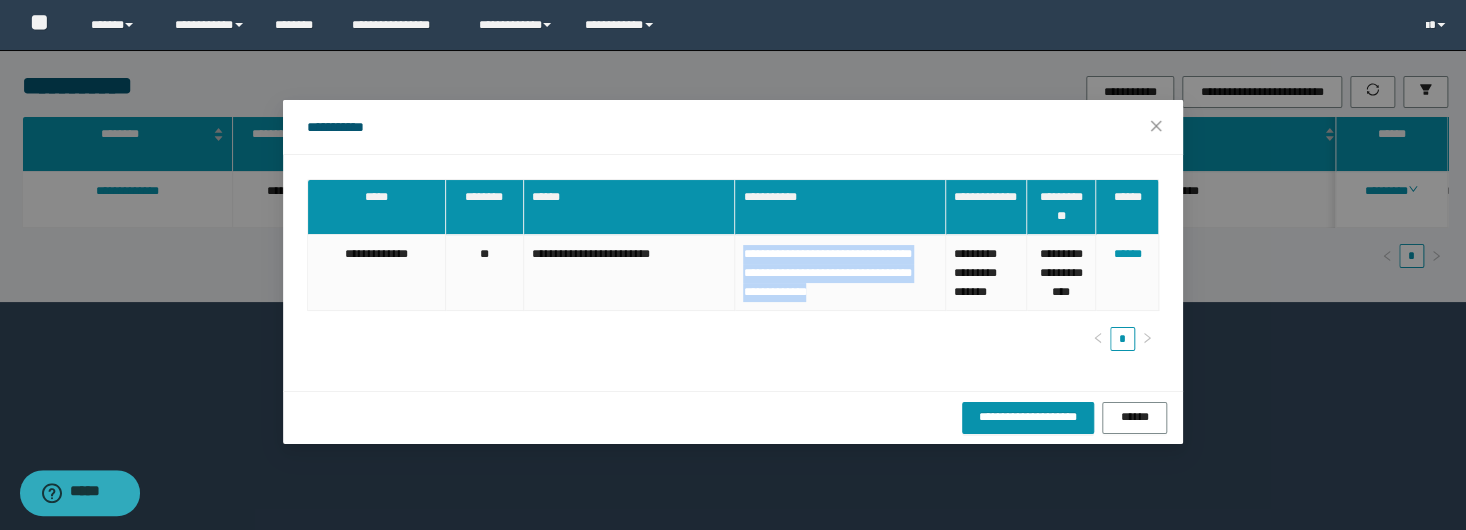 click on "**********" at bounding box center [733, 273] 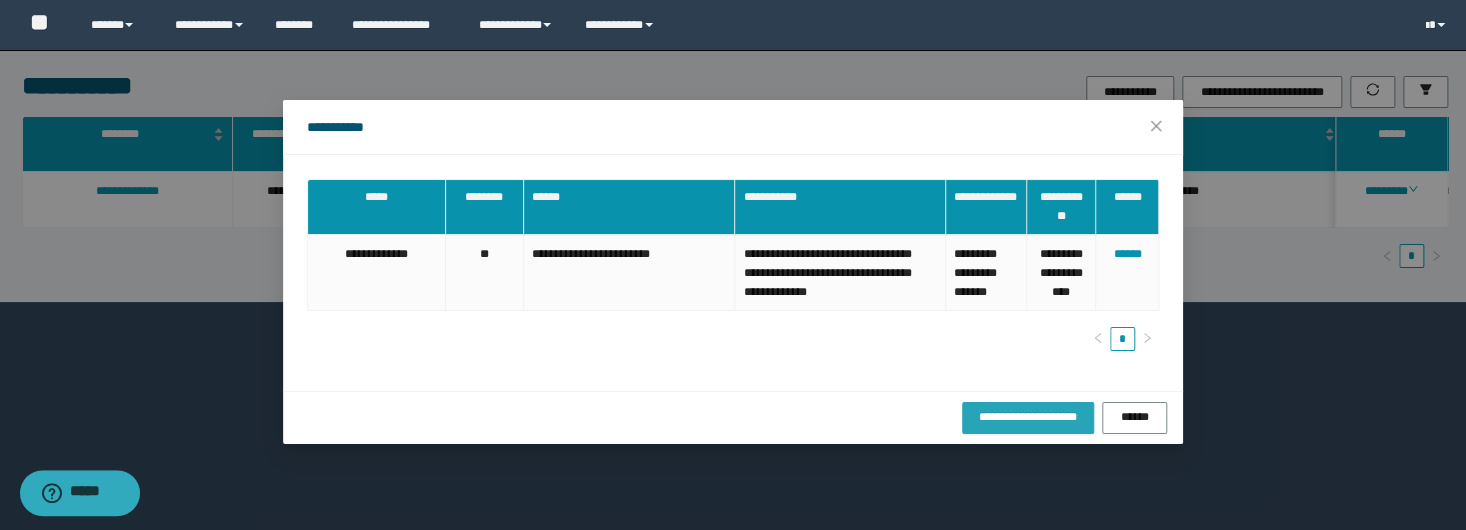 click on "**********" at bounding box center (1028, 417) 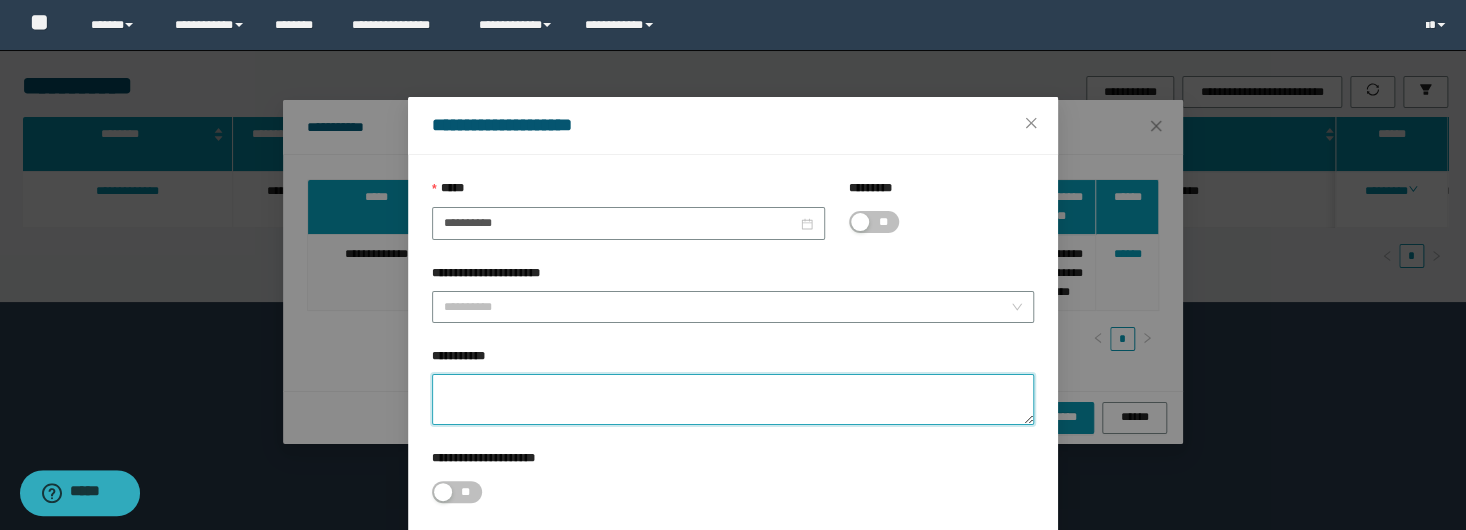 click on "**********" at bounding box center (733, 399) 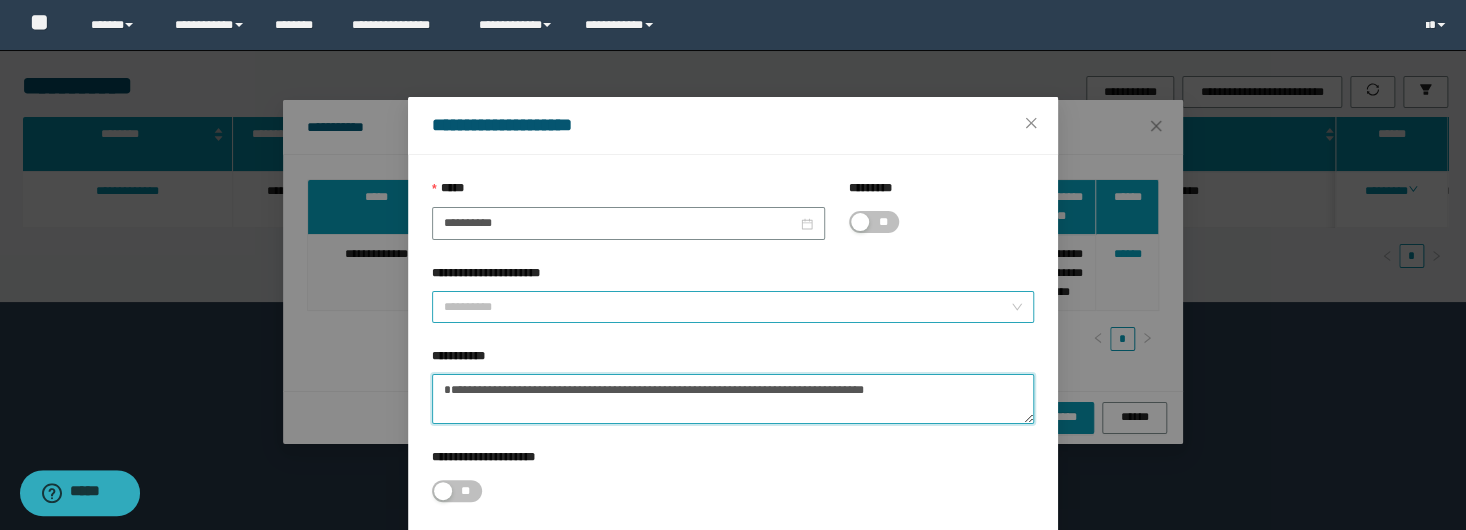 type on "**********" 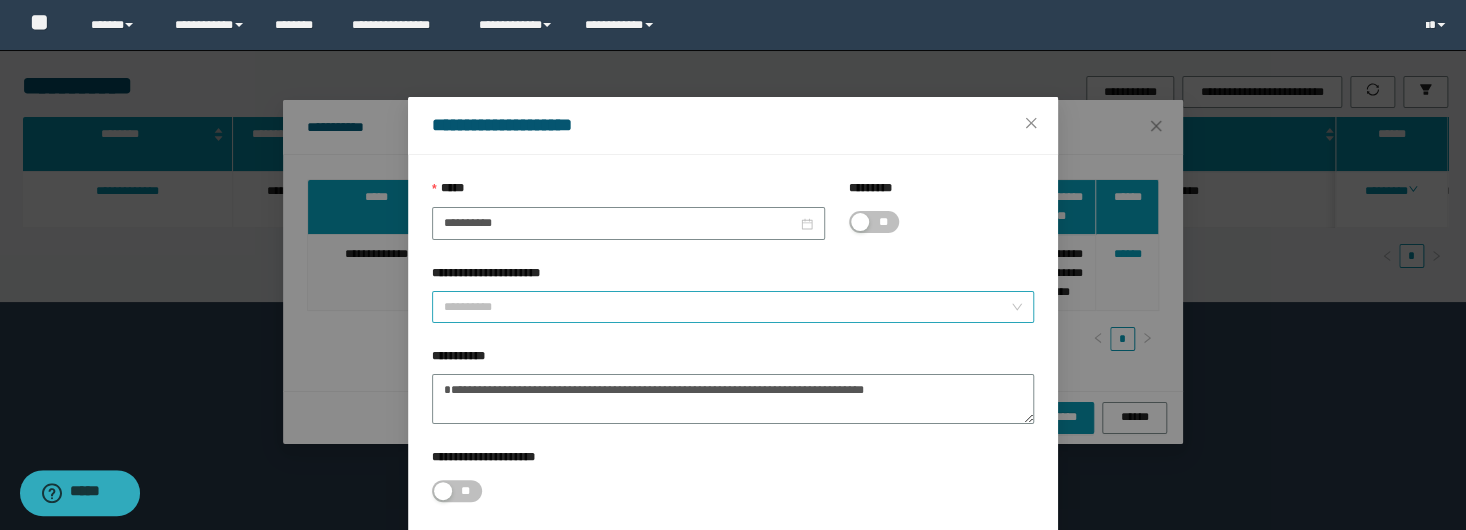 click on "**********" at bounding box center (727, 307) 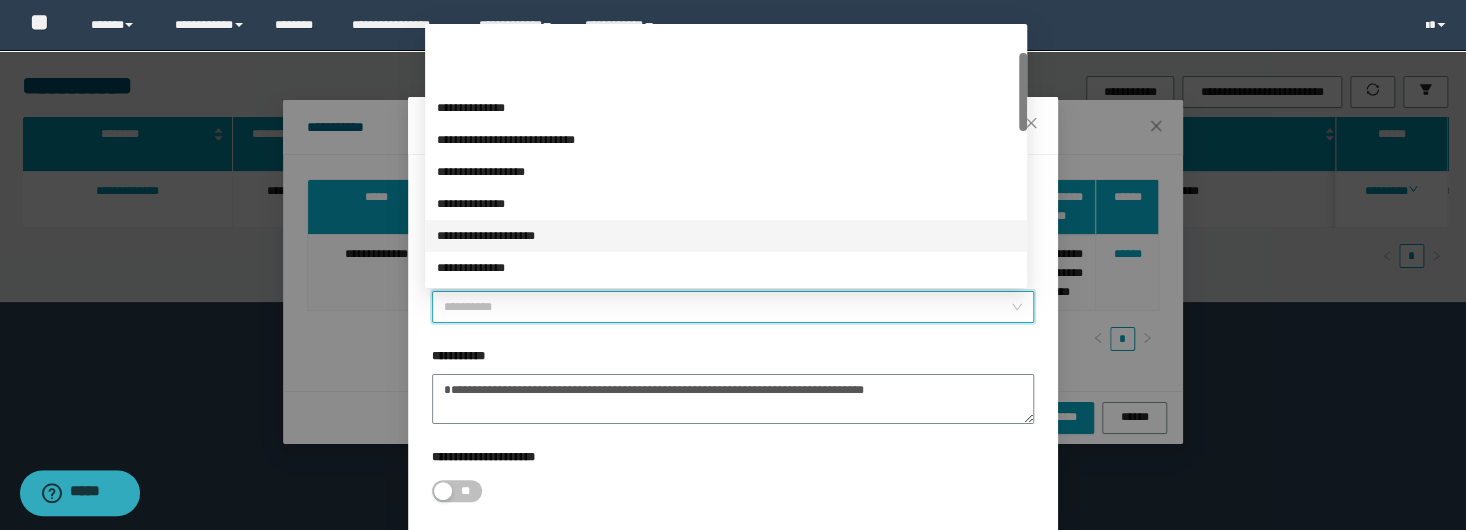 scroll, scrollTop: 160, scrollLeft: 0, axis: vertical 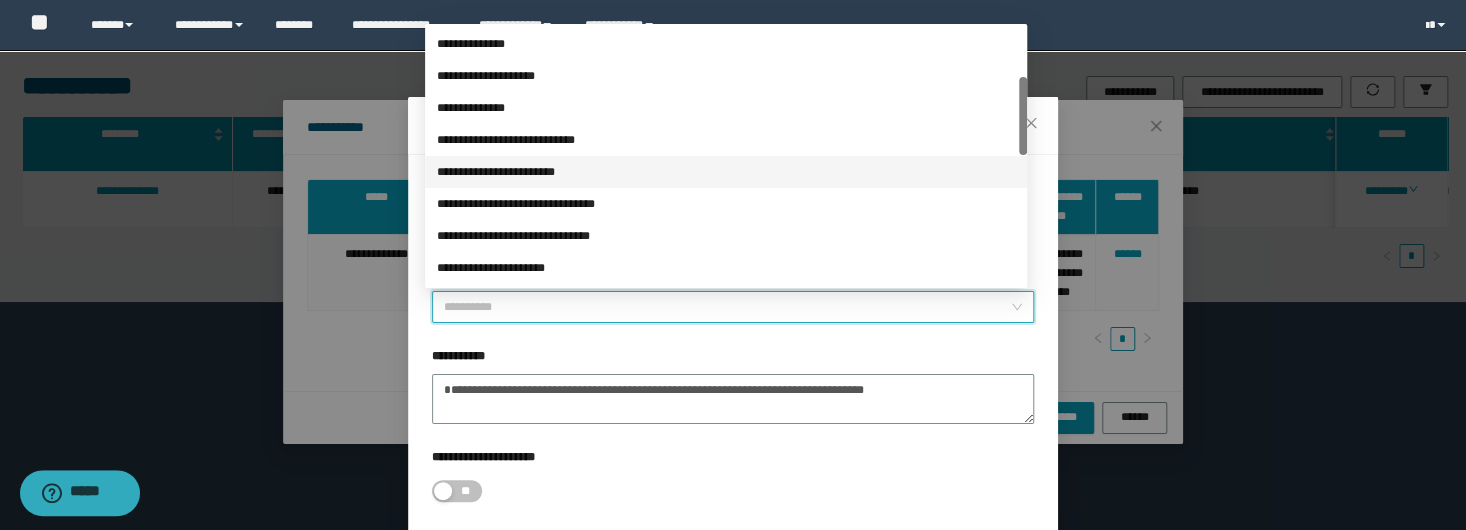 click on "**********" at bounding box center (726, 172) 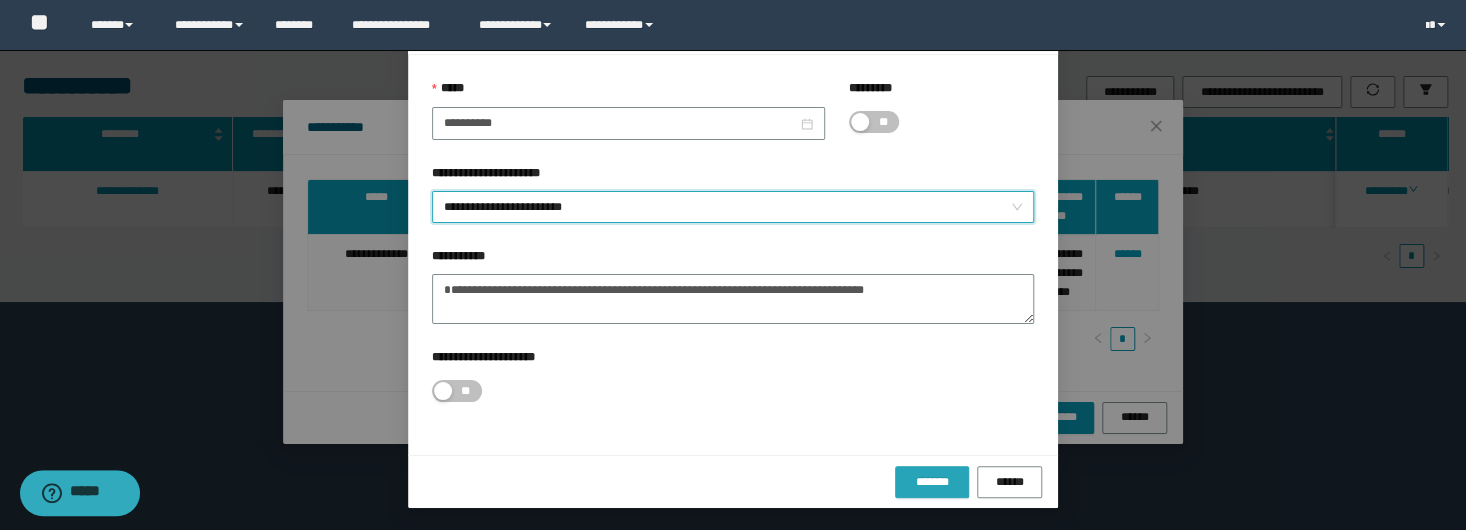 click on "*******" at bounding box center (932, 482) 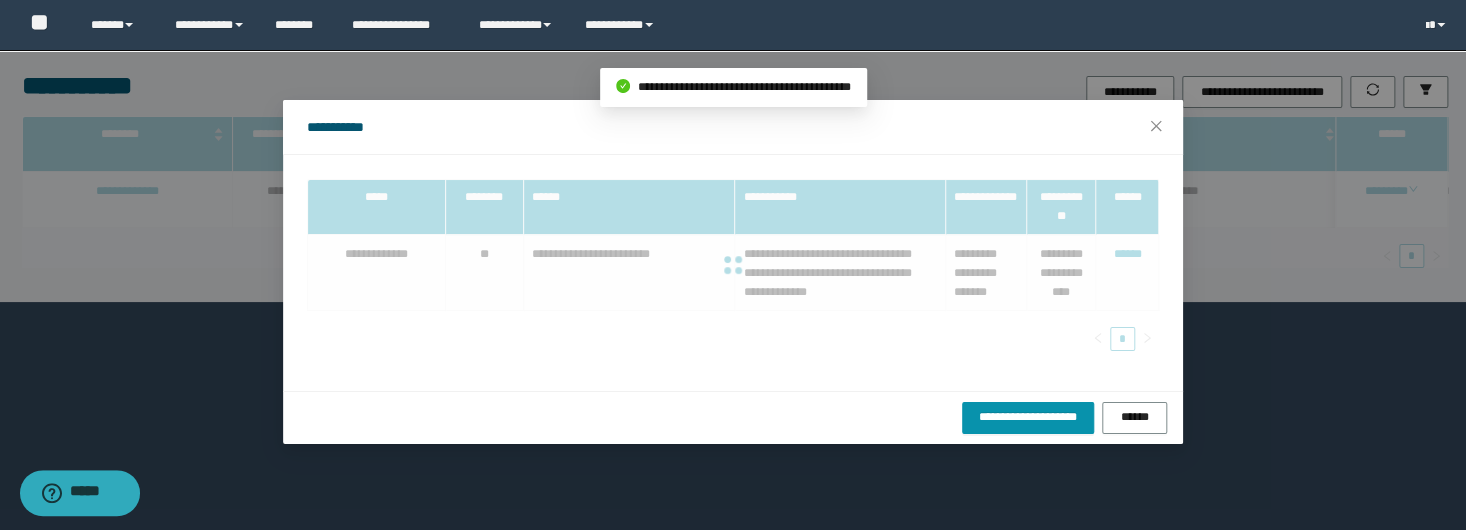 scroll, scrollTop: 3, scrollLeft: 0, axis: vertical 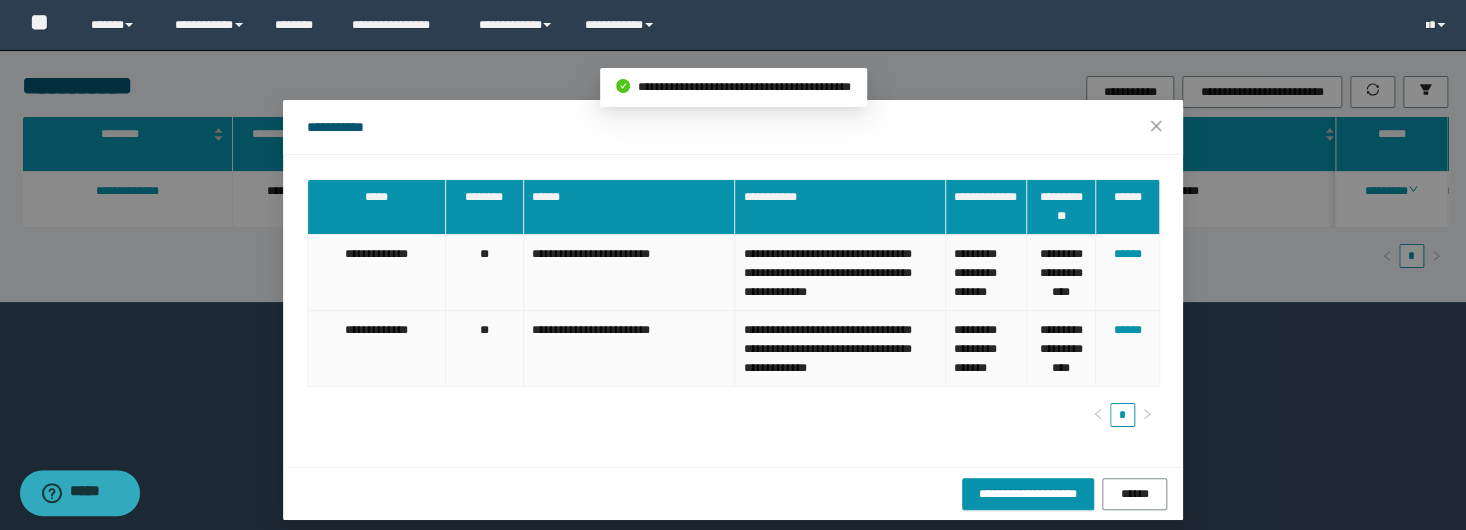 click on "**********" at bounding box center [733, 127] 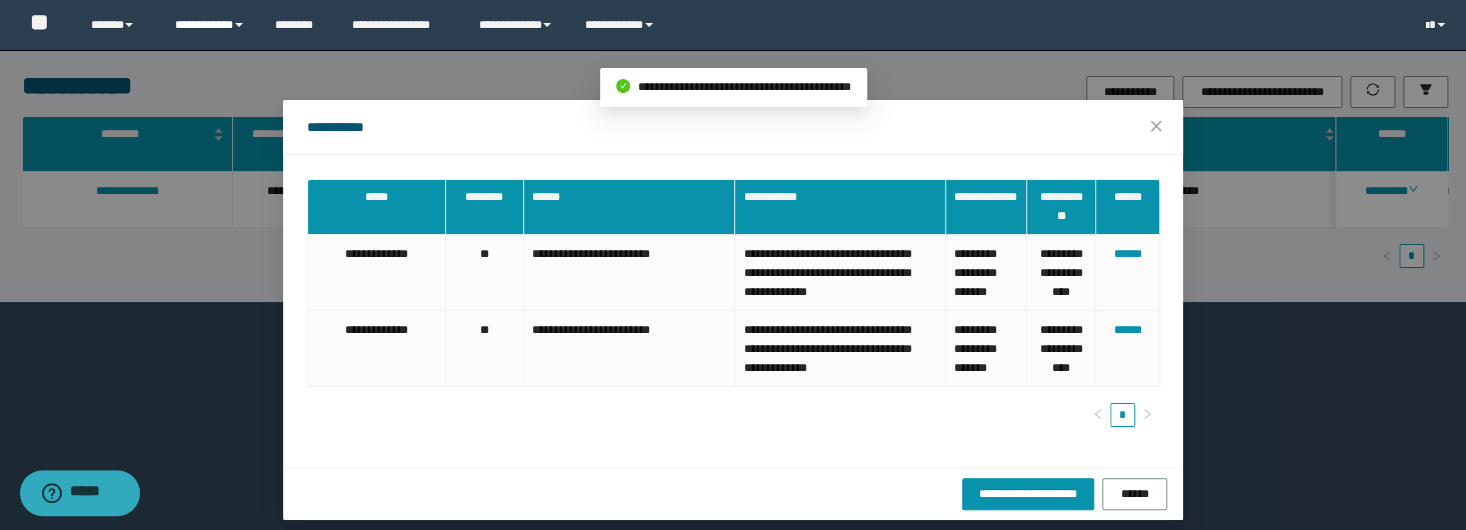 click on "**********" at bounding box center (210, 25) 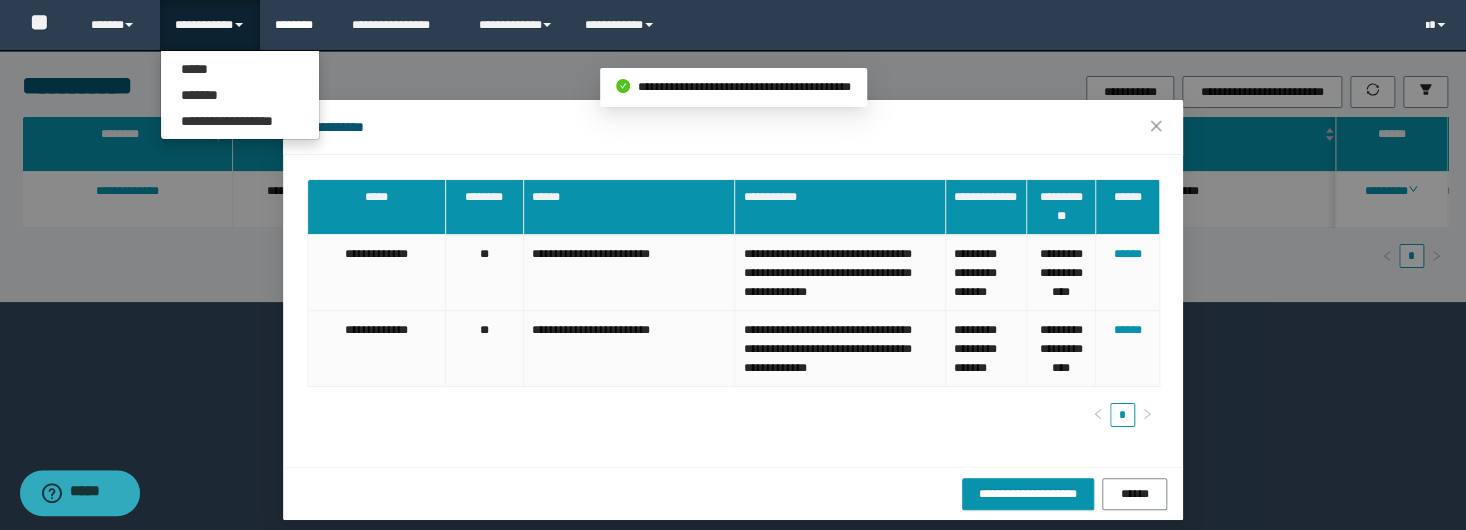 click on "********" at bounding box center (298, 25) 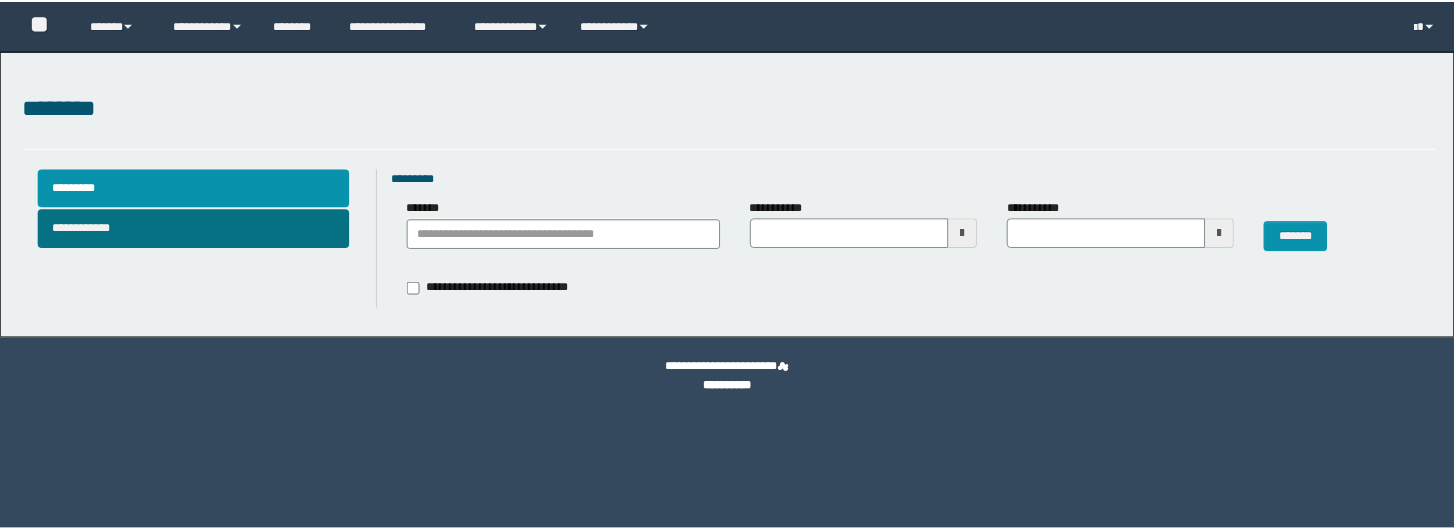 scroll, scrollTop: 0, scrollLeft: 0, axis: both 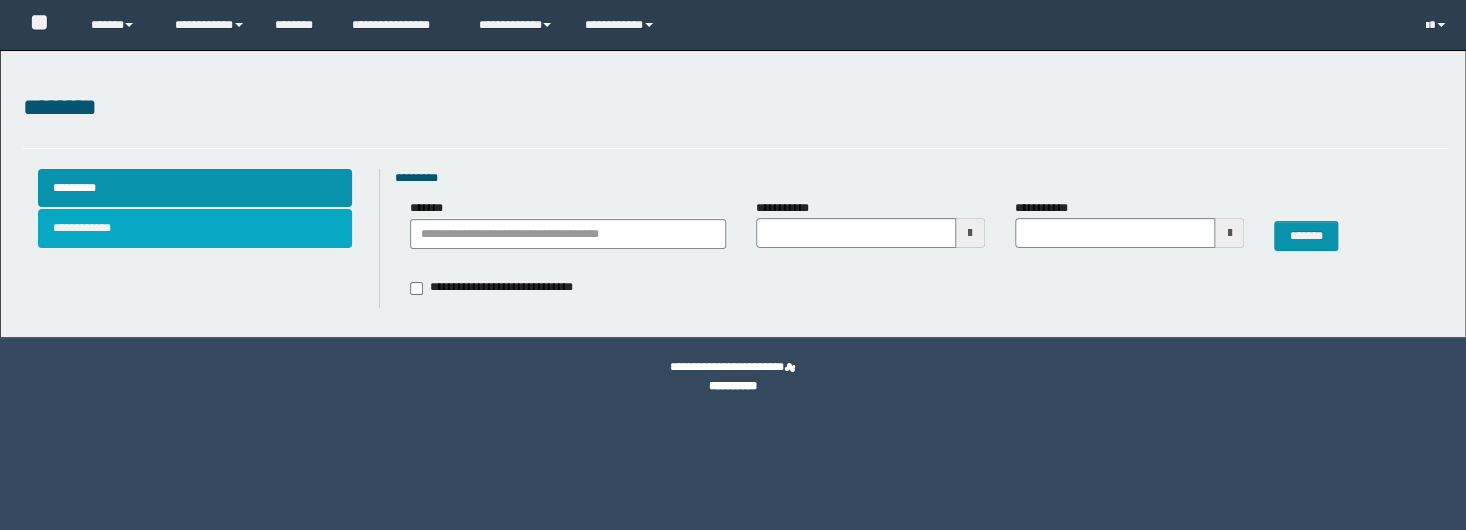 click on "**********" at bounding box center (195, 228) 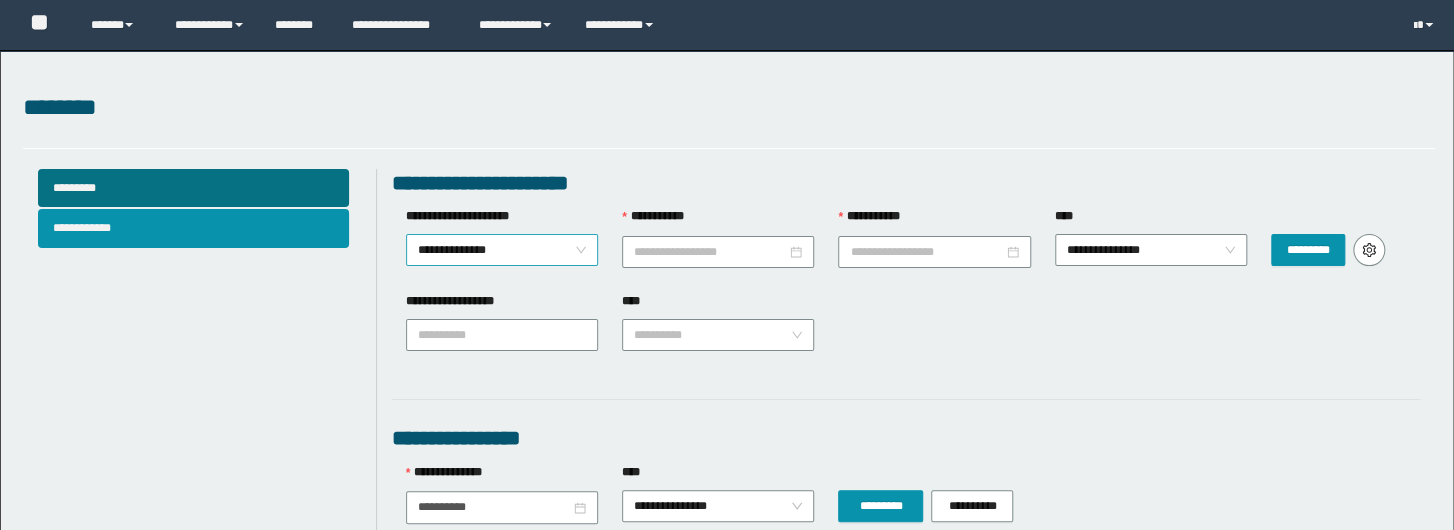 scroll, scrollTop: 0, scrollLeft: 0, axis: both 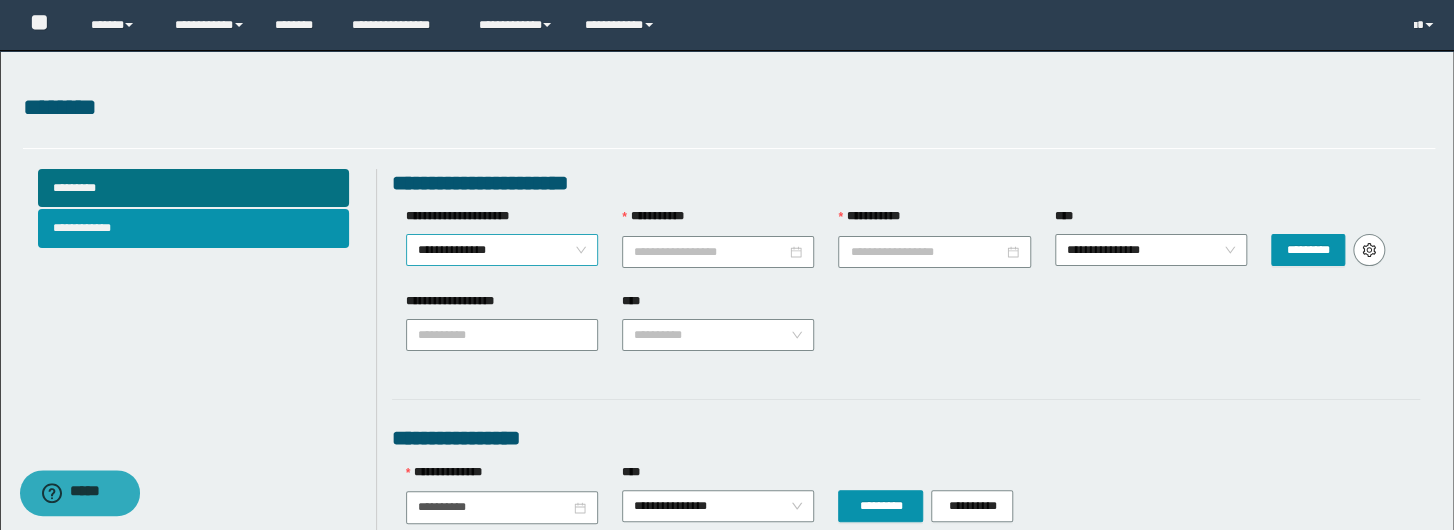 click on "**********" at bounding box center [502, 250] 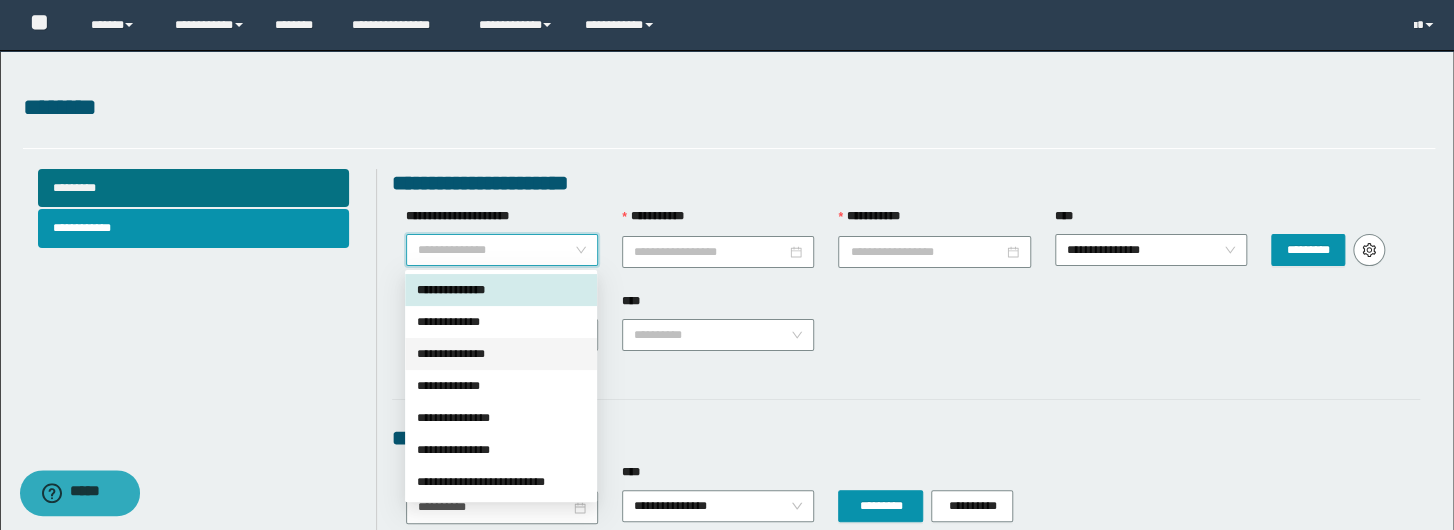click on "**********" at bounding box center (501, 354) 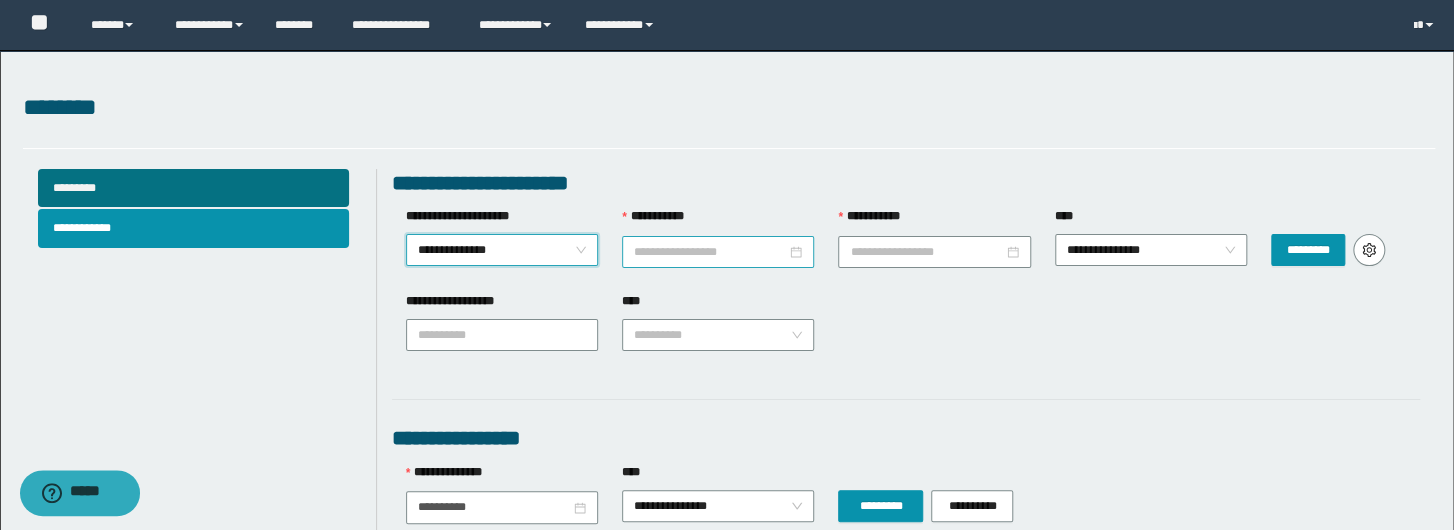 click on "**********" at bounding box center (710, 252) 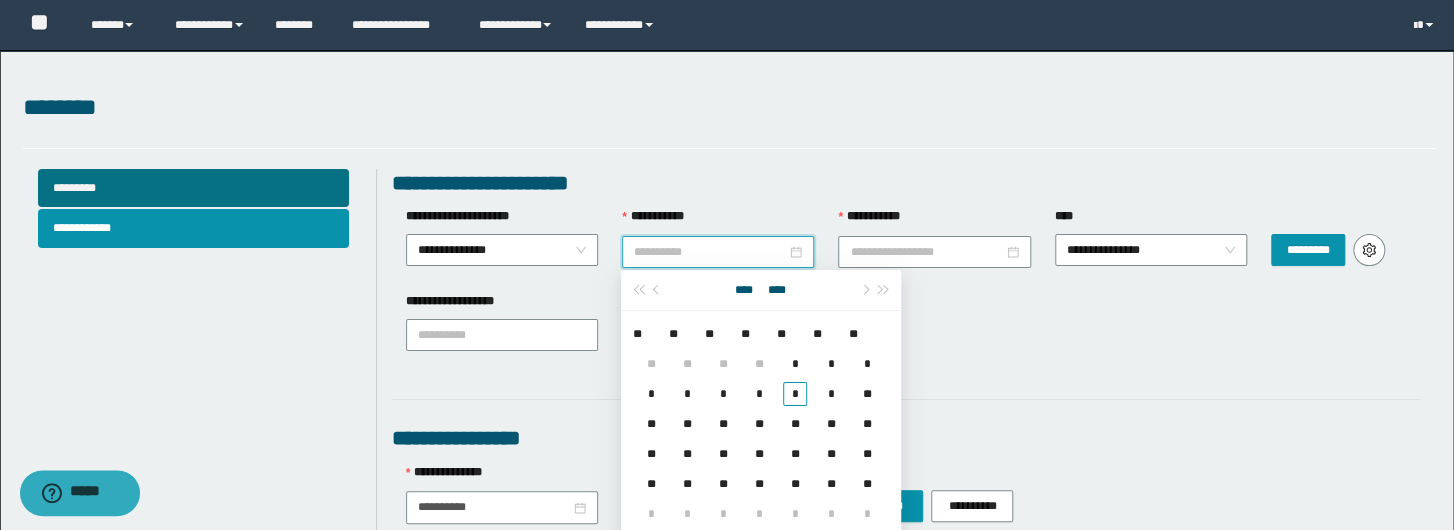 drag, startPoint x: 796, startPoint y: 395, endPoint x: 859, endPoint y: 349, distance: 78.00641 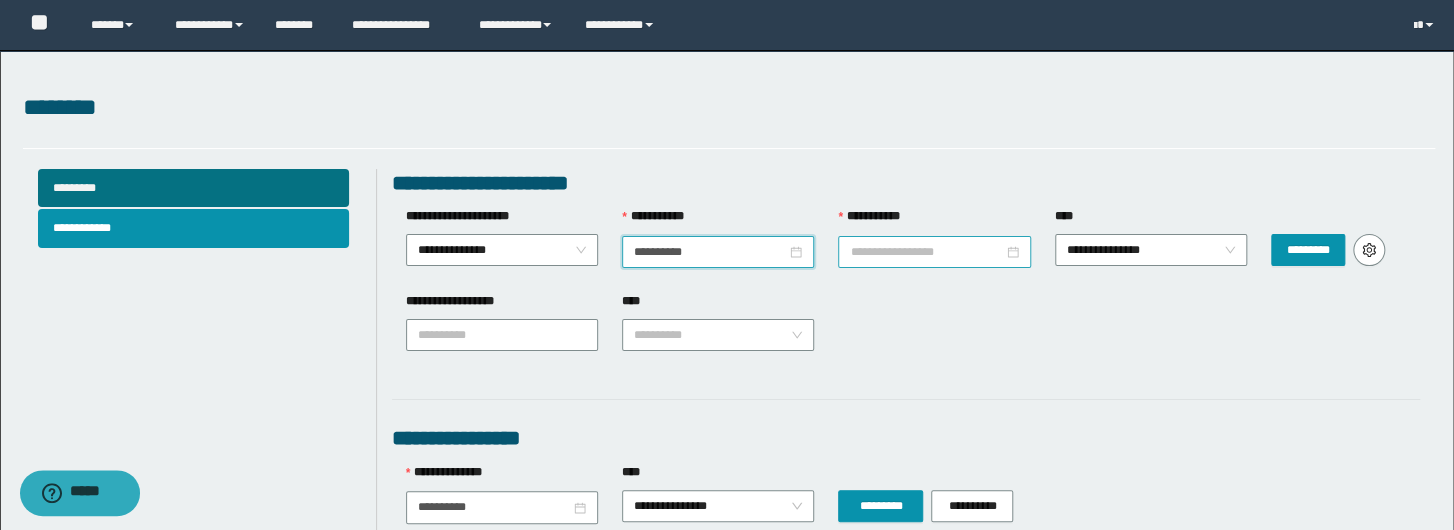 click at bounding box center [934, 252] 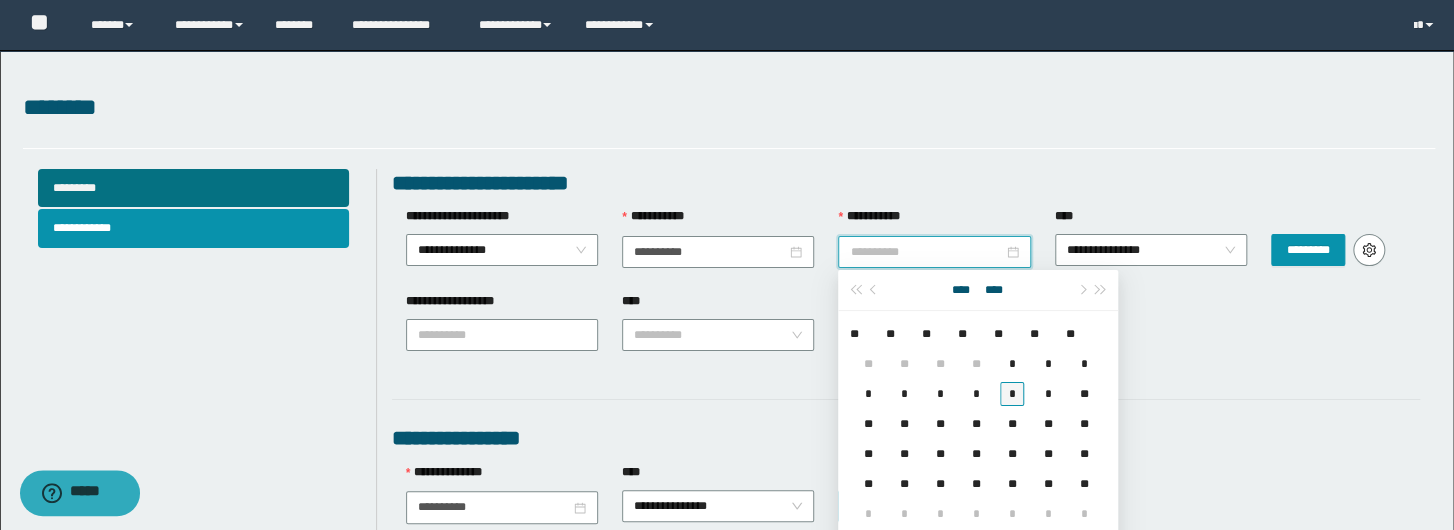 click on "*" at bounding box center [1012, 394] 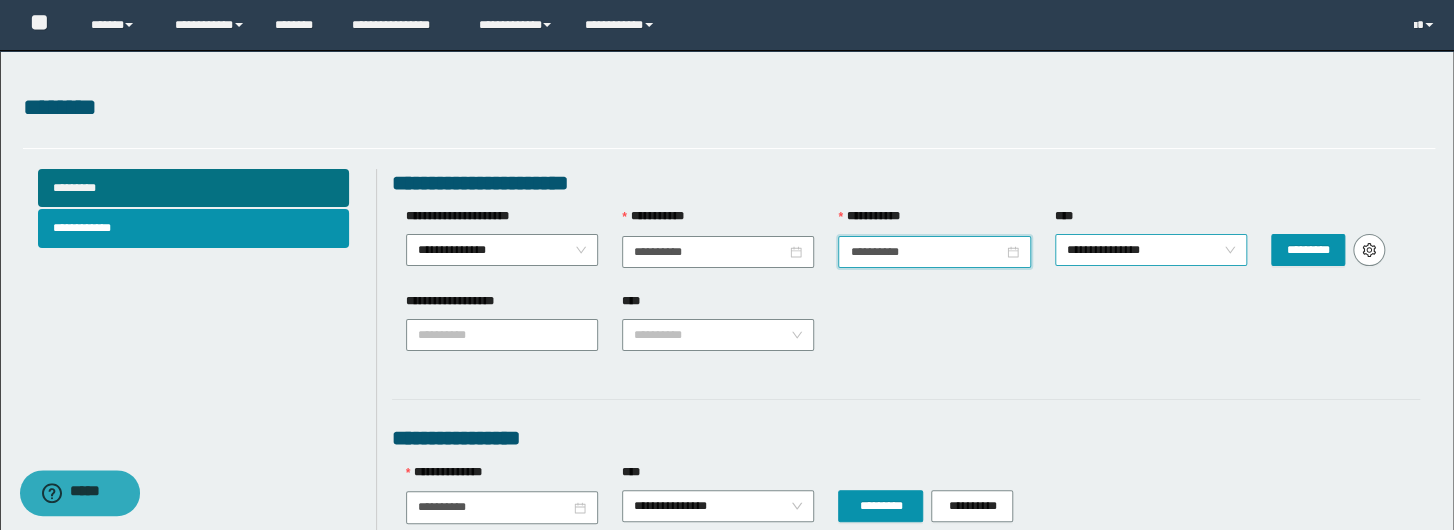 click on "**********" at bounding box center [1151, 250] 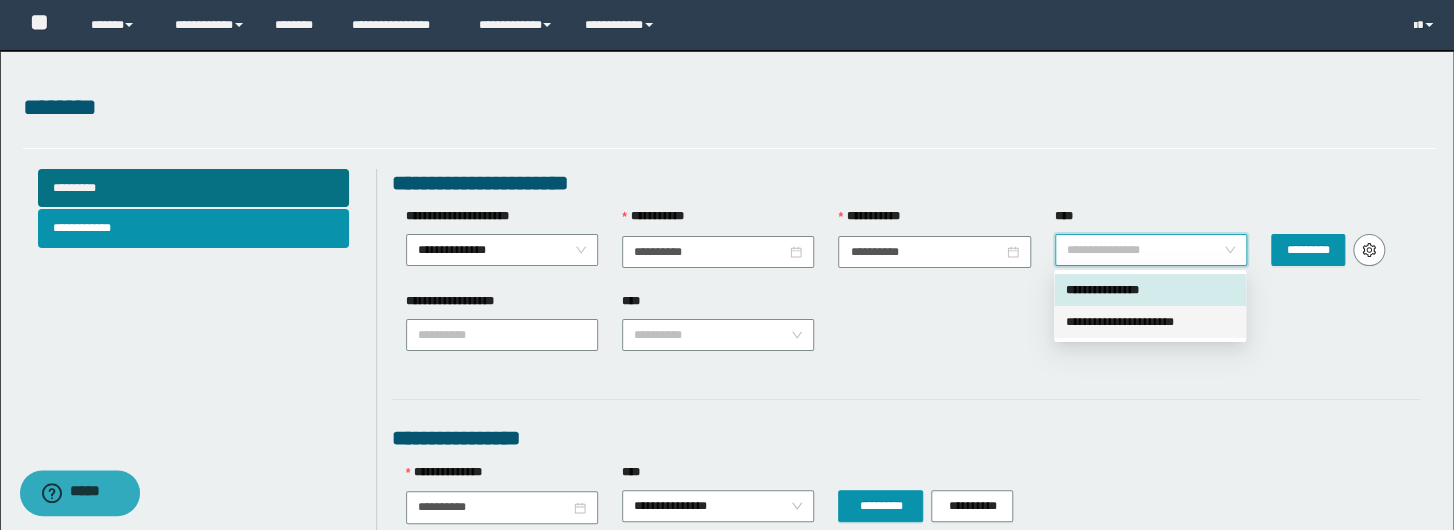 click on "**********" at bounding box center [1150, 322] 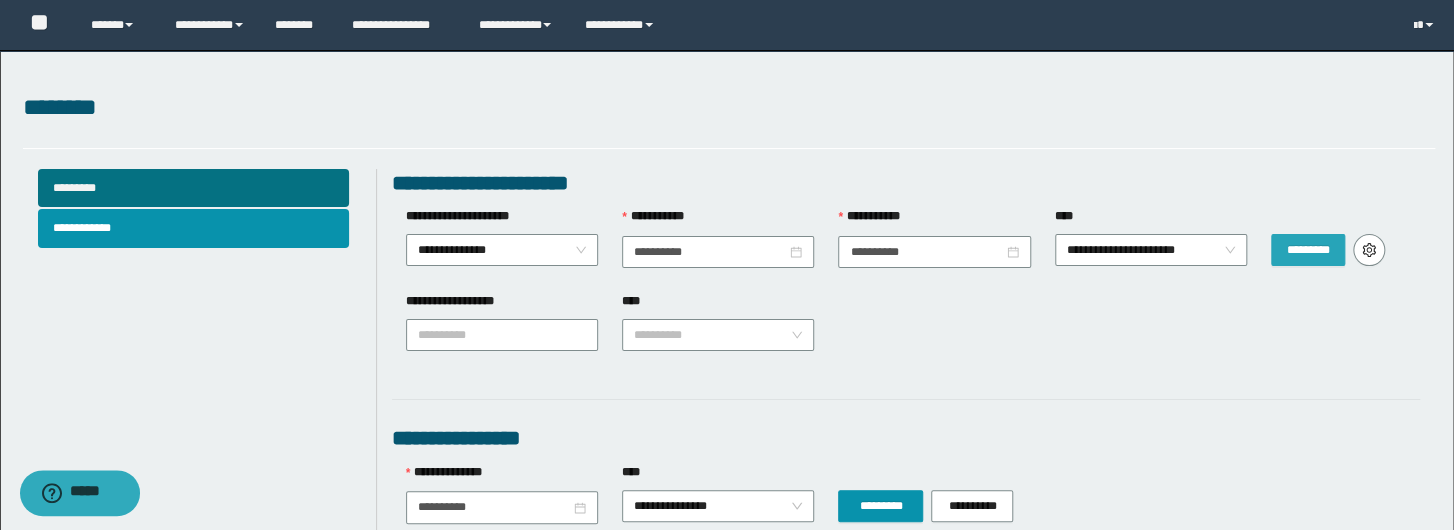 click on "*********" at bounding box center [1308, 250] 